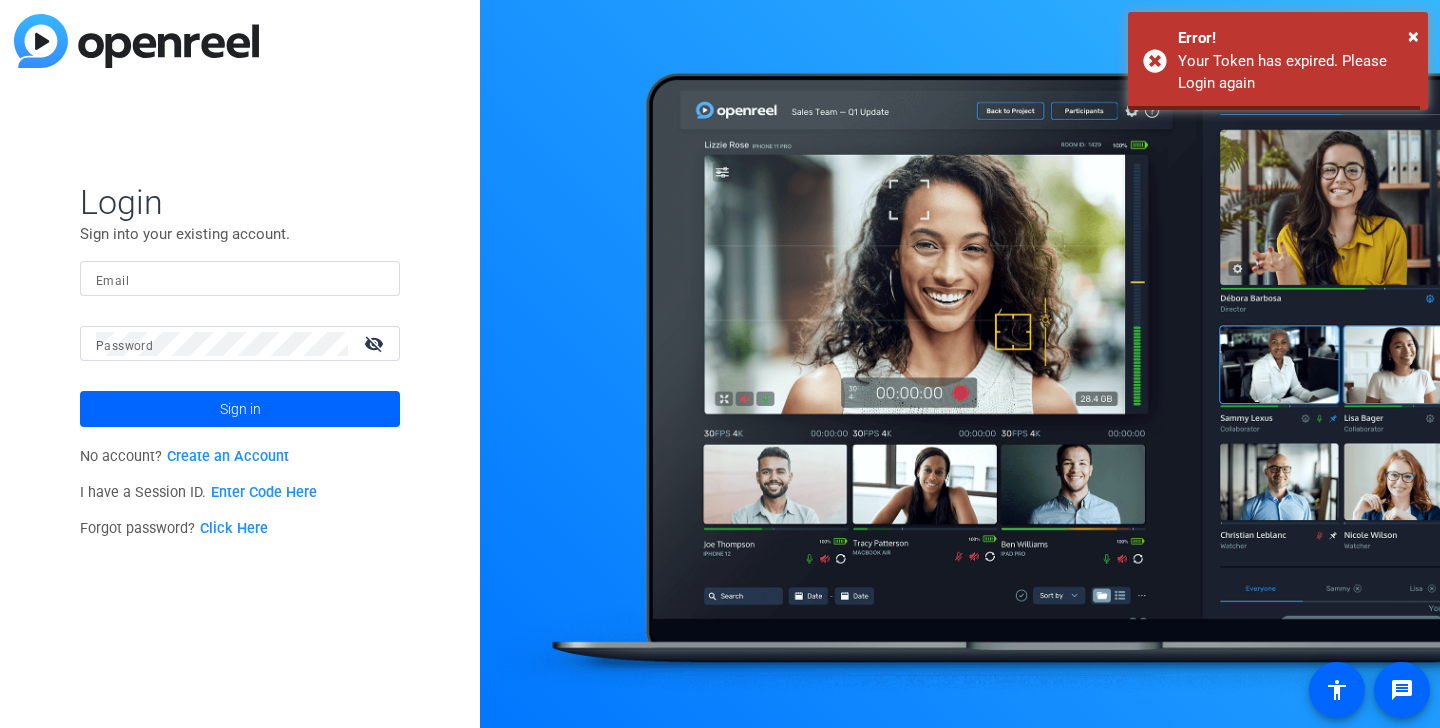 scroll, scrollTop: 0, scrollLeft: 0, axis: both 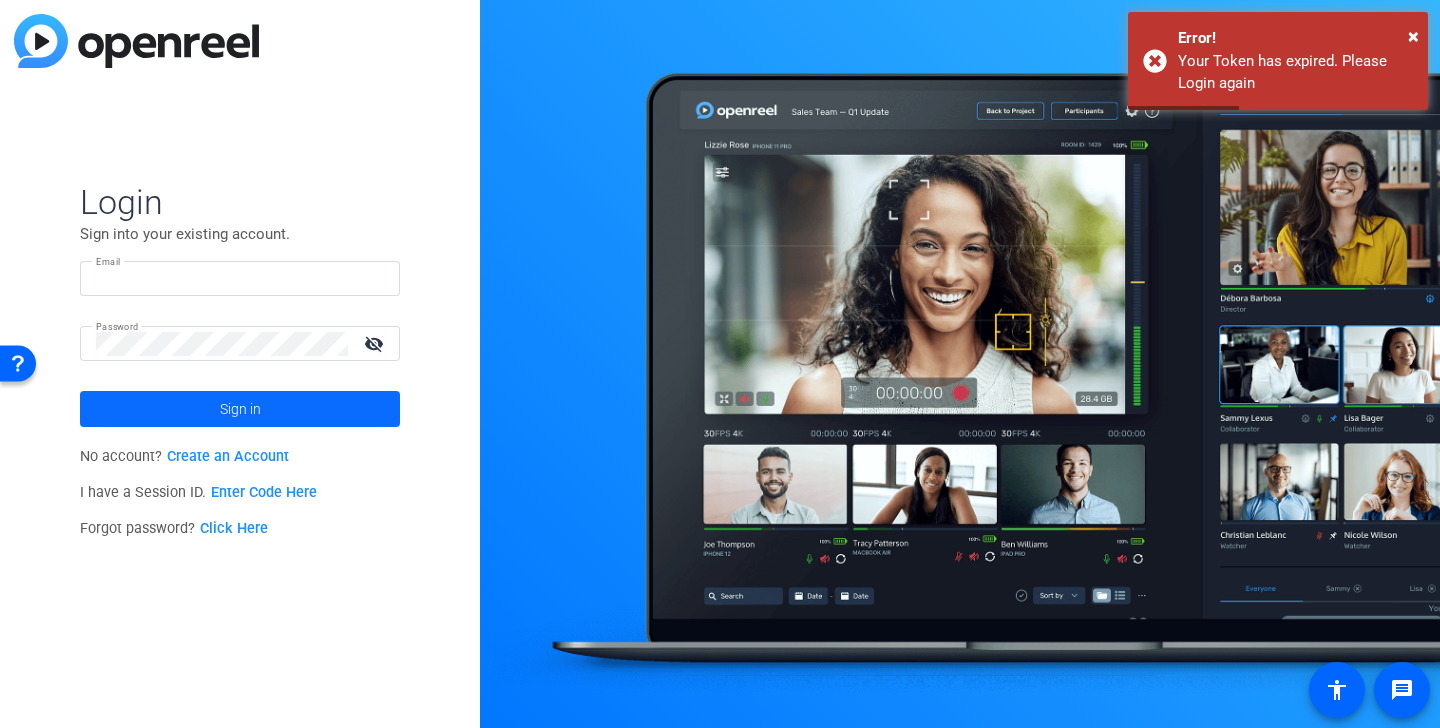 type on "audrey@ideadecanter.com" 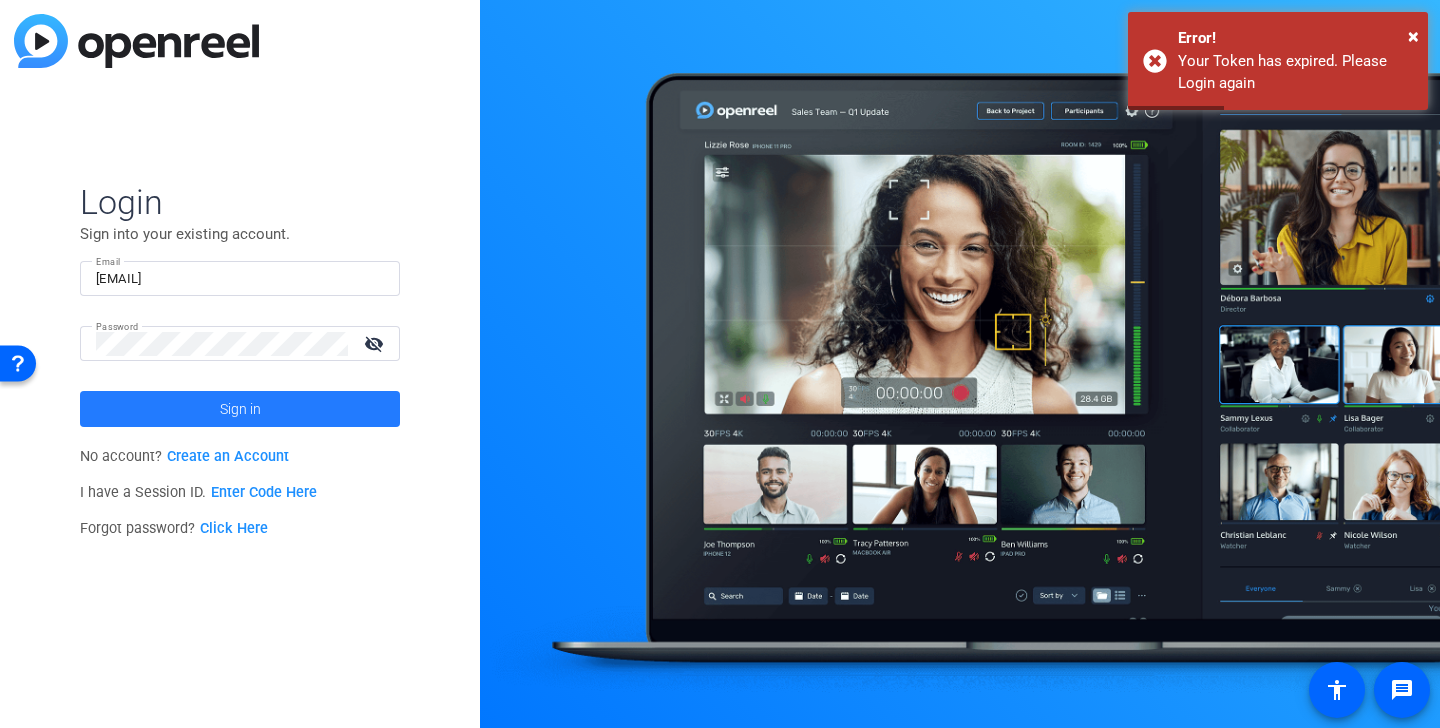 click on "Sign in" 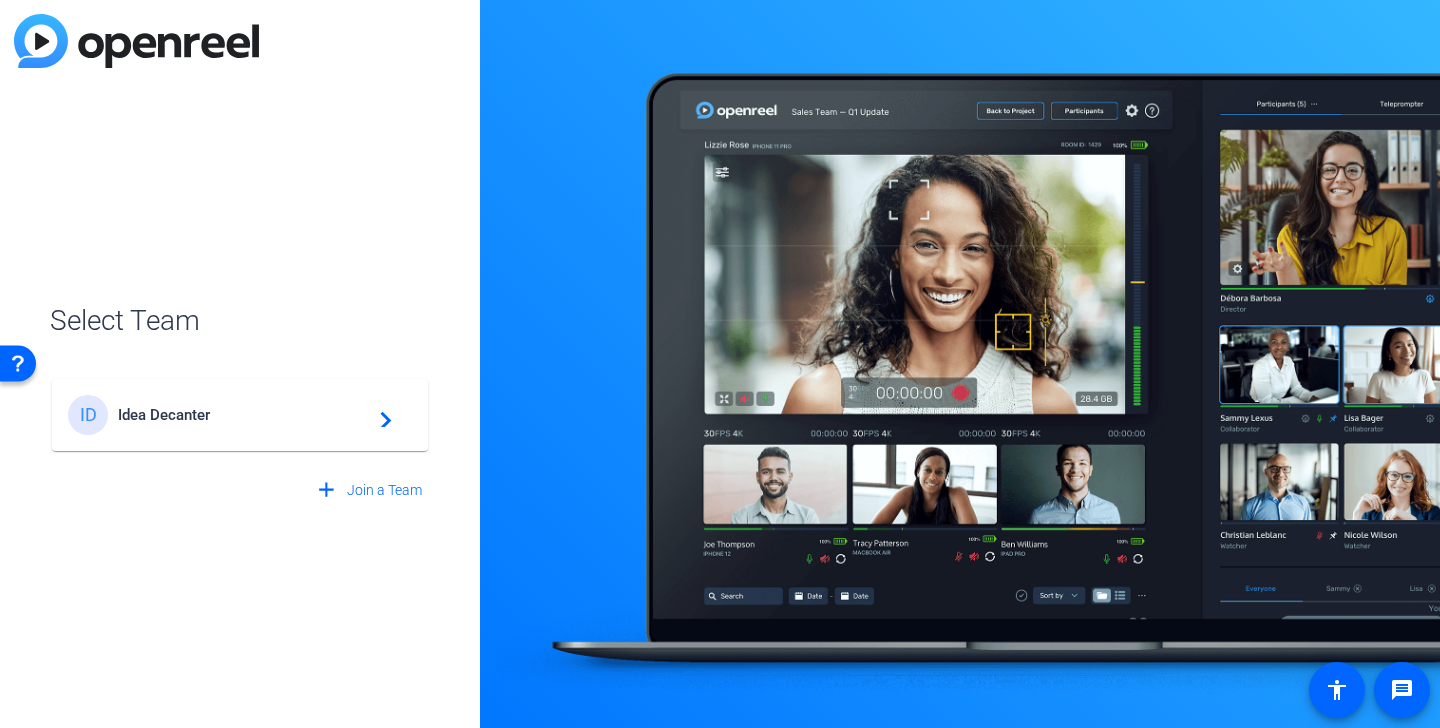 click on "Idea Decanter" 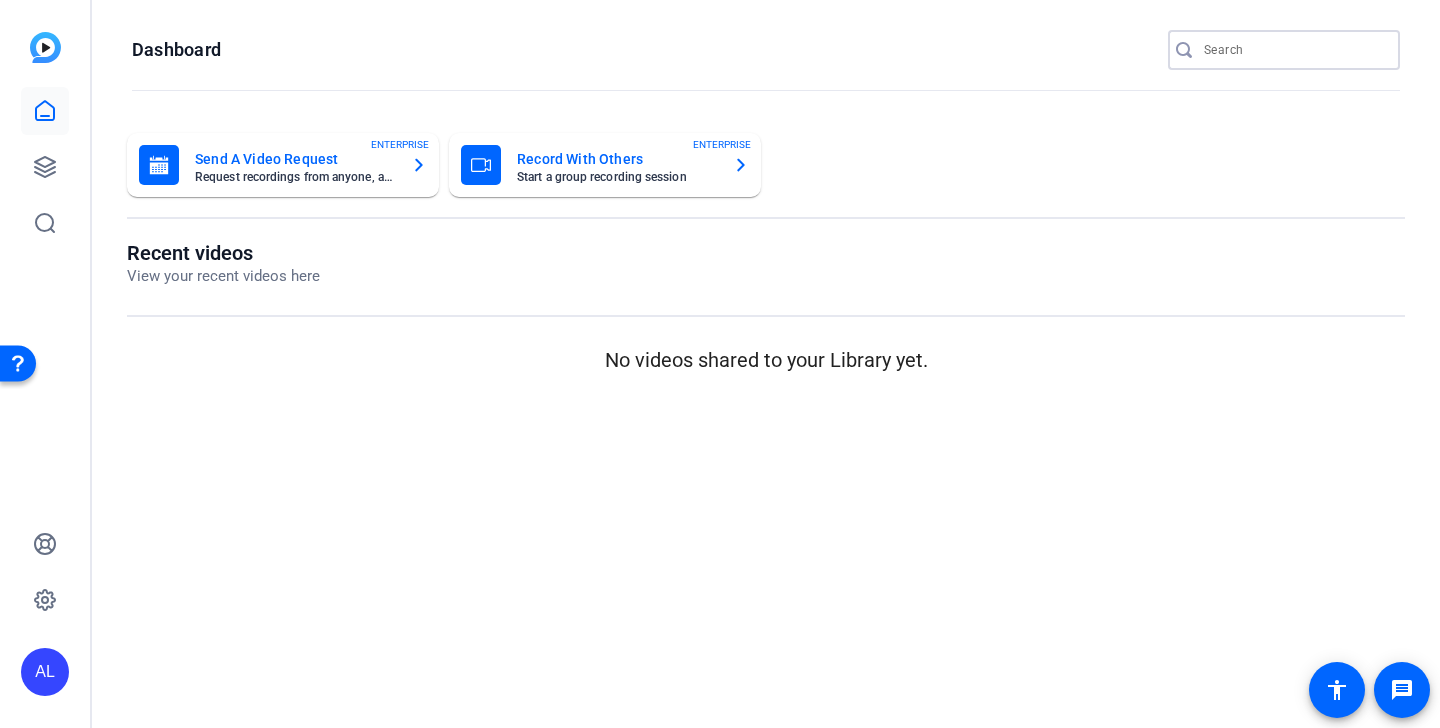 click at bounding box center [1294, 50] 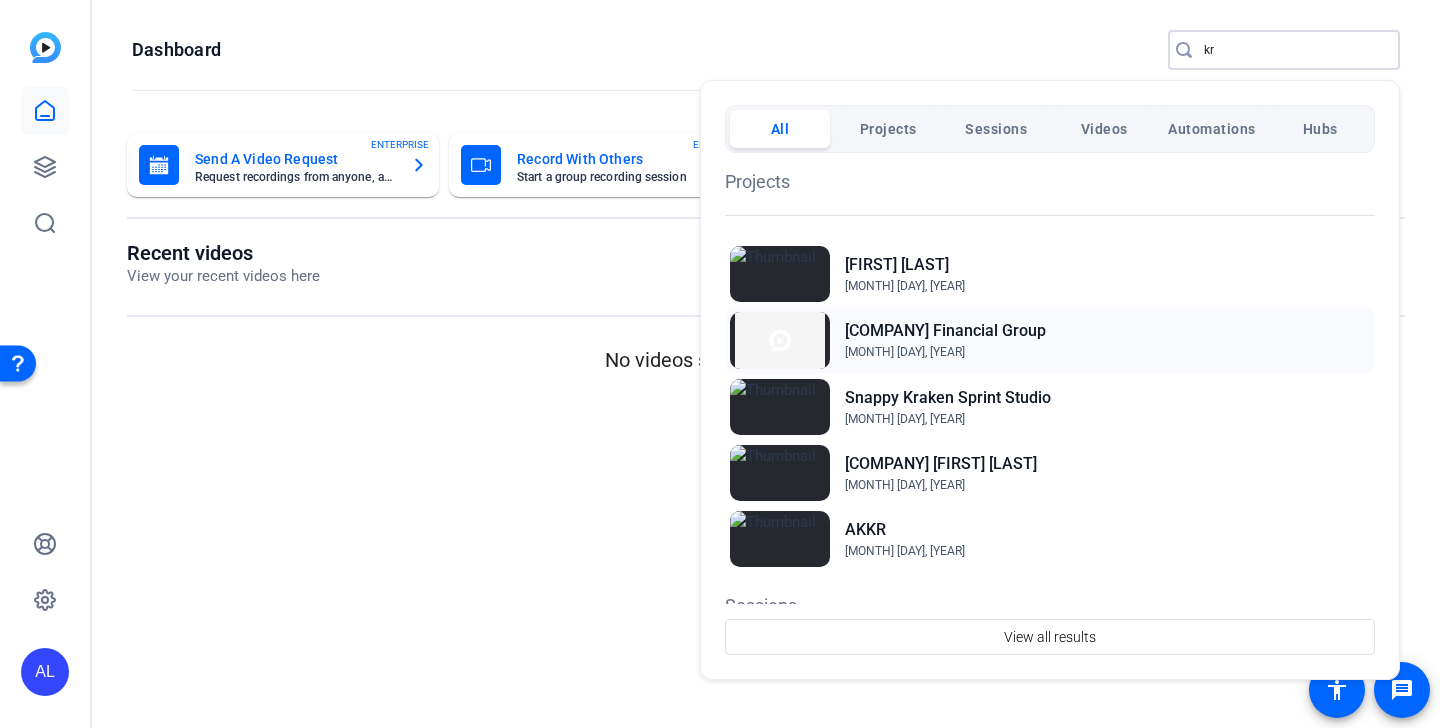 type on "kr" 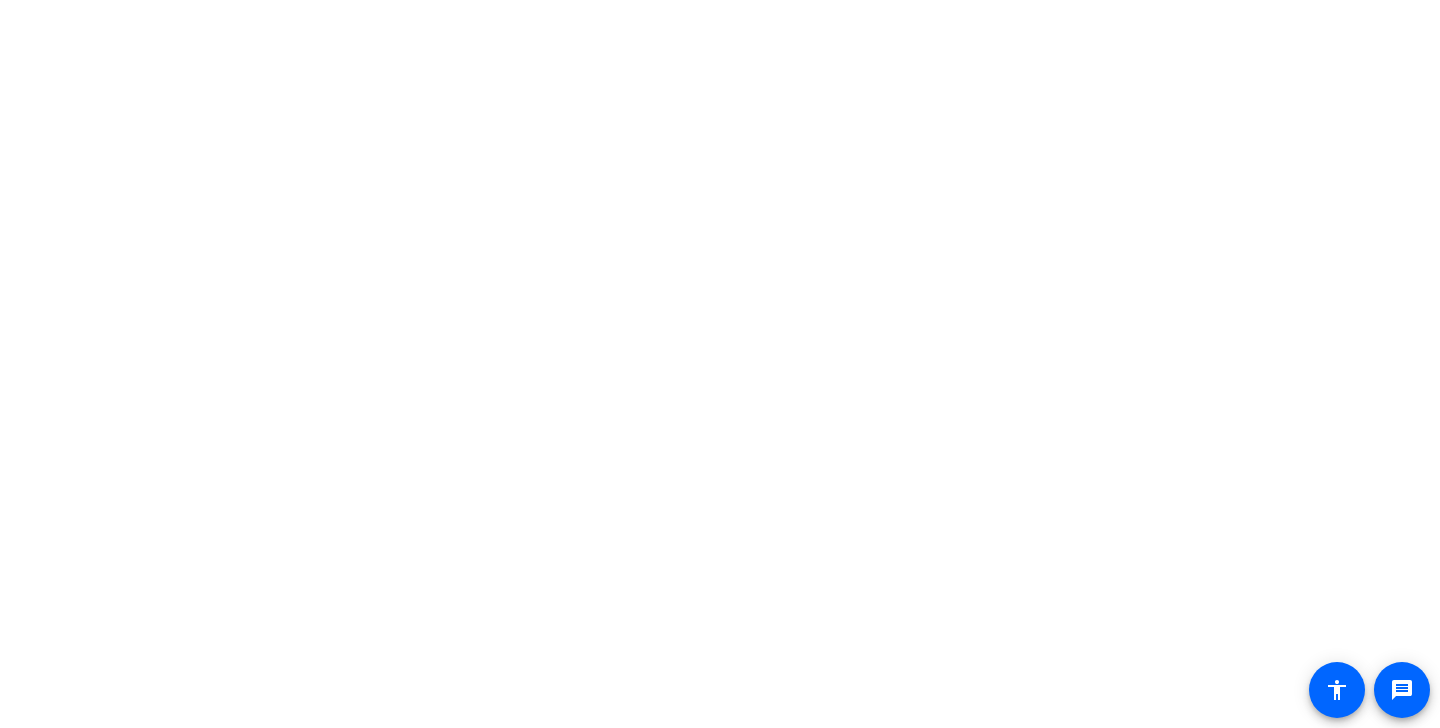 scroll, scrollTop: 0, scrollLeft: 0, axis: both 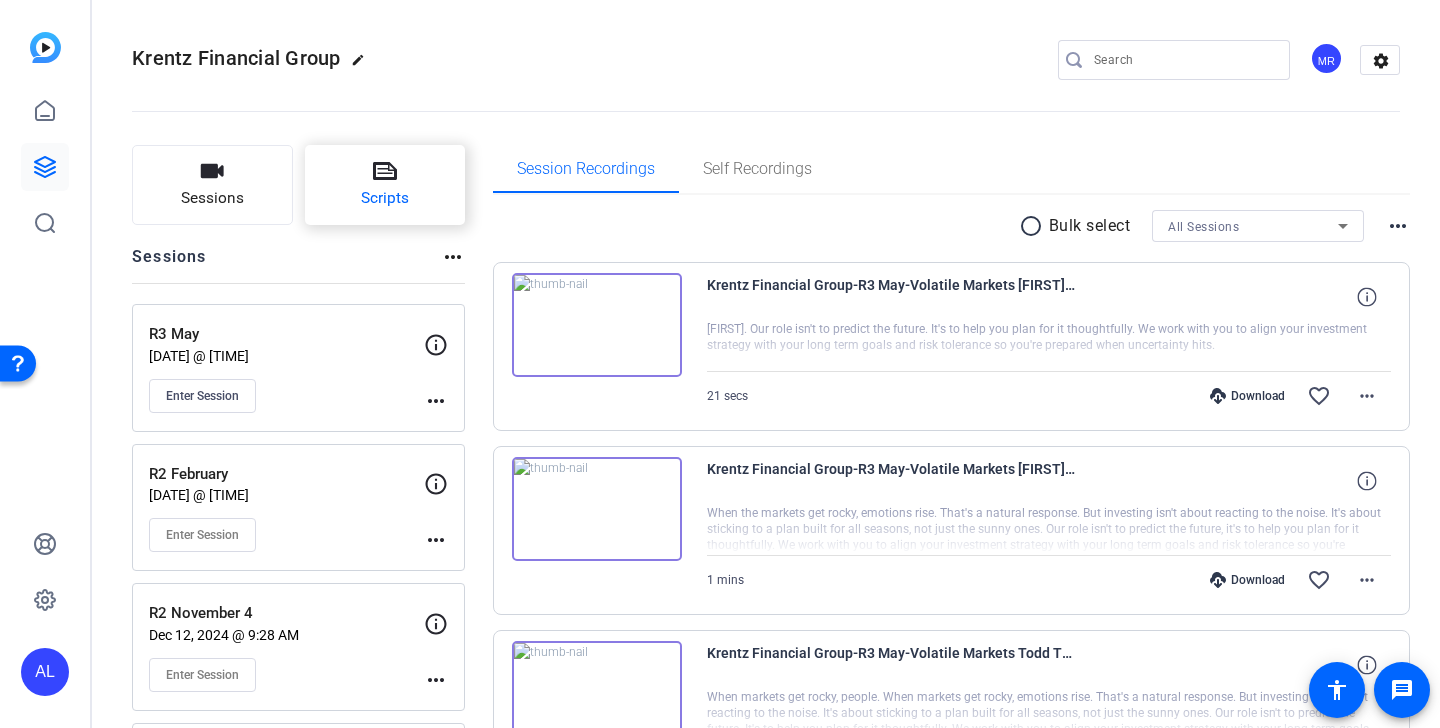 click on "Scripts" 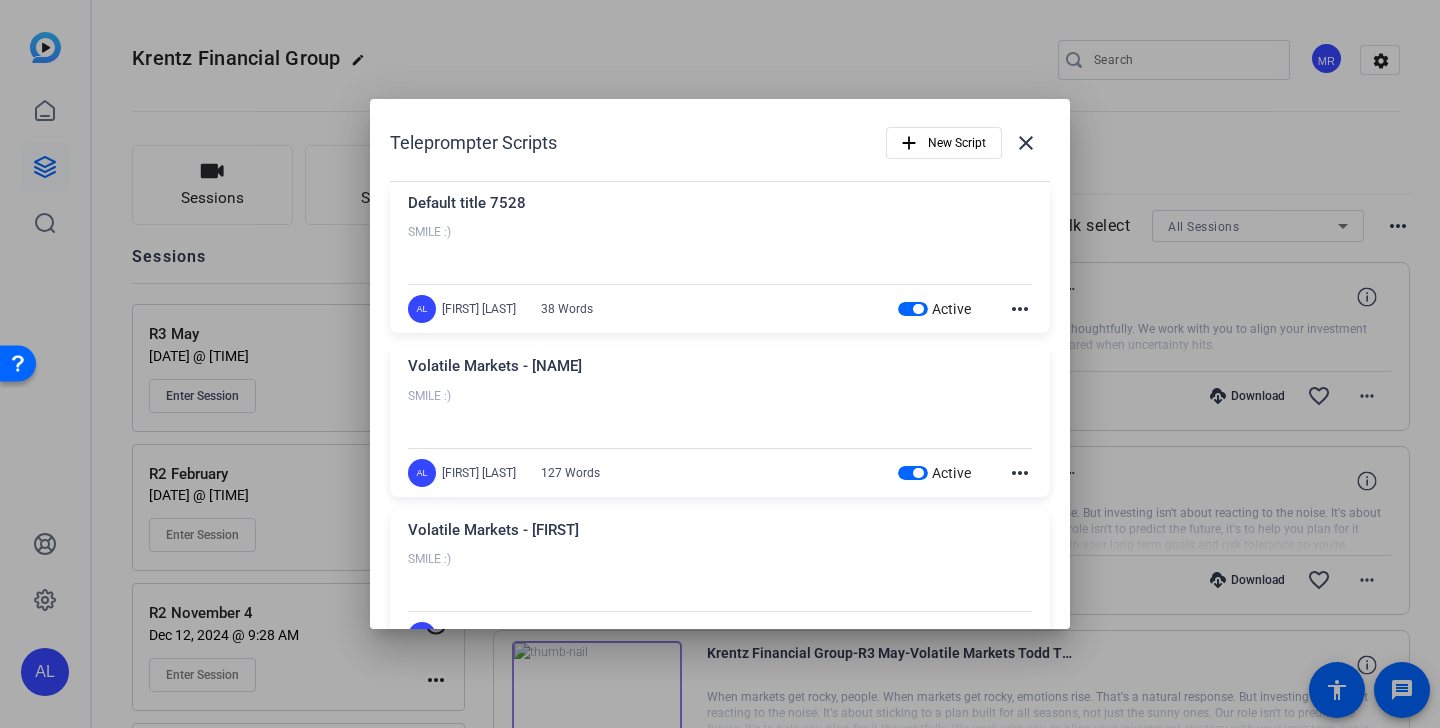 click on "Active" at bounding box center (950, 309) 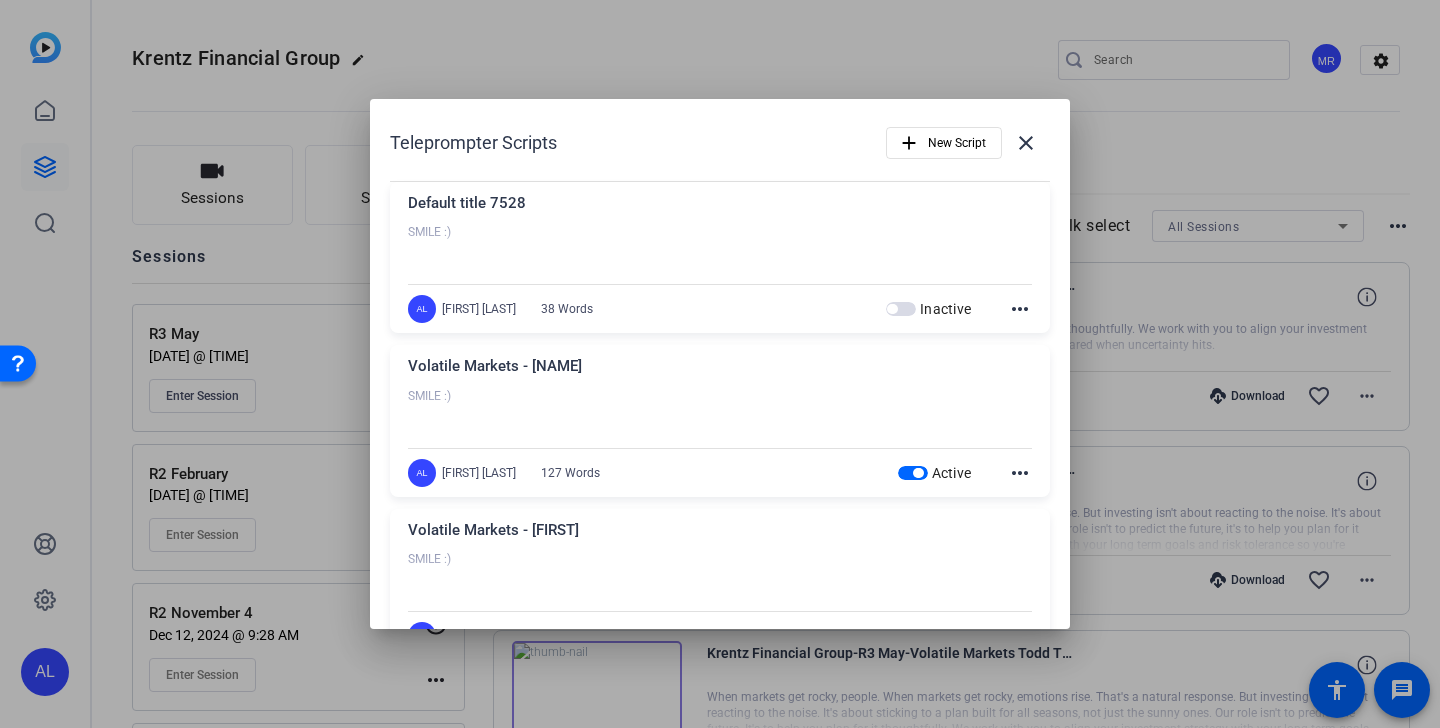 click at bounding box center (913, 473) 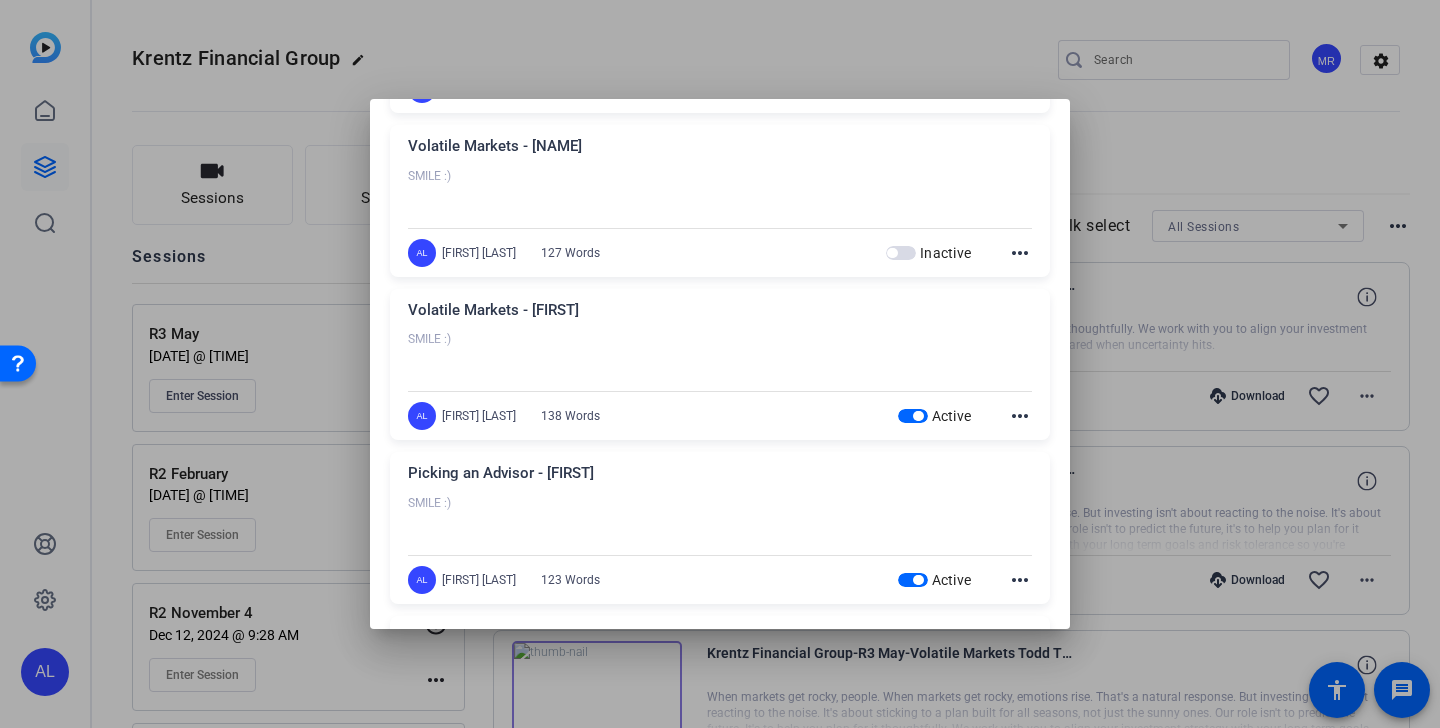 click at bounding box center (913, 416) 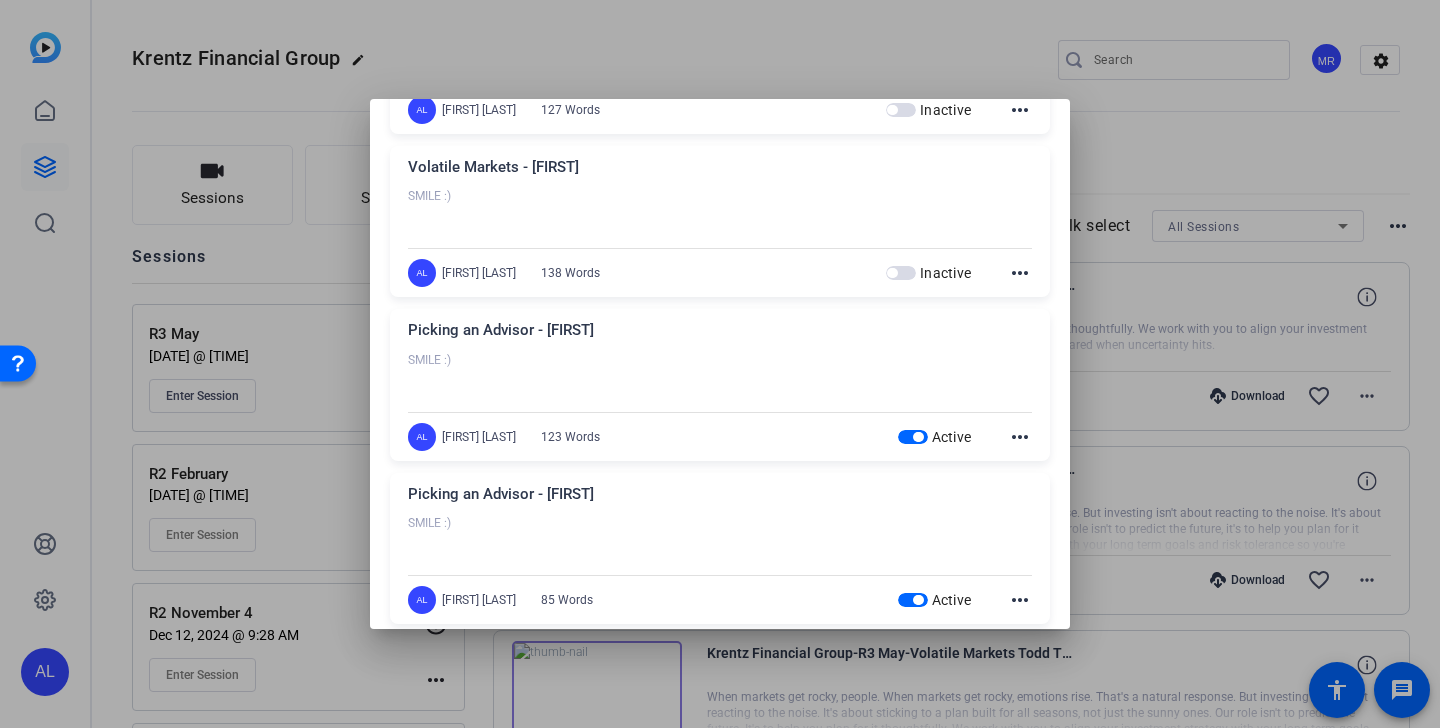 click at bounding box center (918, 437) 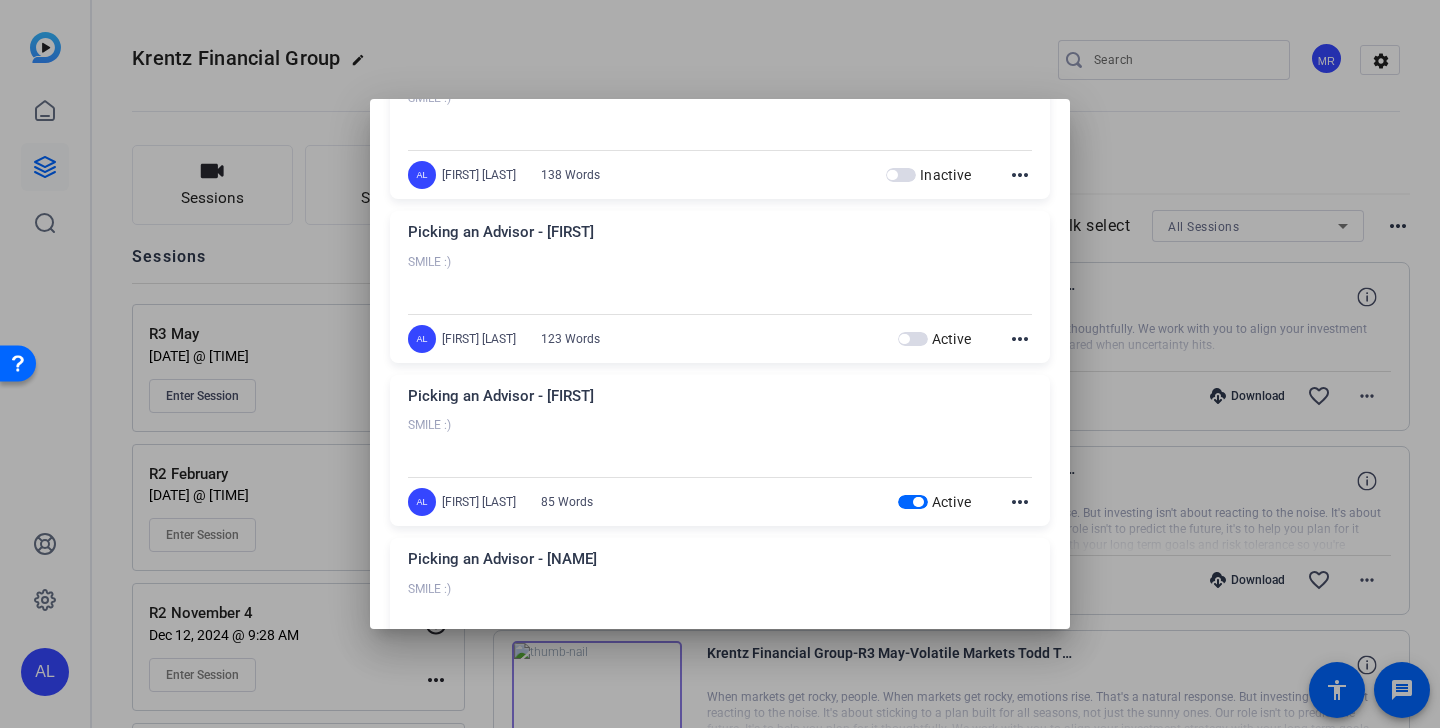 scroll, scrollTop: 651, scrollLeft: 0, axis: vertical 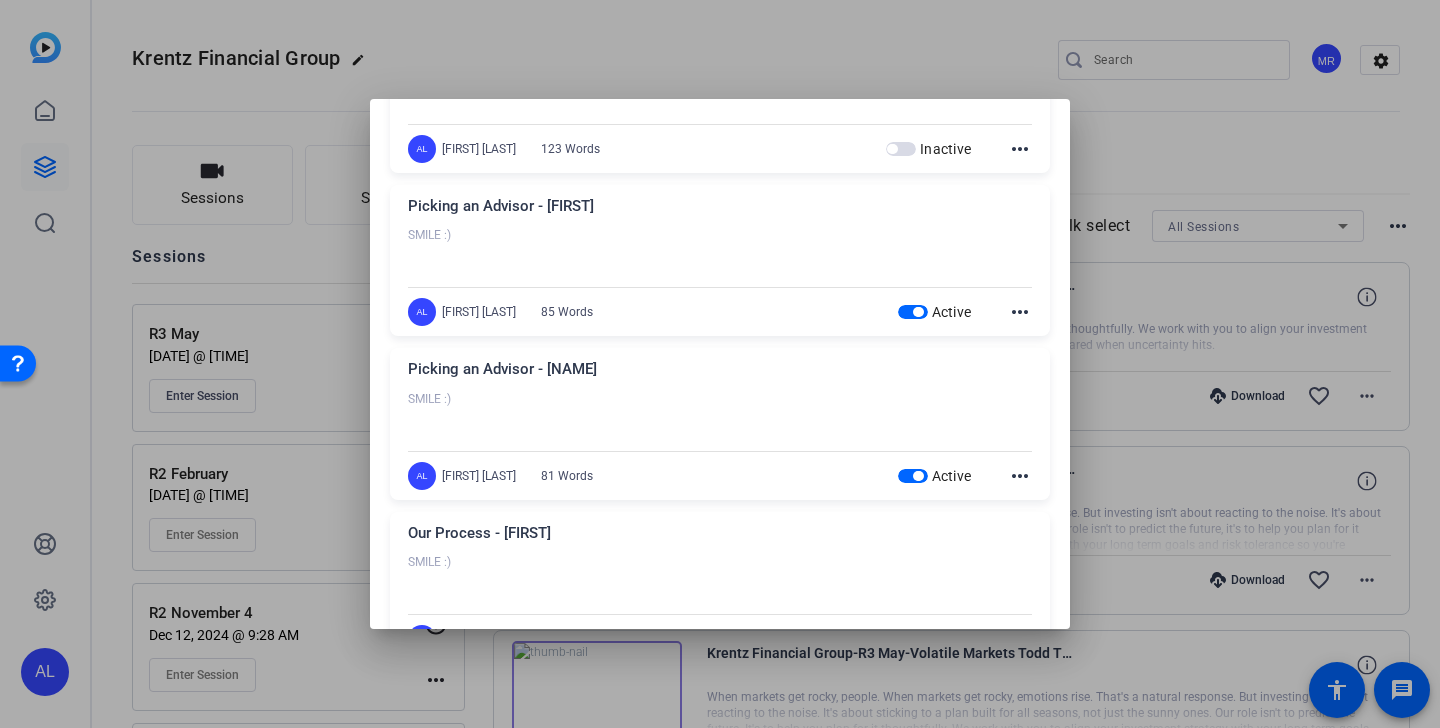 click at bounding box center [918, 312] 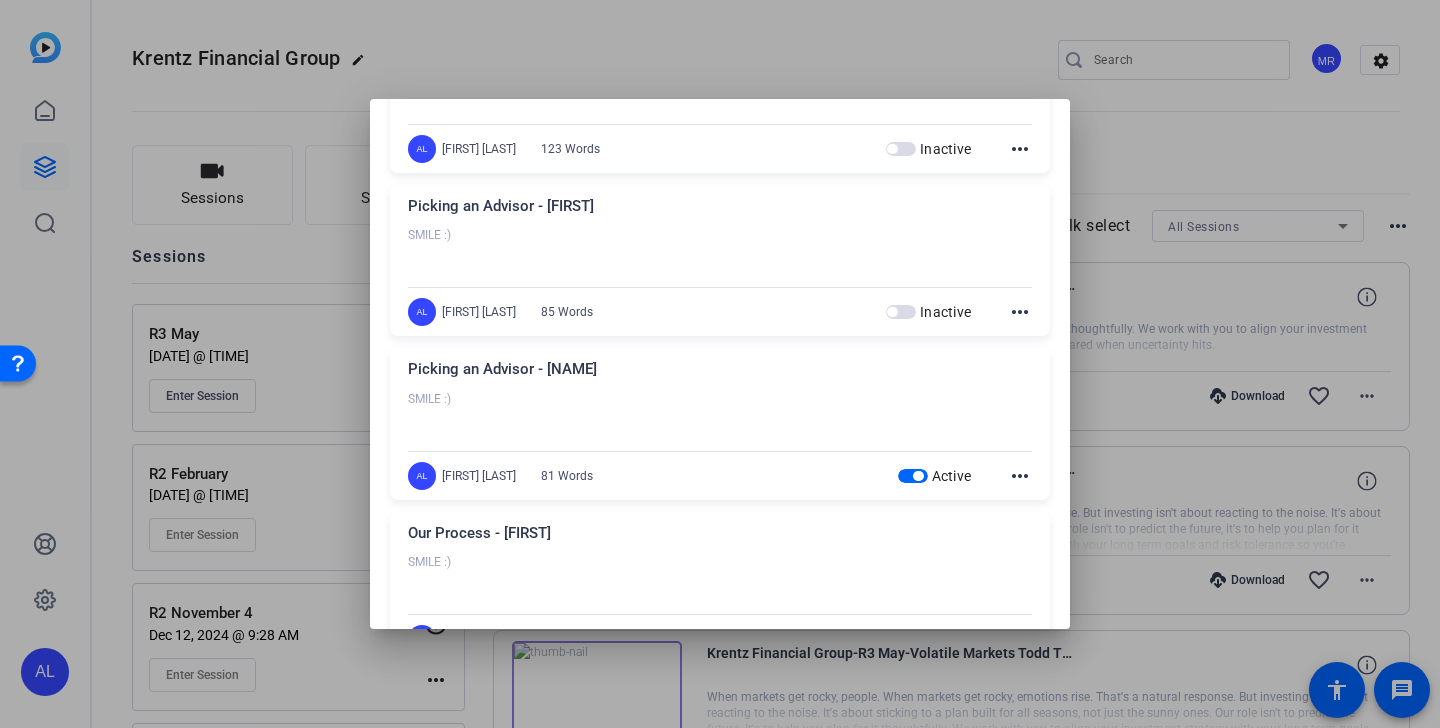 click at bounding box center (918, 476) 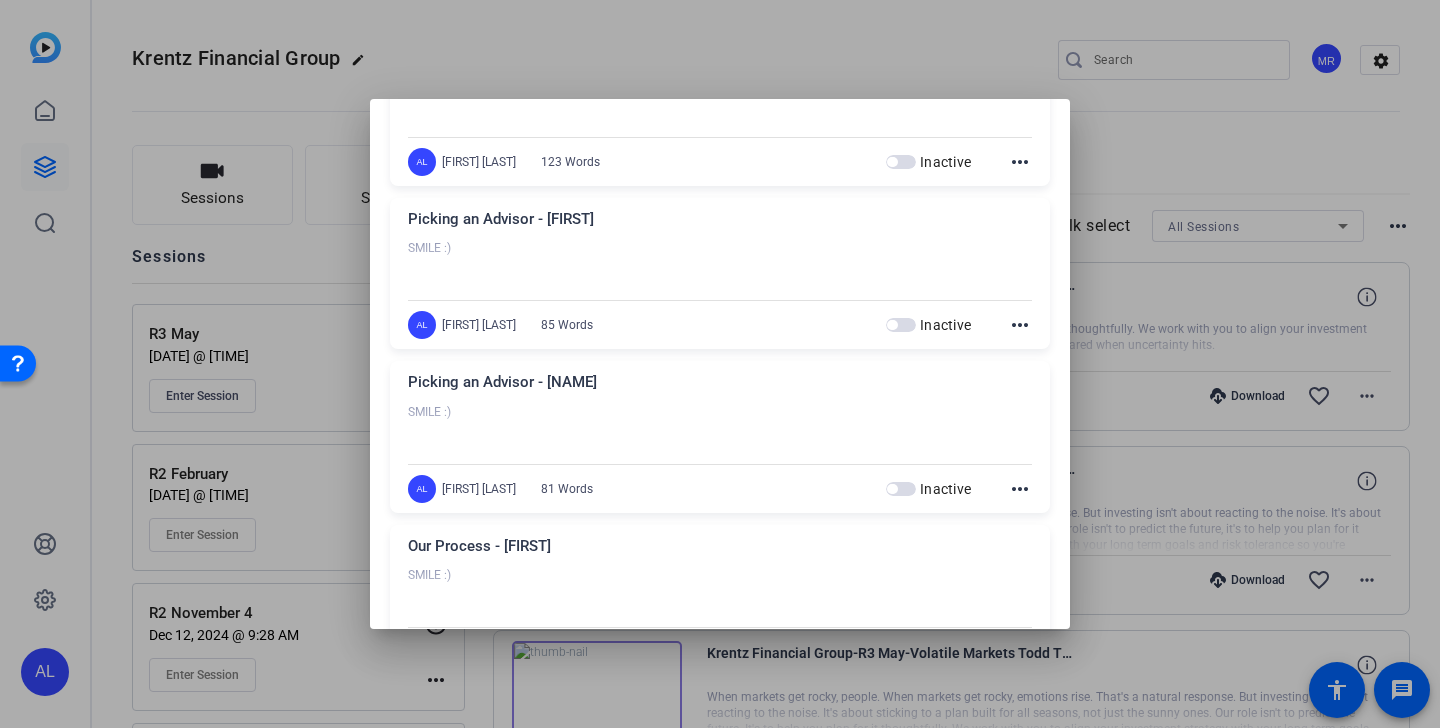 scroll, scrollTop: 0, scrollLeft: 0, axis: both 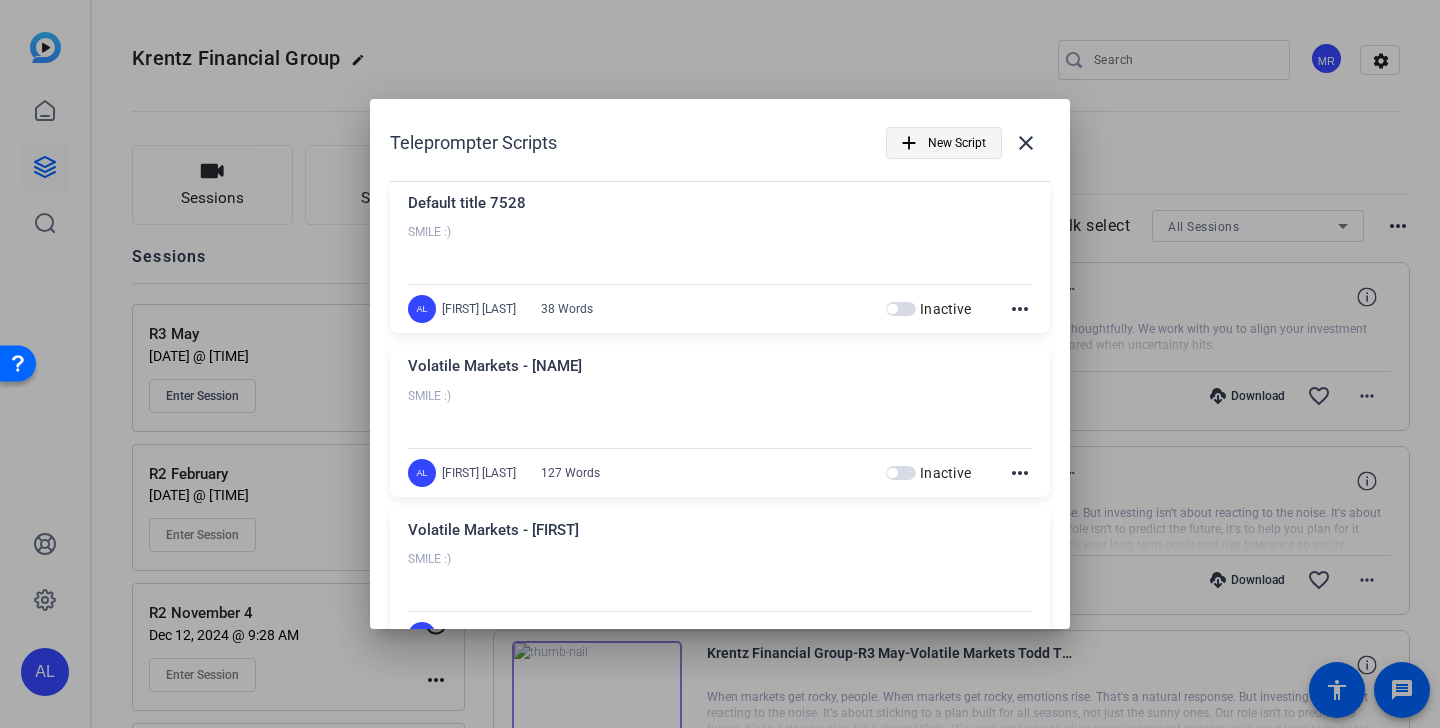 click on "New Script" at bounding box center [957, 143] 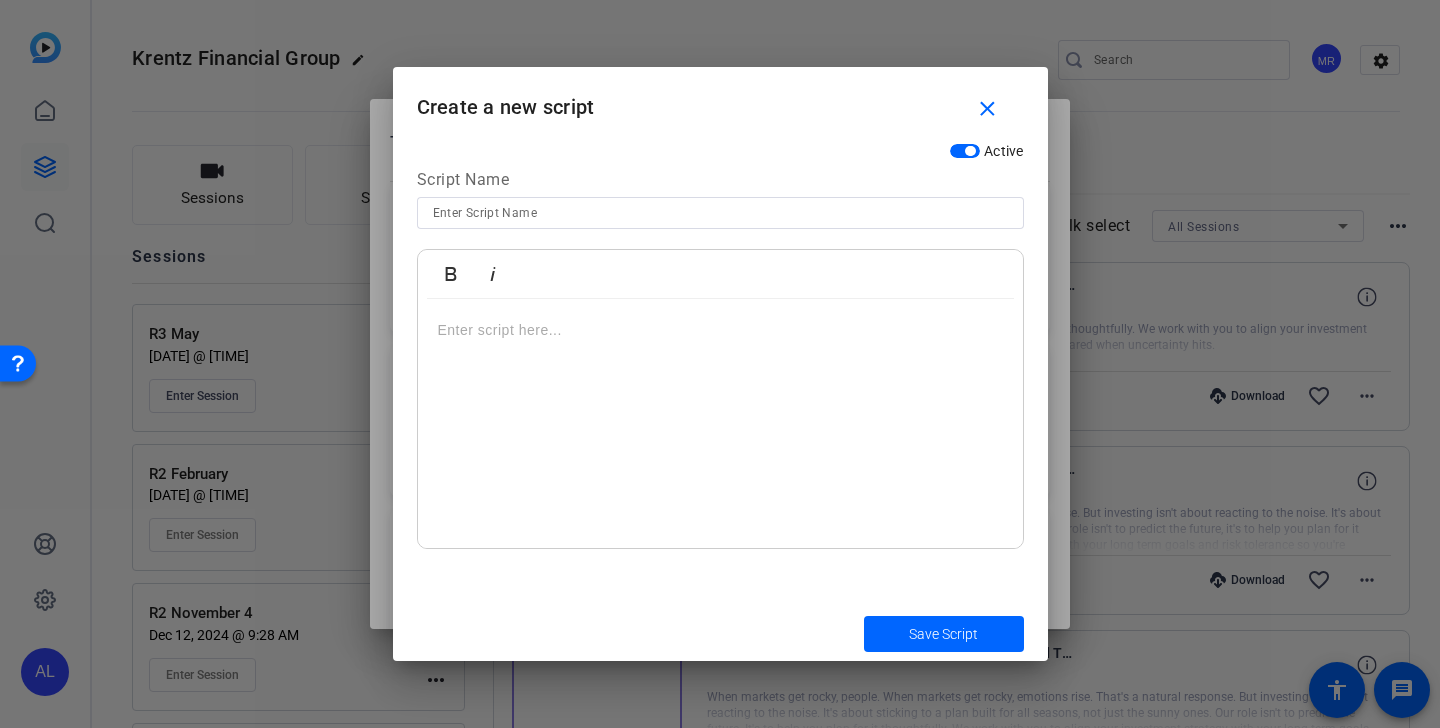 click at bounding box center [720, 213] 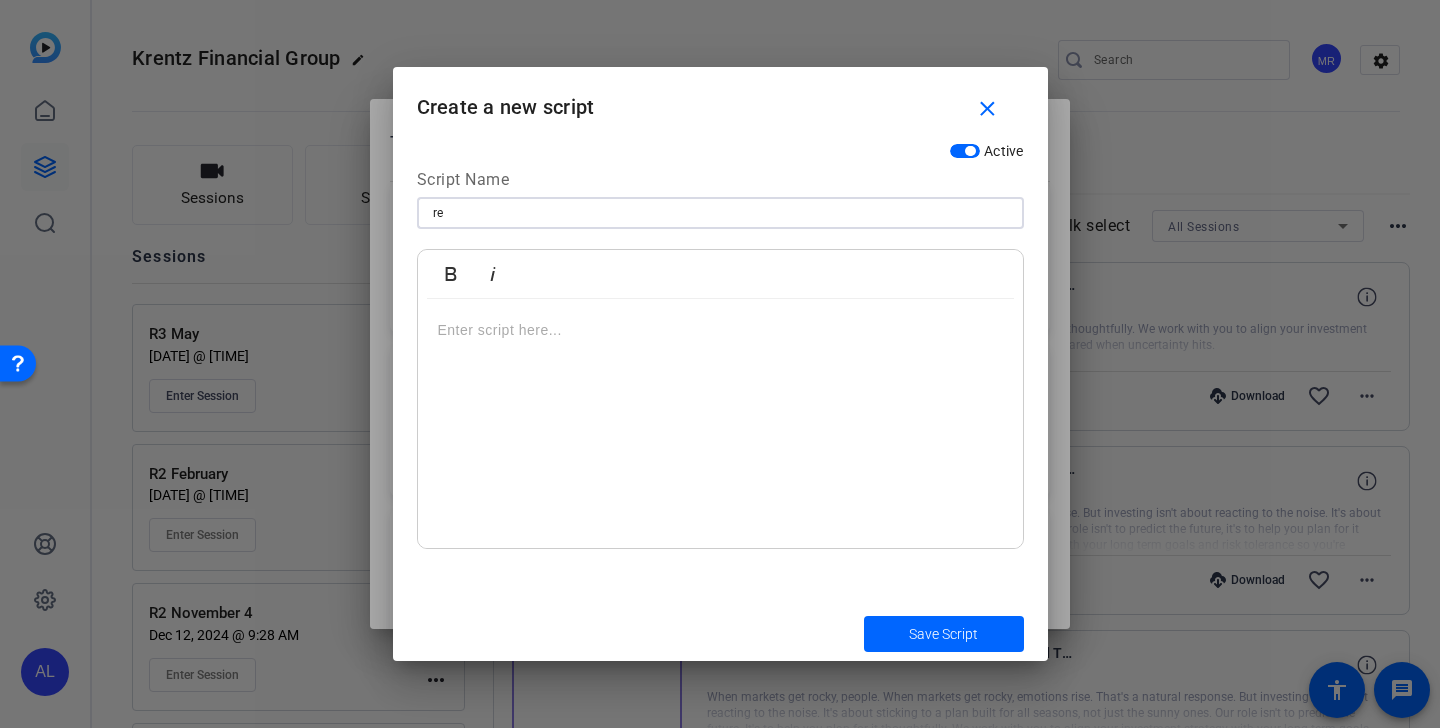 type on "r" 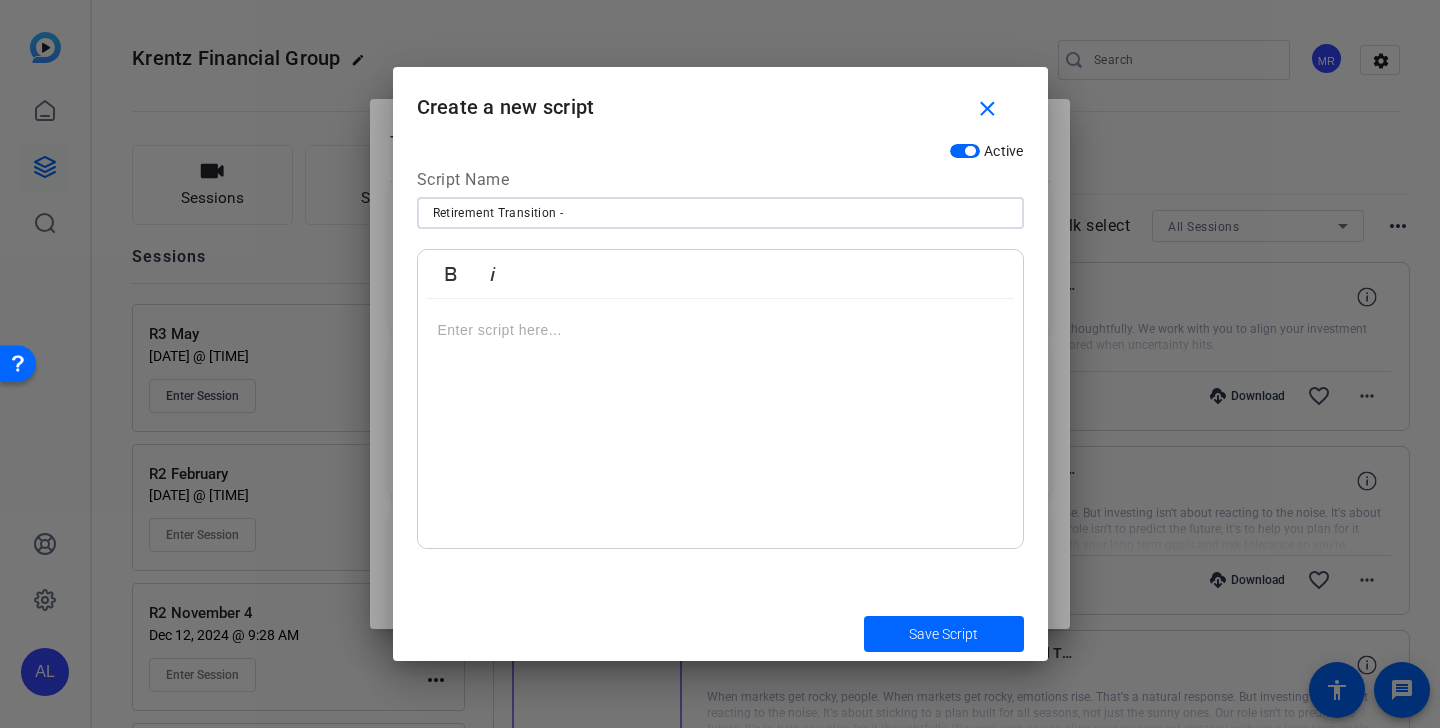 drag, startPoint x: 605, startPoint y: 212, endPoint x: 341, endPoint y: 203, distance: 264.15335 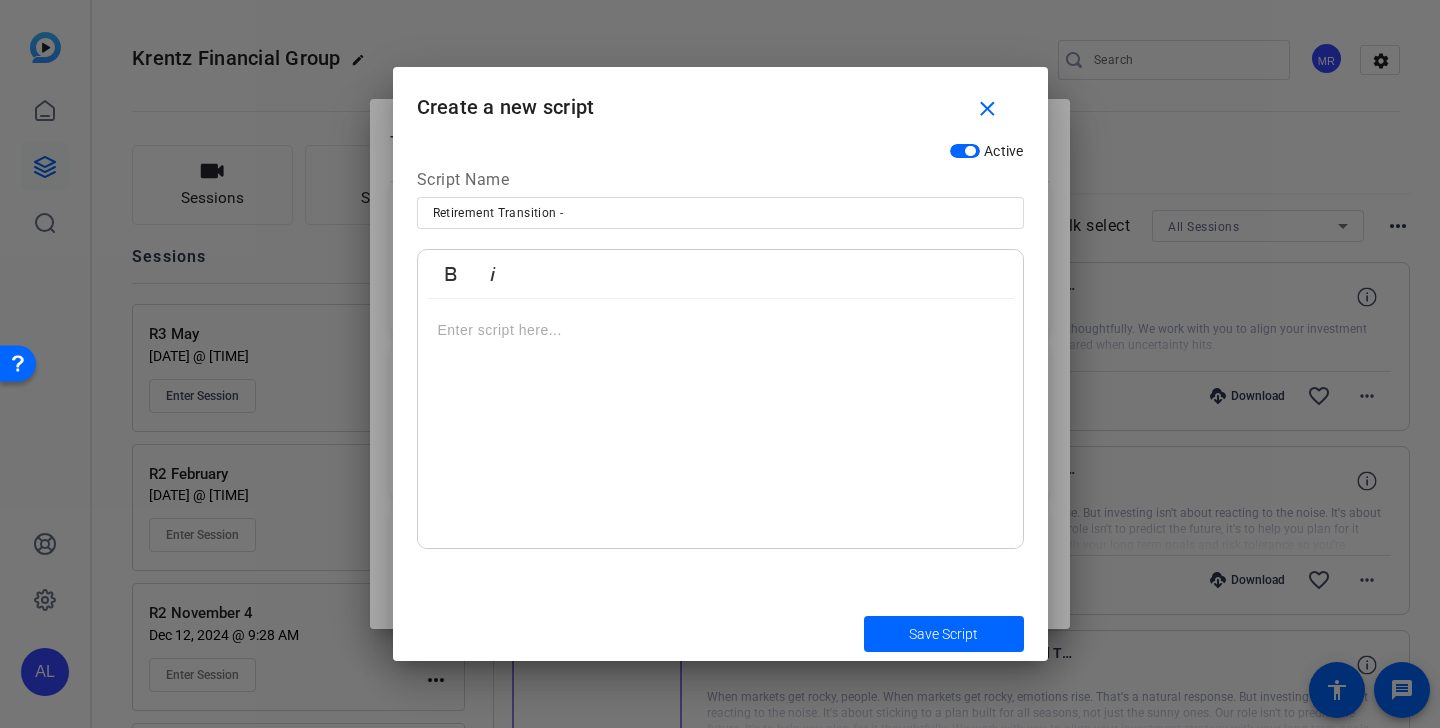 click at bounding box center (720, 330) 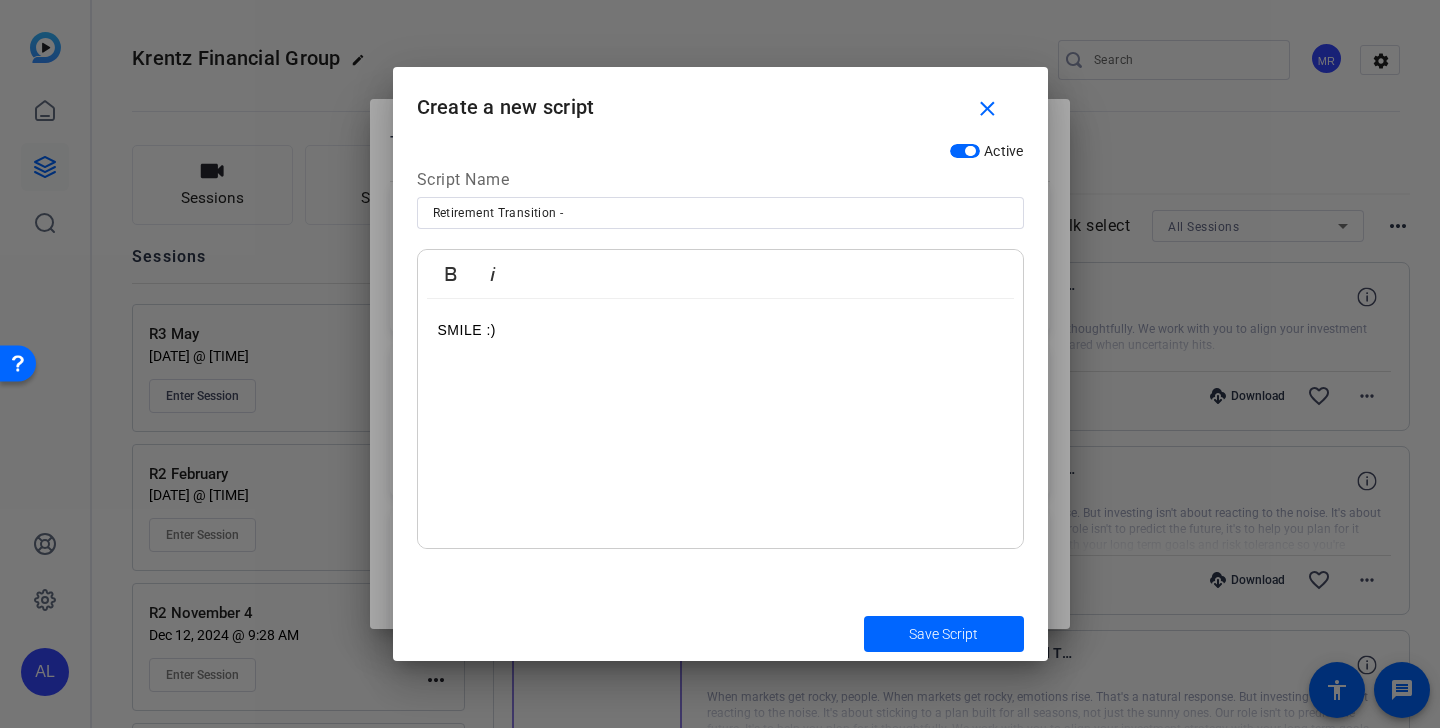 scroll, scrollTop: 129, scrollLeft: 0, axis: vertical 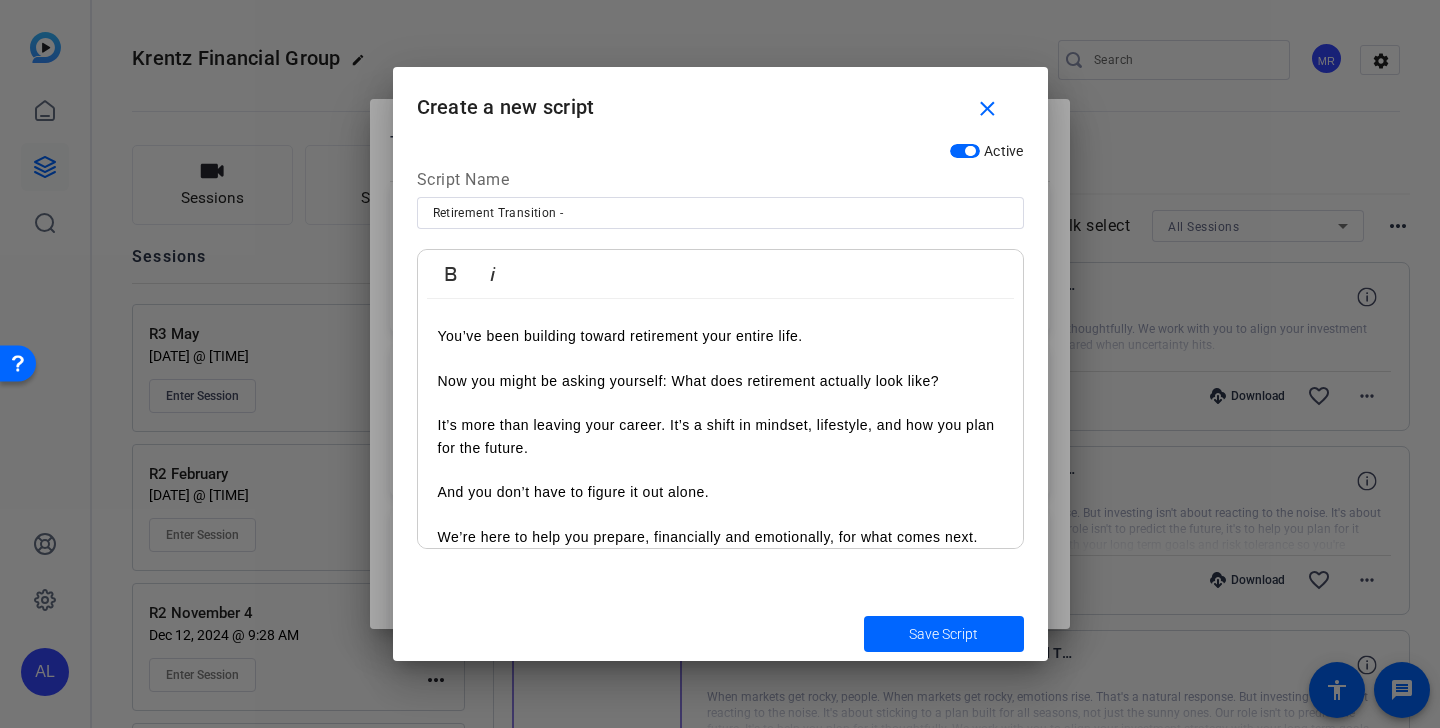 click on "Retirement Transition -" at bounding box center (720, 213) 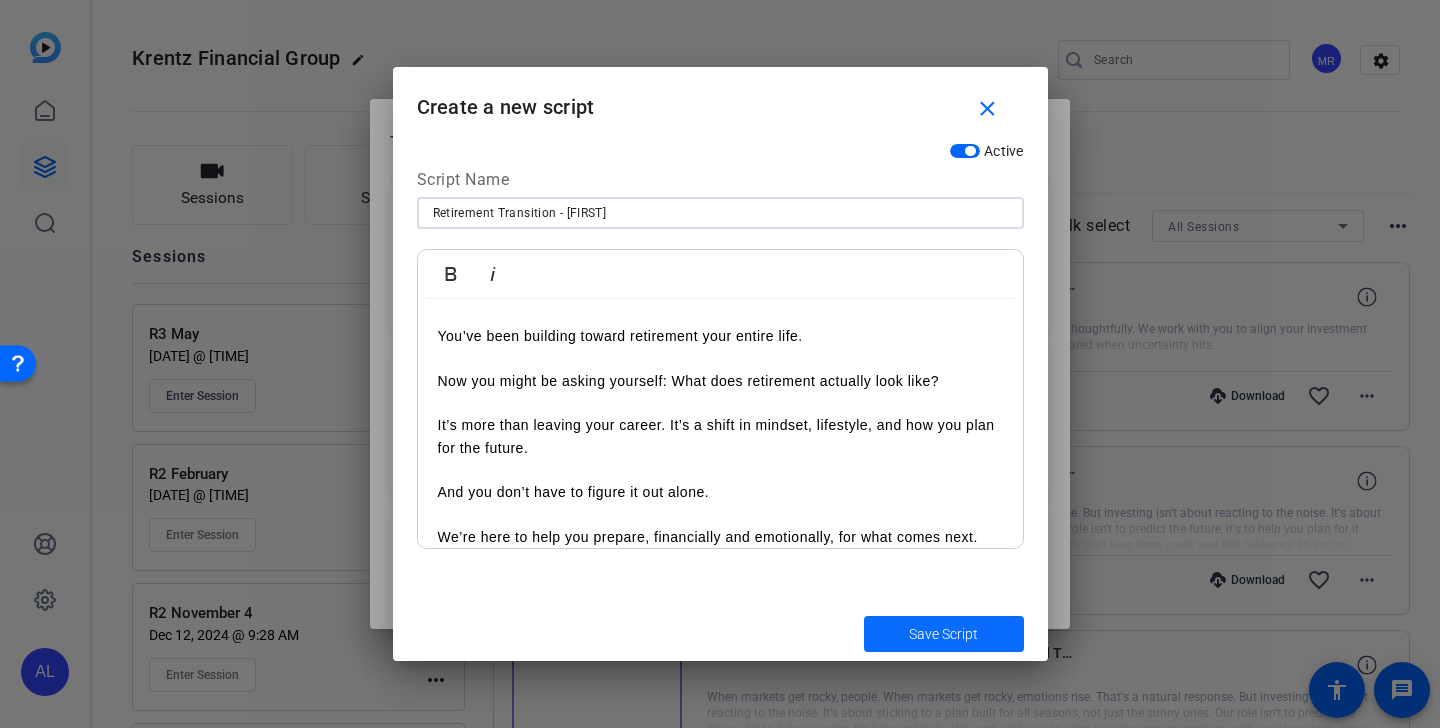 type on "Retirement Transition - [FIRST]" 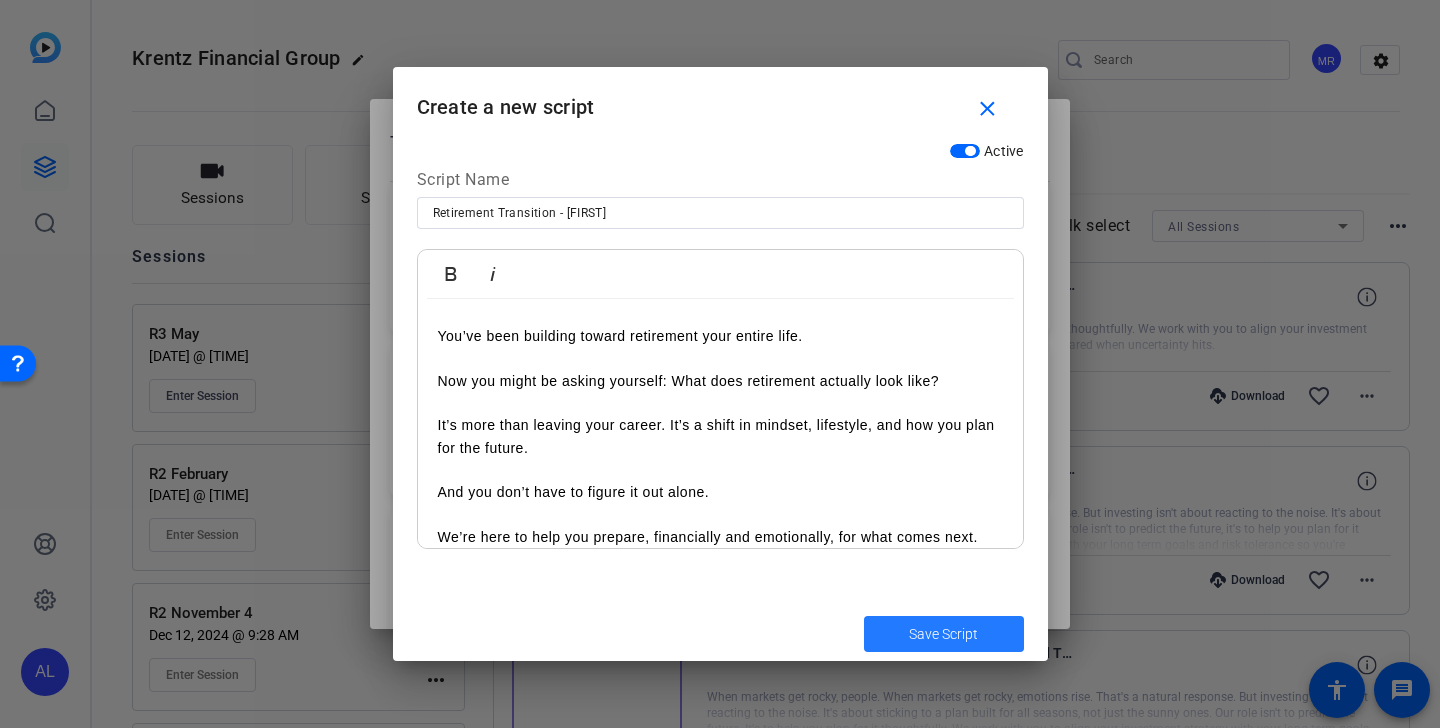 click at bounding box center [944, 634] 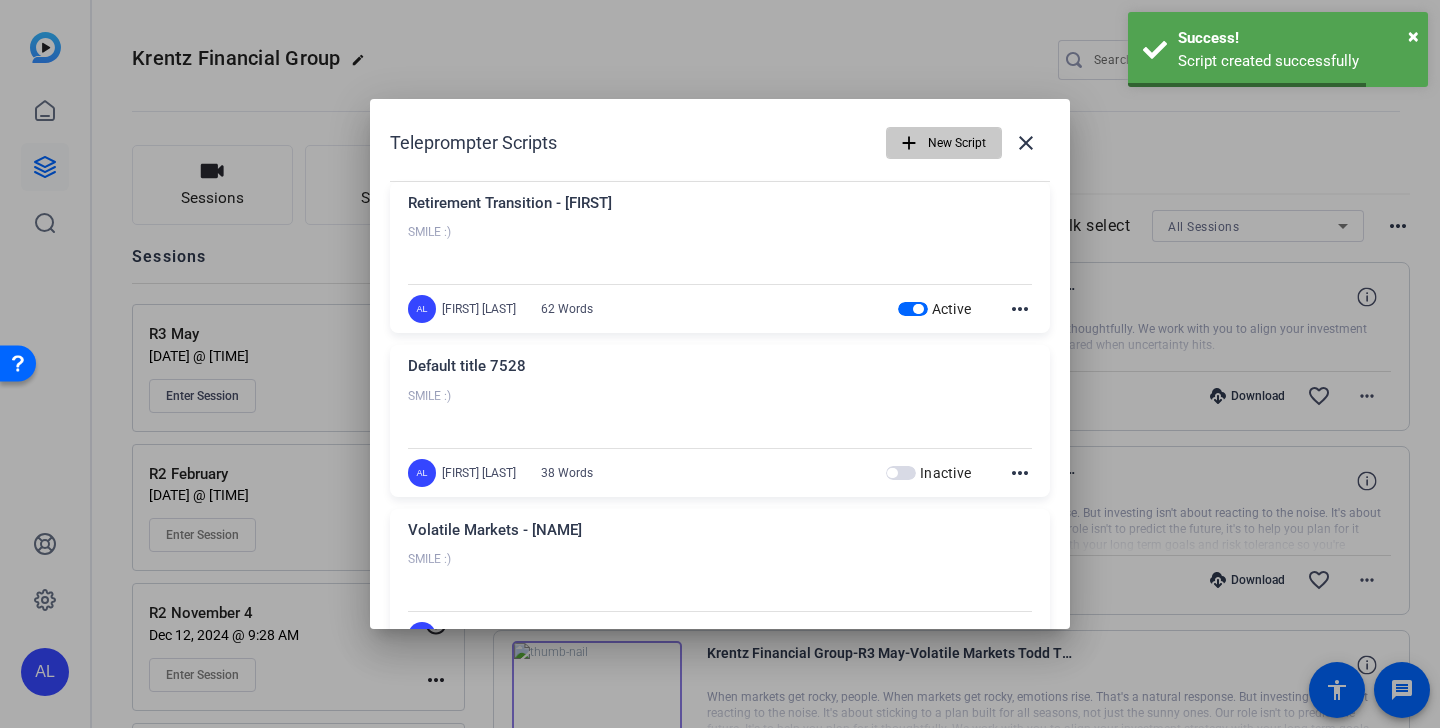 click on "New Script" at bounding box center (957, 143) 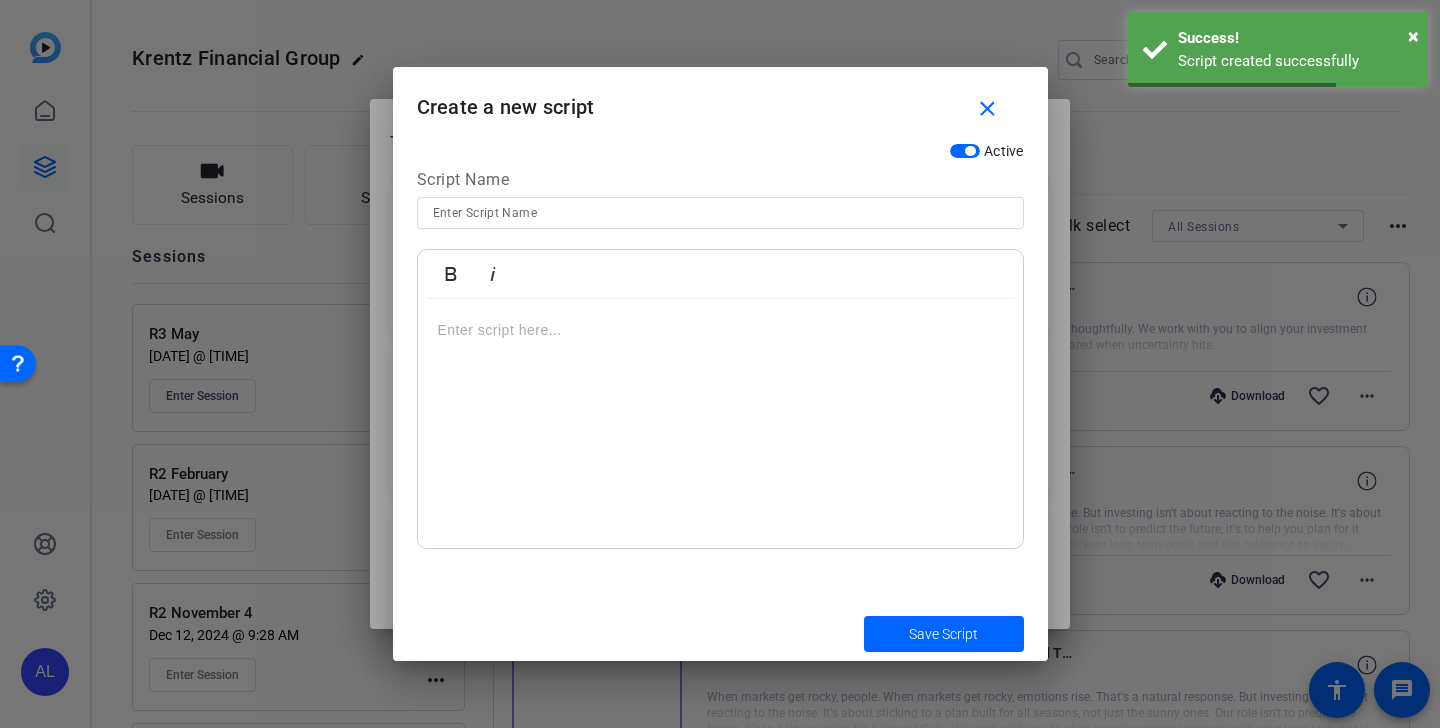 click at bounding box center [720, 213] 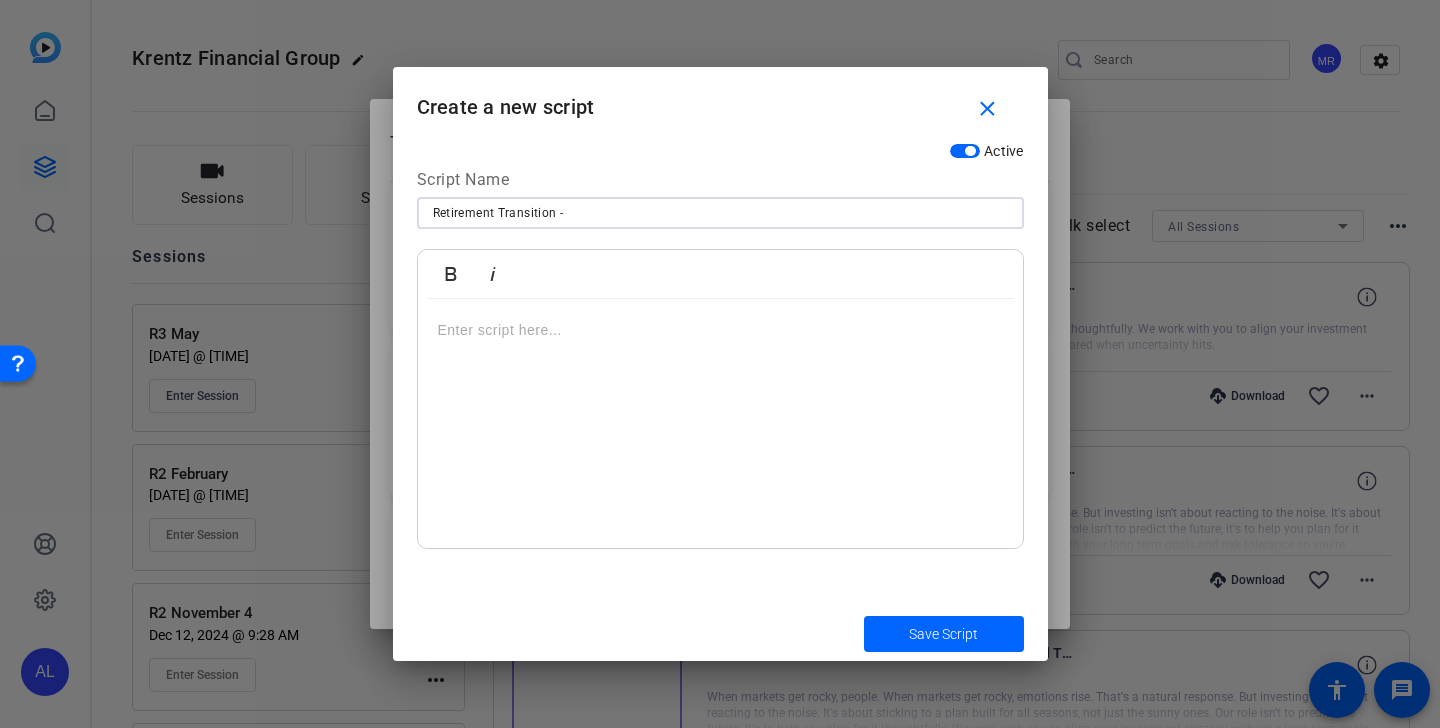 type on "Retirement Transition -" 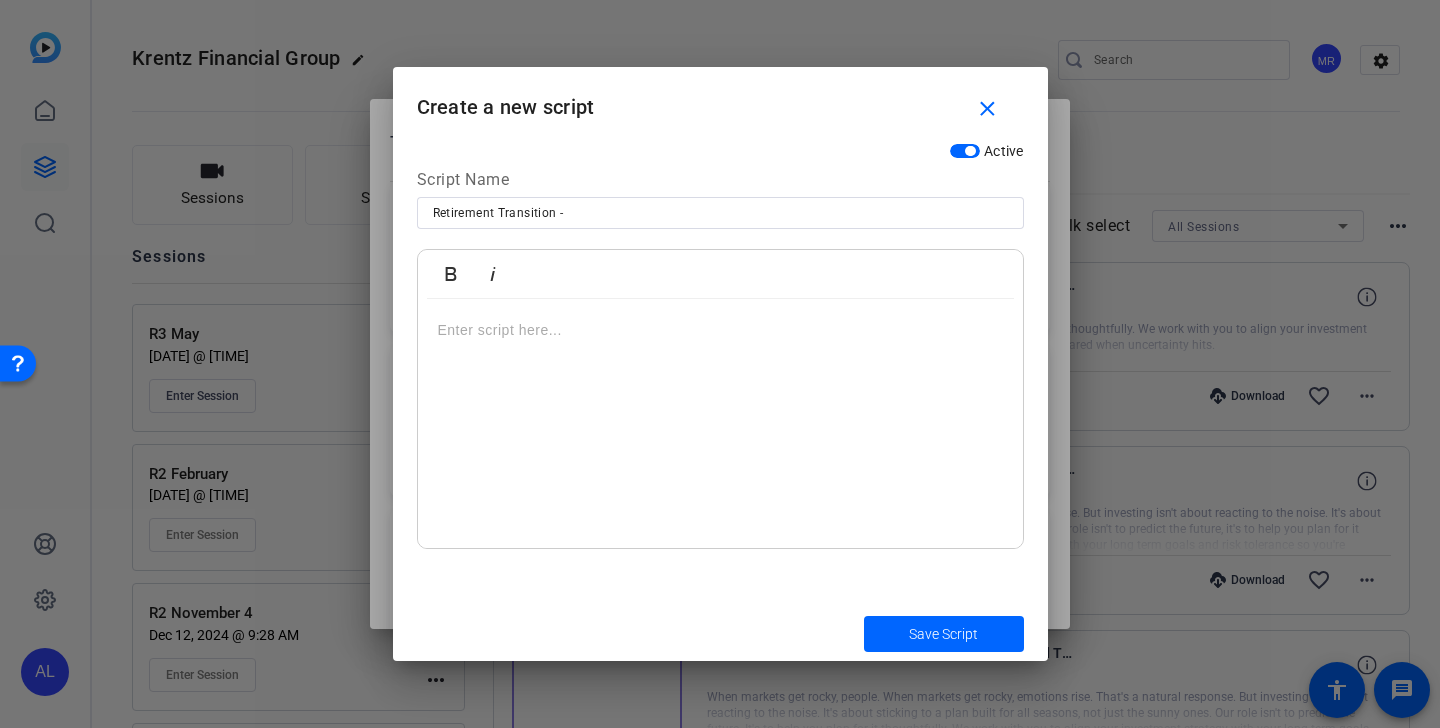 click at bounding box center [720, 330] 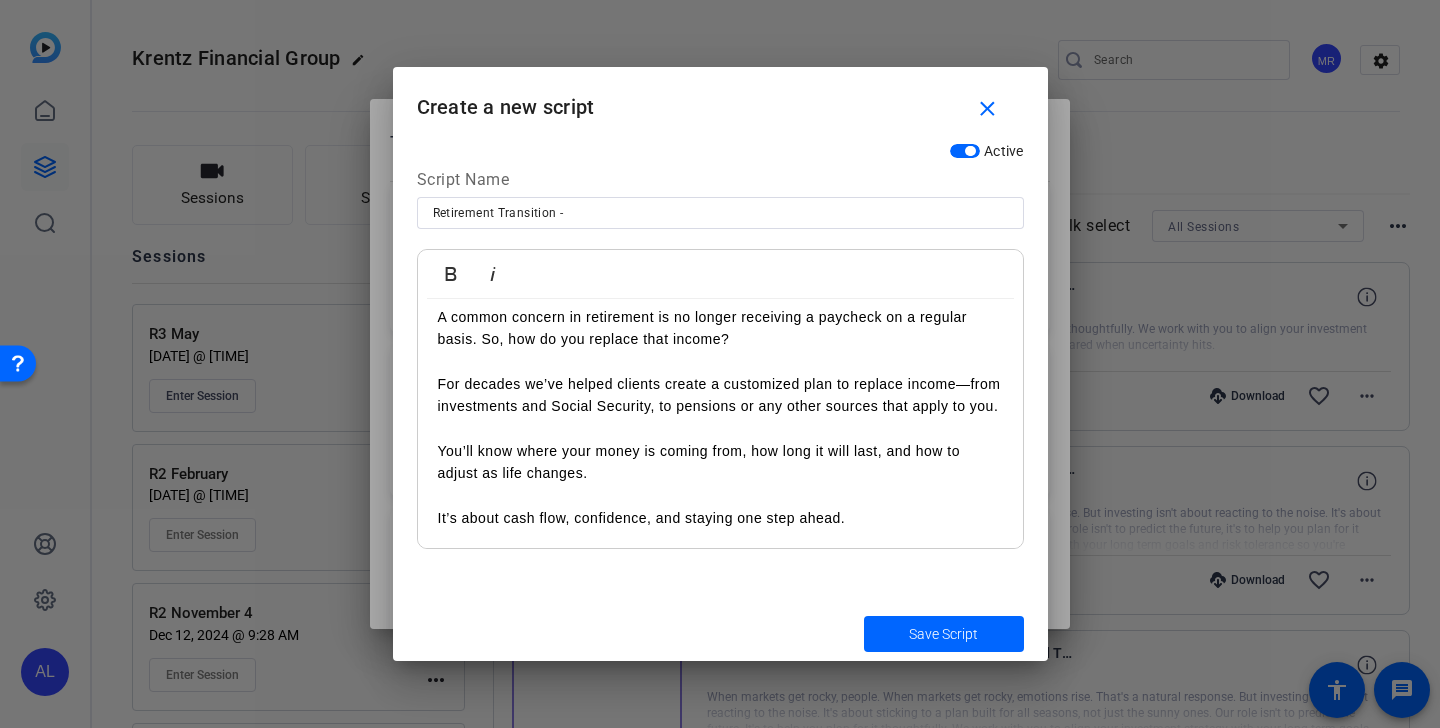 scroll, scrollTop: 0, scrollLeft: 0, axis: both 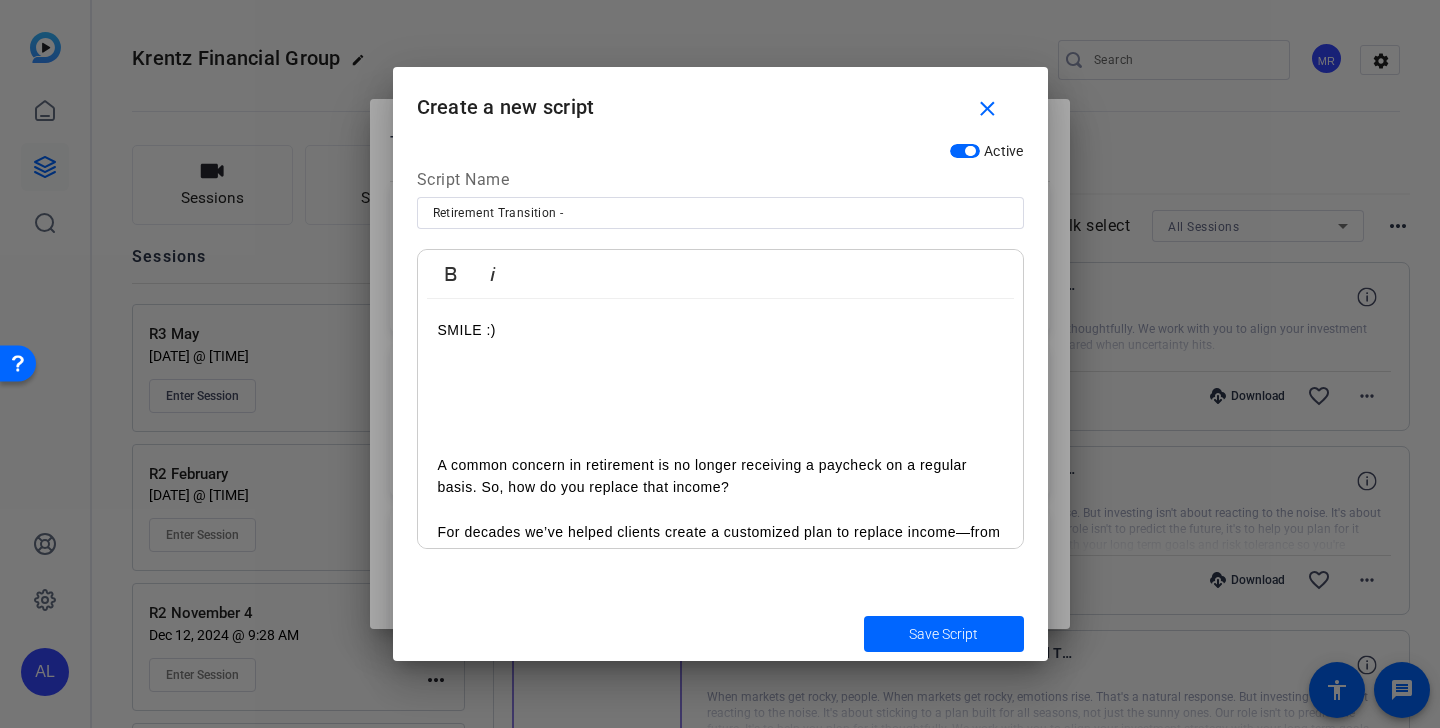 click on "Retirement Transition -" at bounding box center [720, 213] 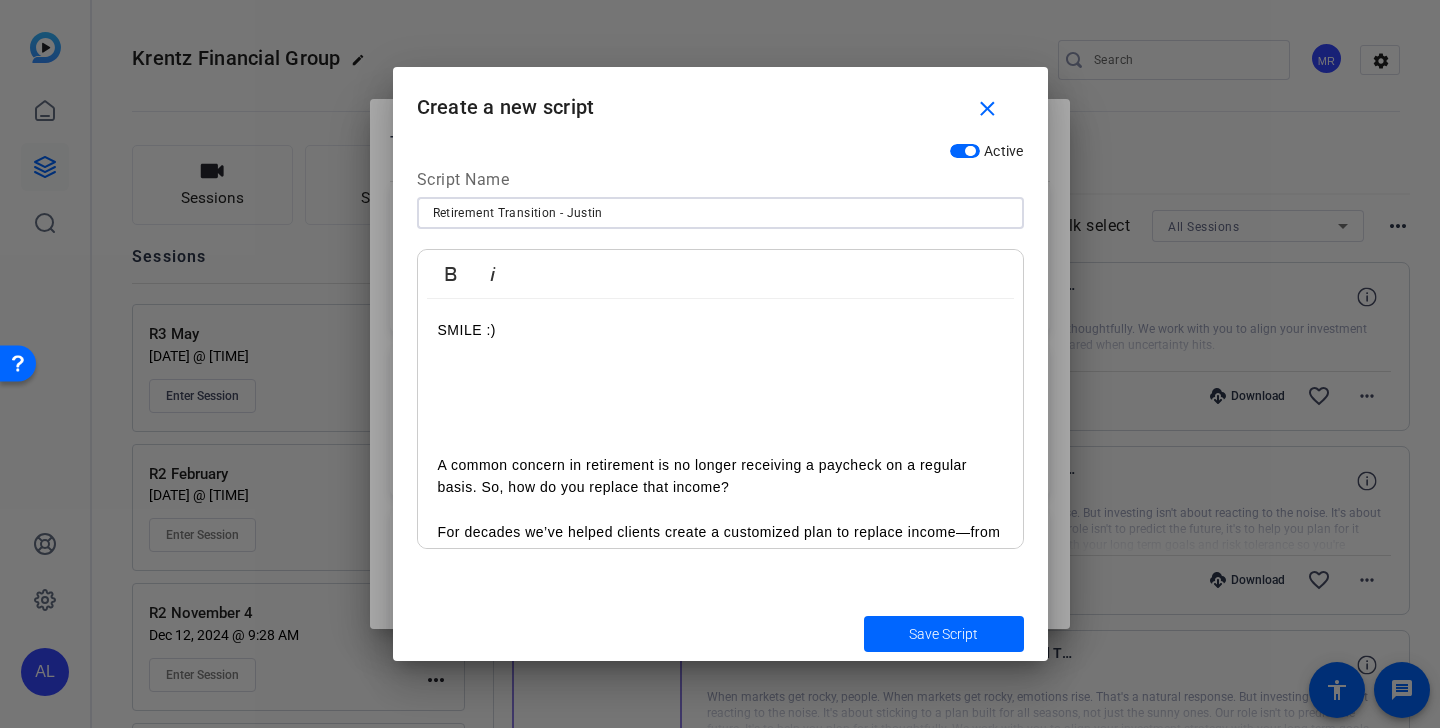type on "Retirement Transition - Justin" 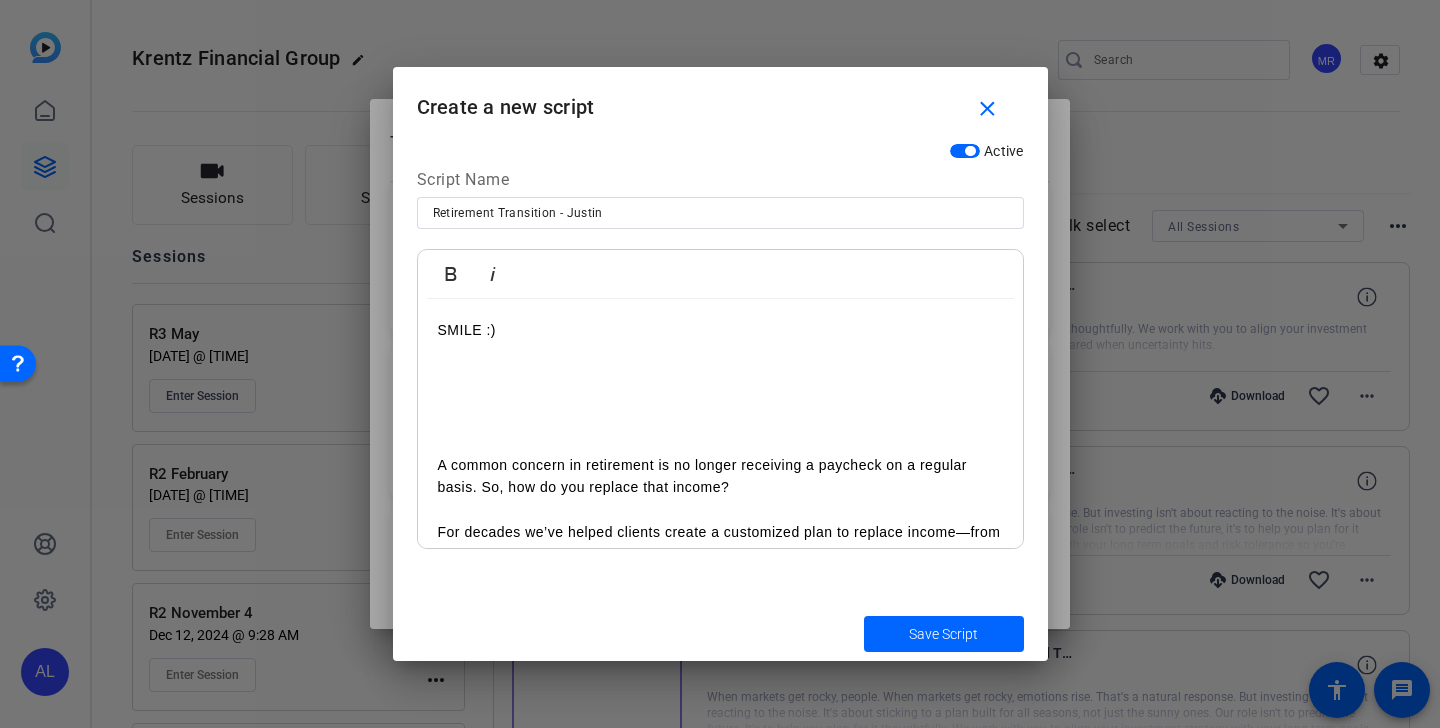 click at bounding box center (720, 442) 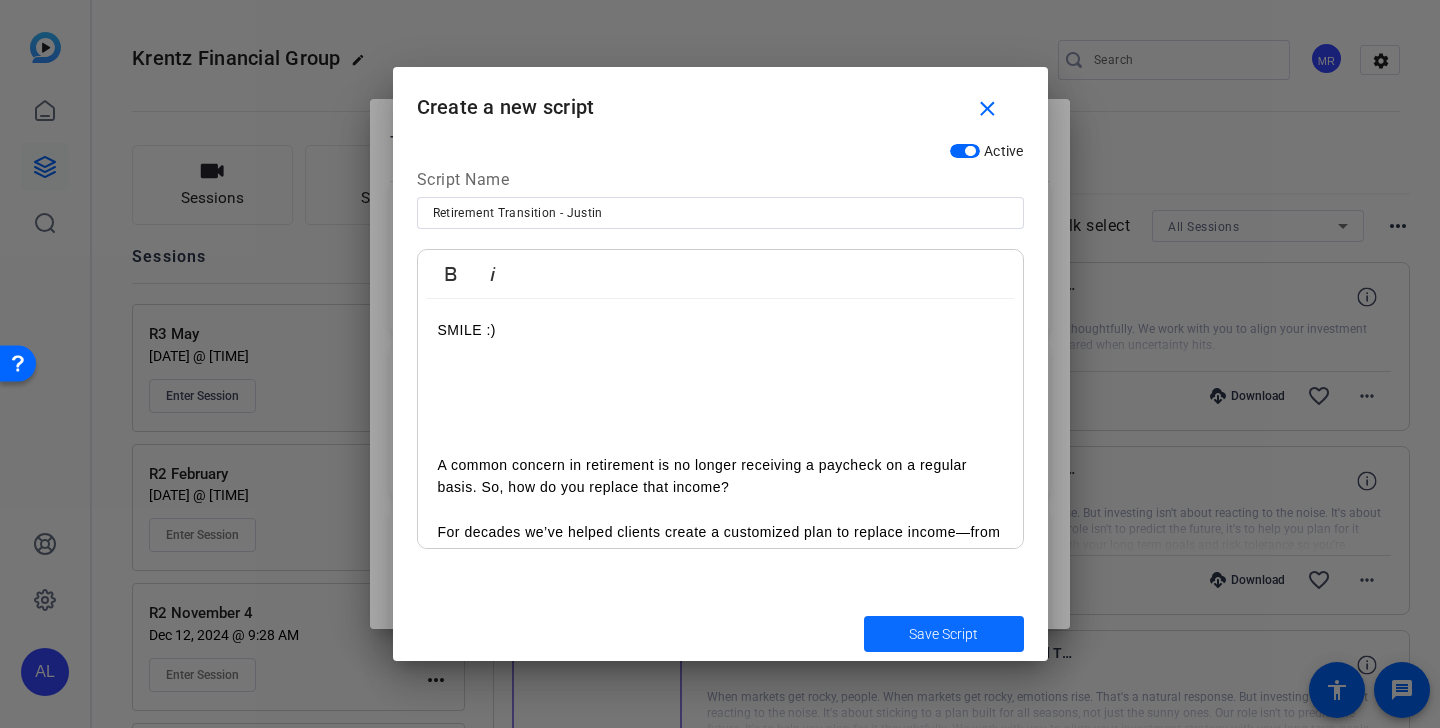 click on "Save Script" at bounding box center (943, 634) 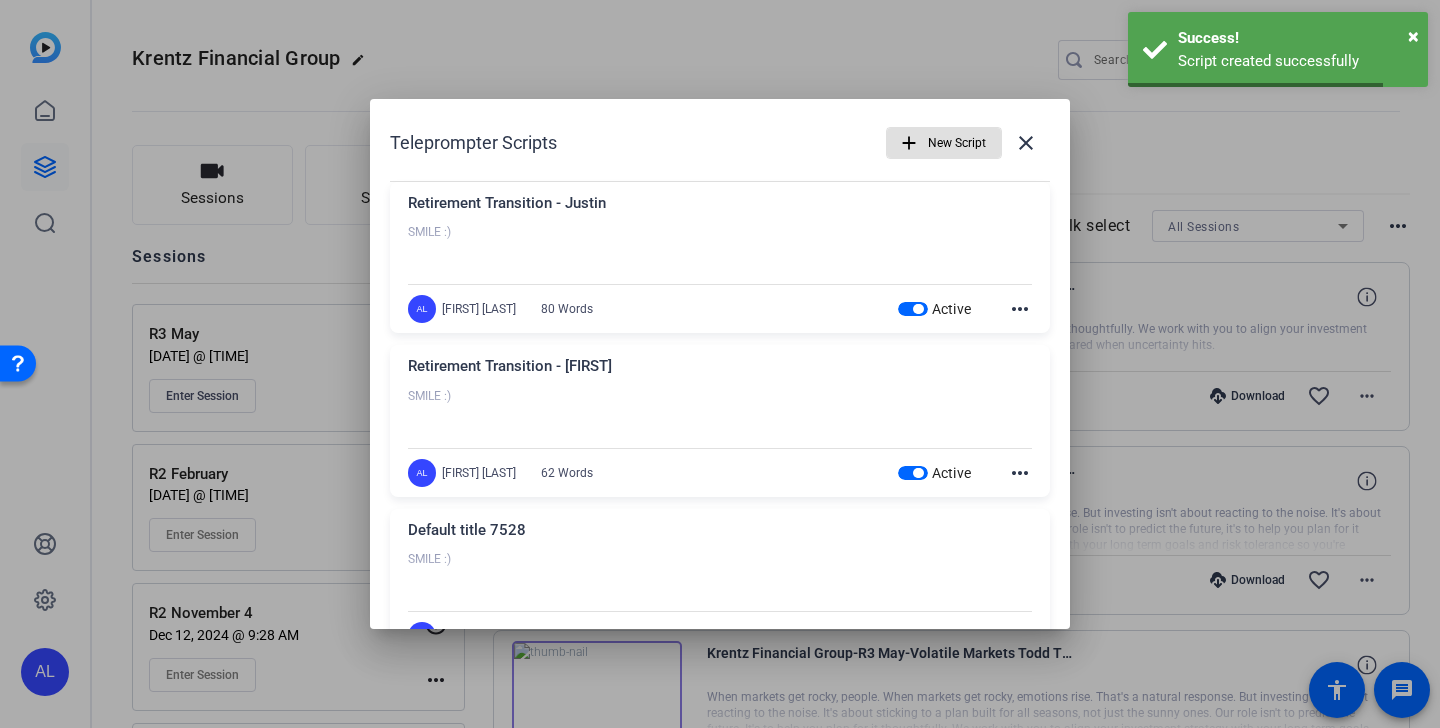 click on "New Script" at bounding box center (957, 143) 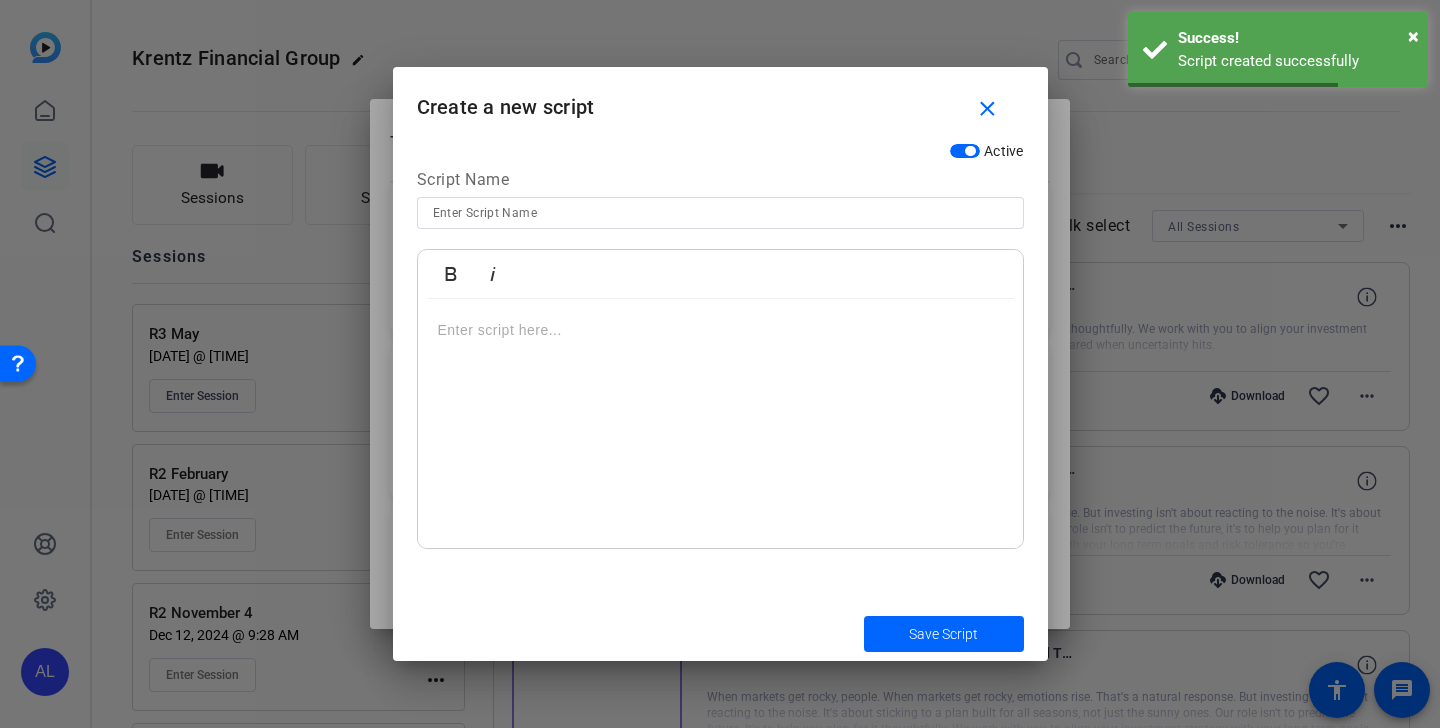 click at bounding box center (720, 213) 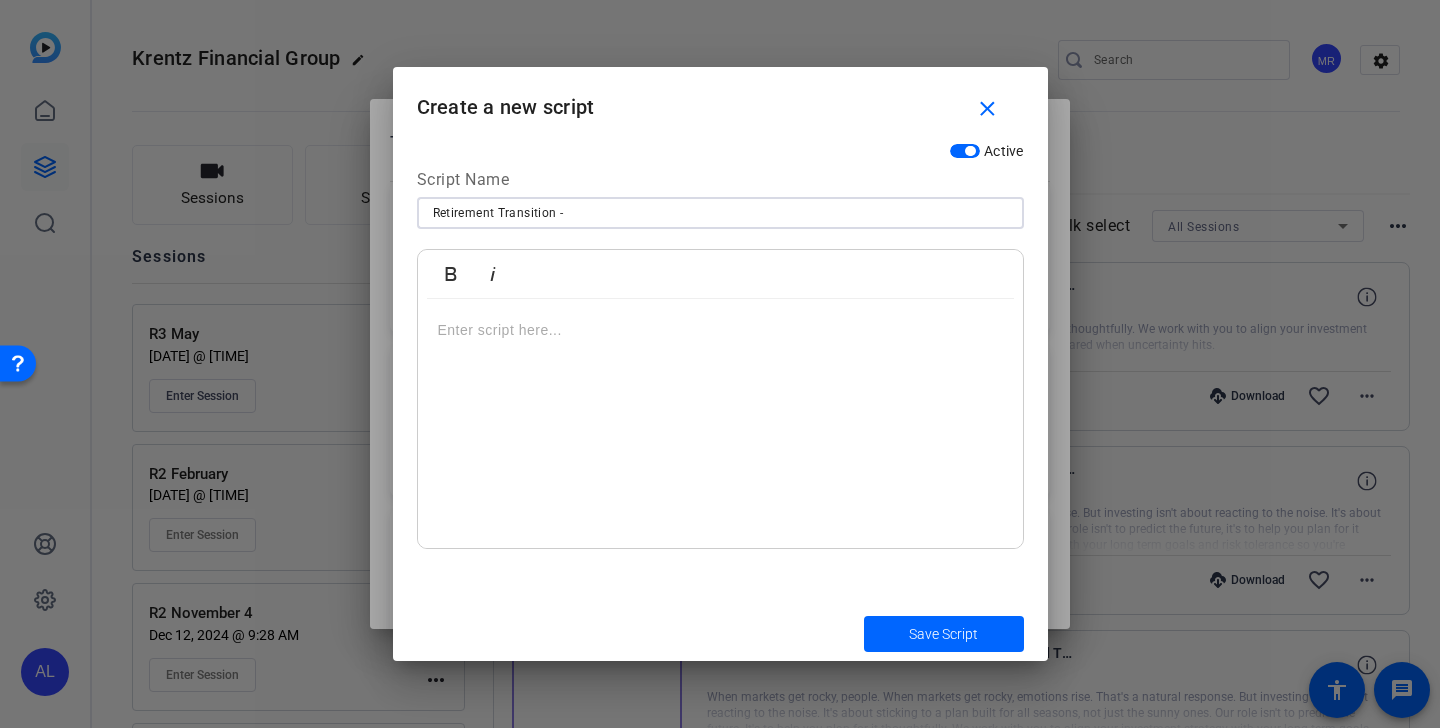 click on "Retirement Transition -" at bounding box center [720, 213] 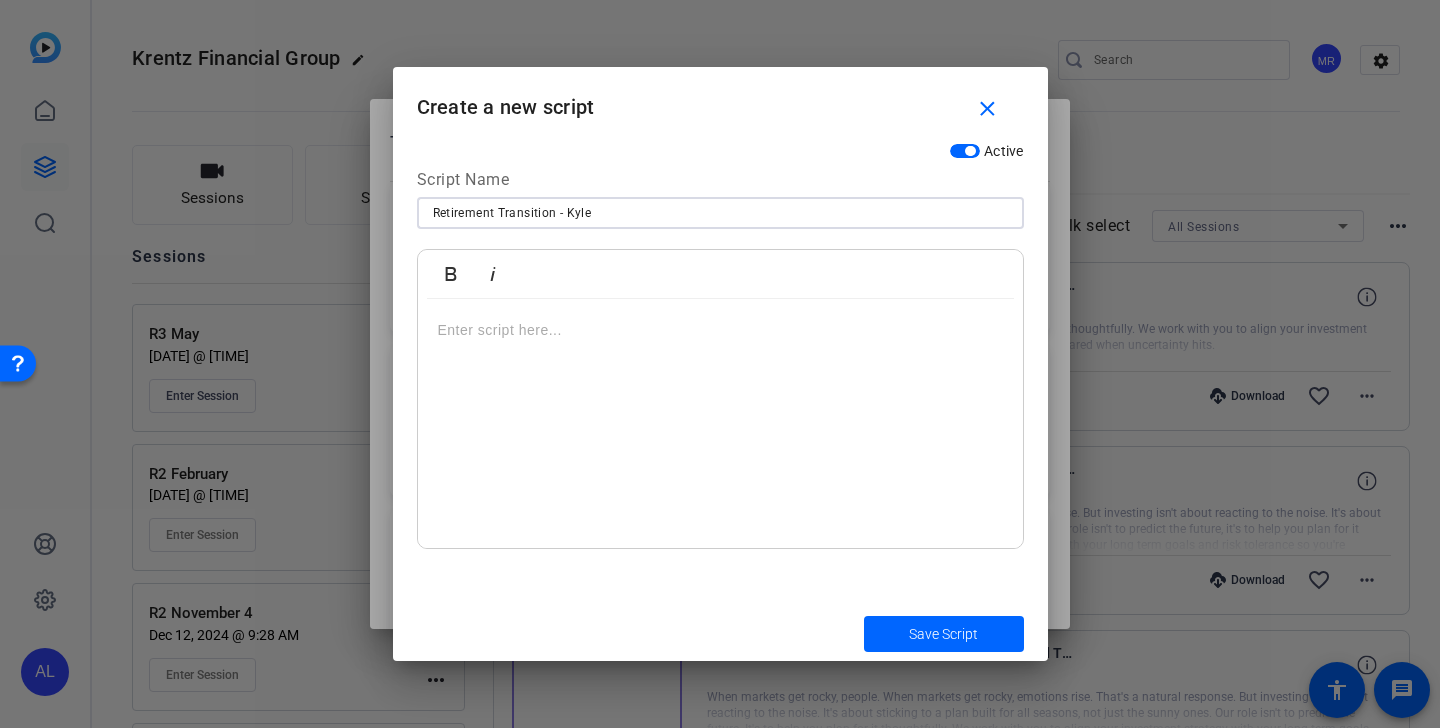 type on "Retirement Transition - Kyle" 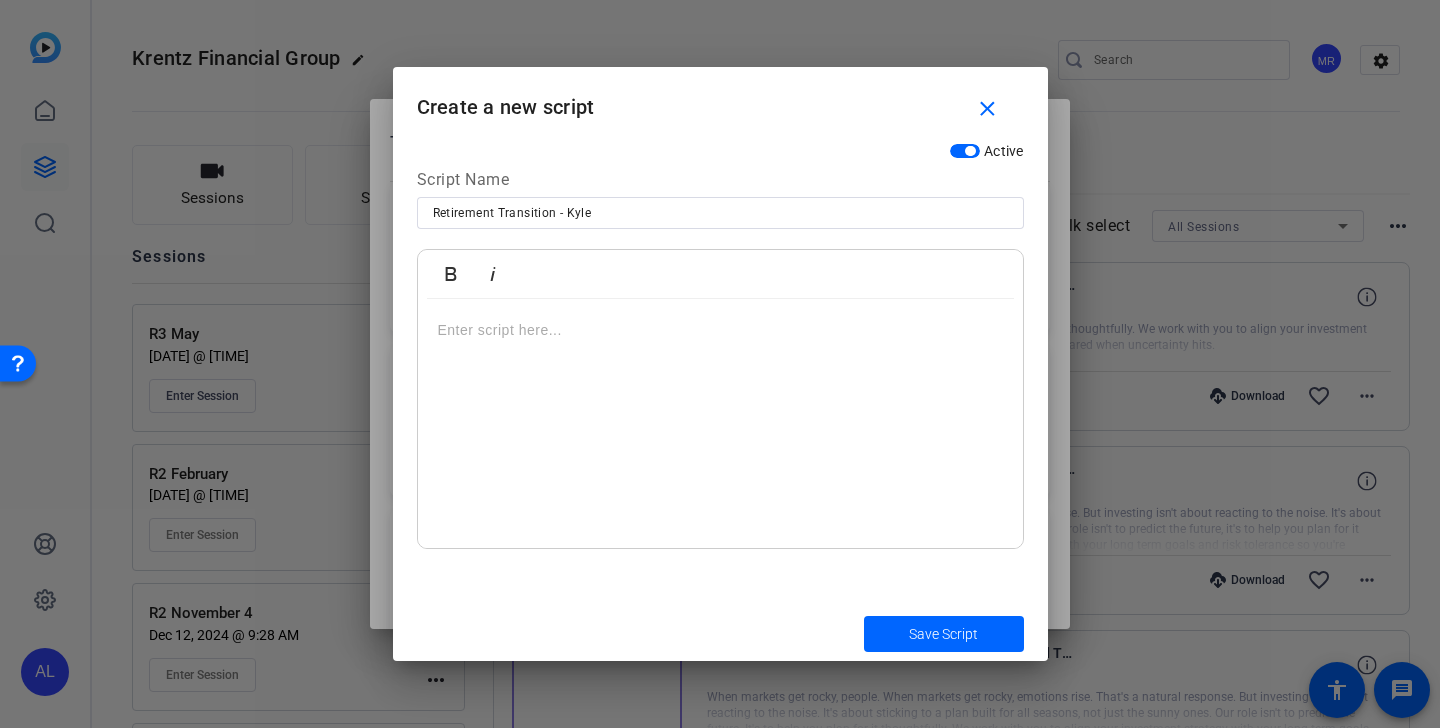 type 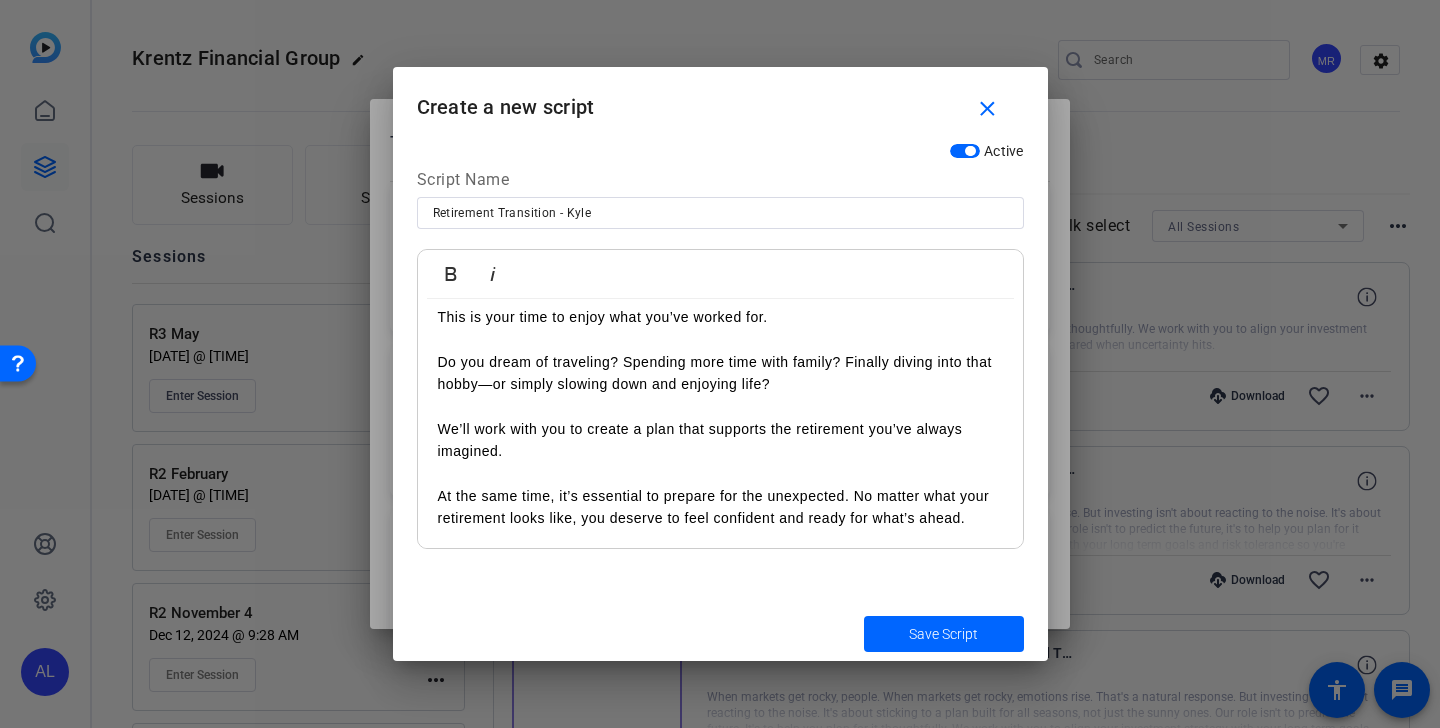 scroll, scrollTop: 0, scrollLeft: 0, axis: both 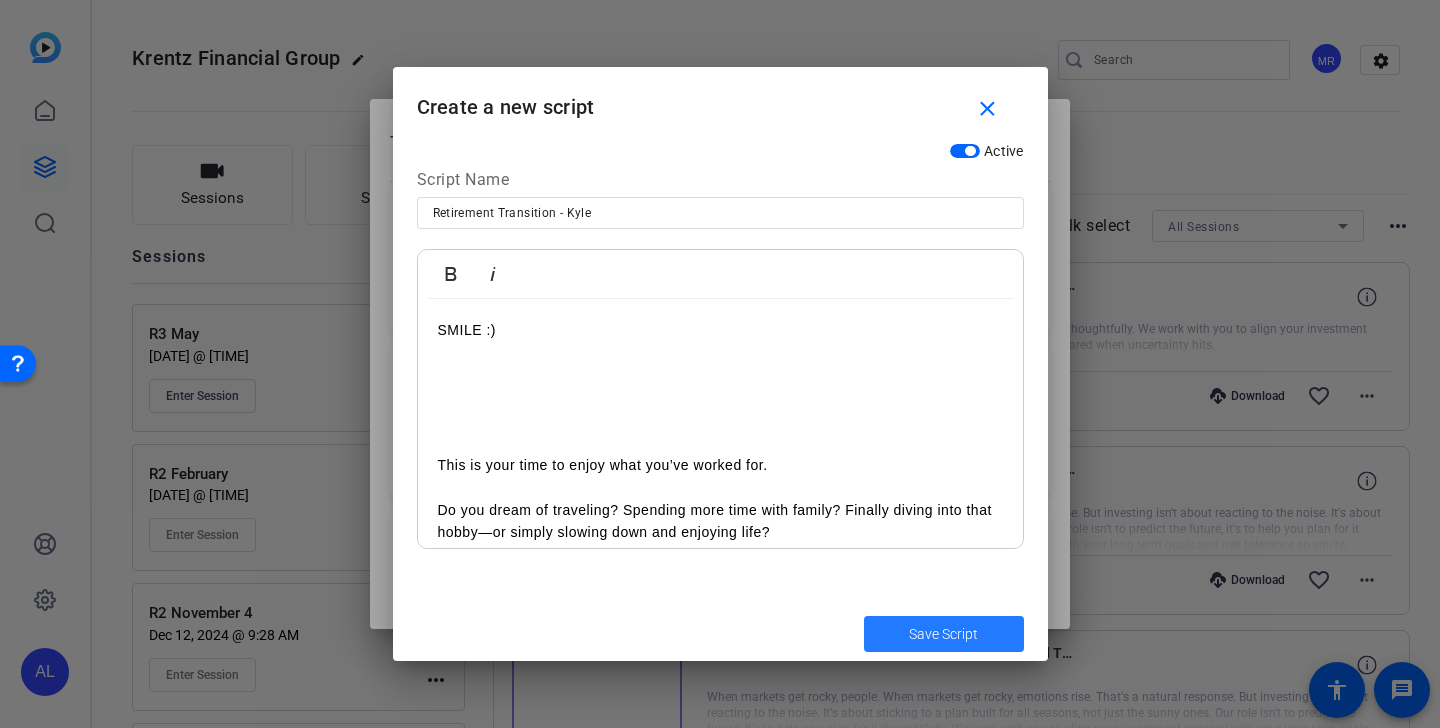 click at bounding box center [944, 634] 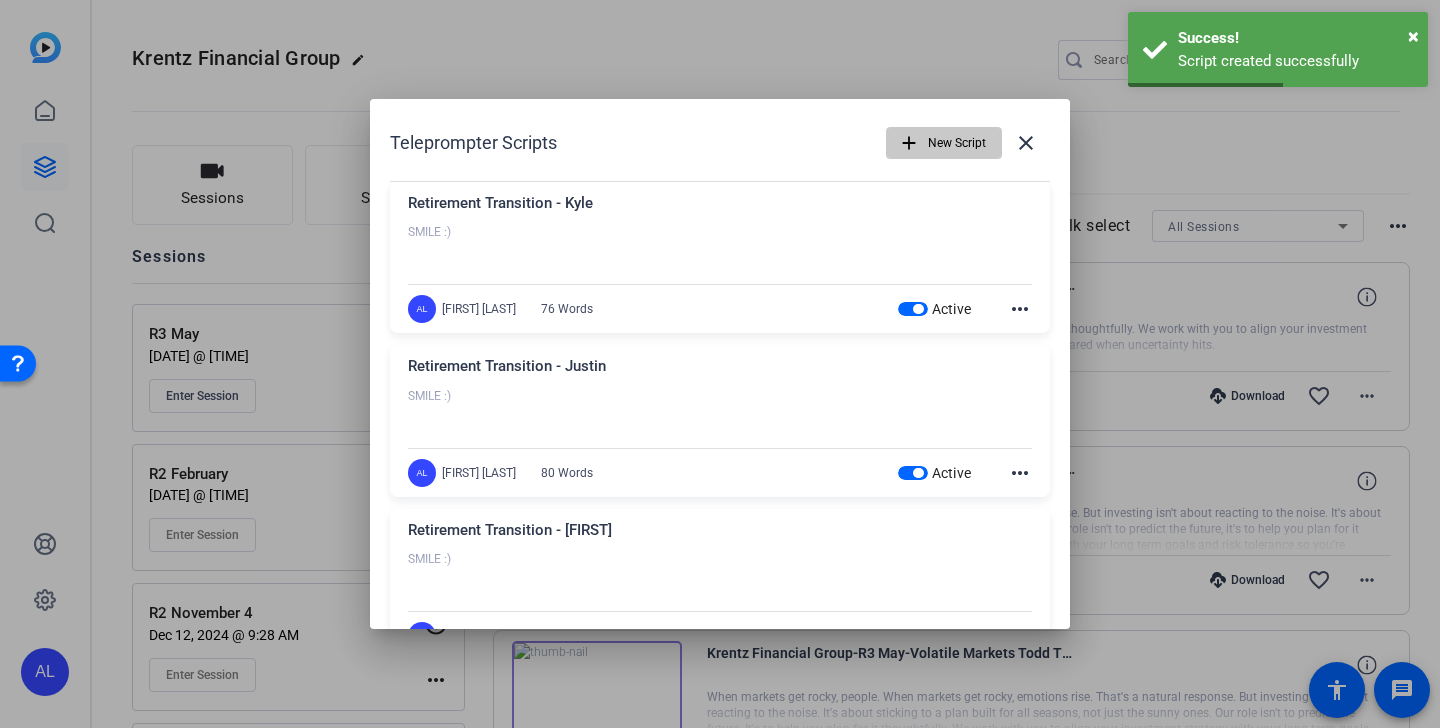 click on "New Script" at bounding box center (957, 143) 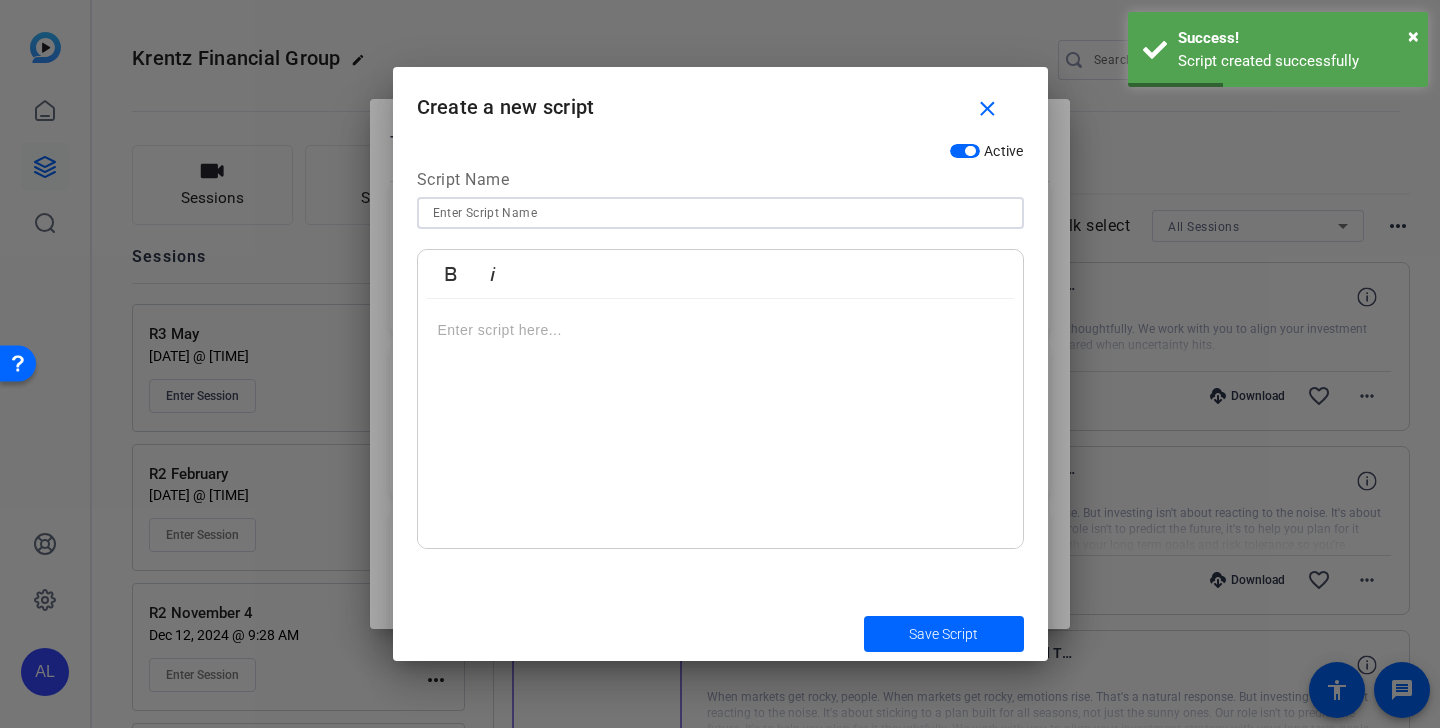 click at bounding box center (720, 213) 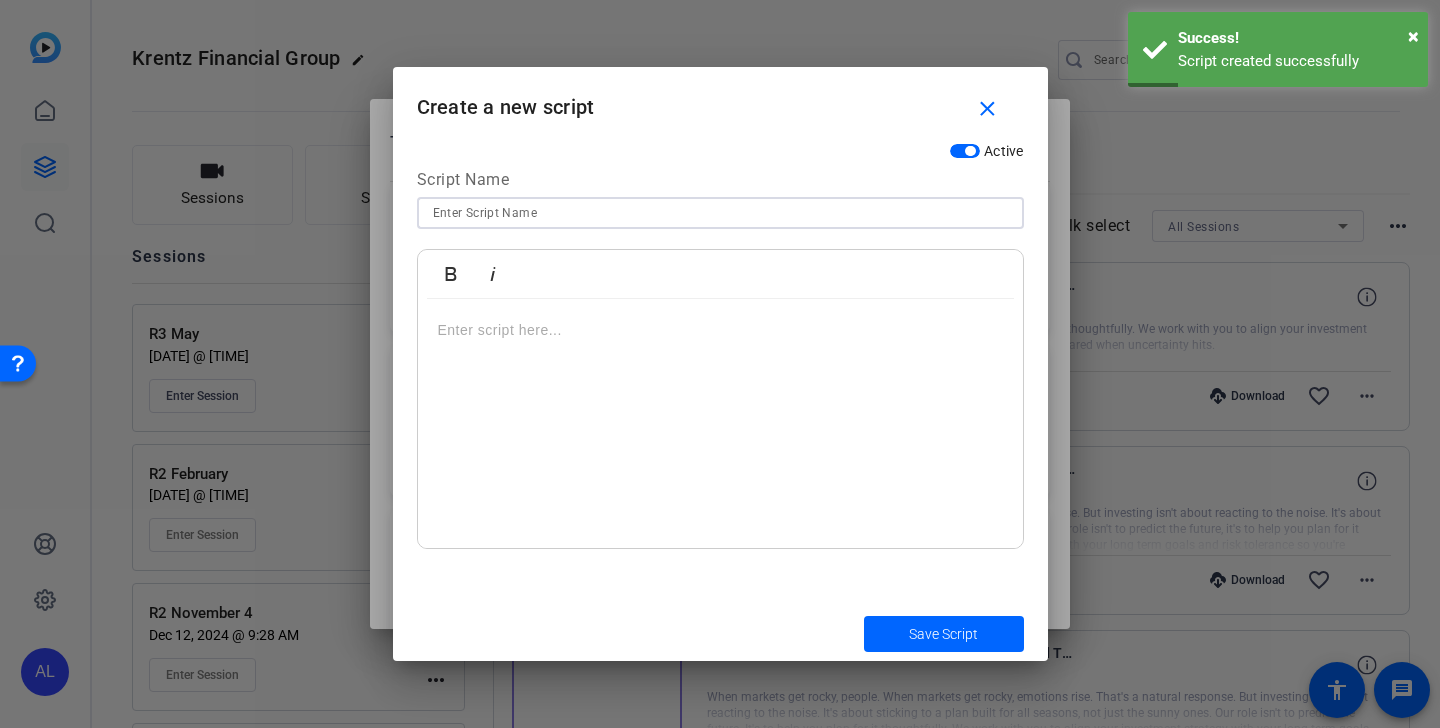 type on "r" 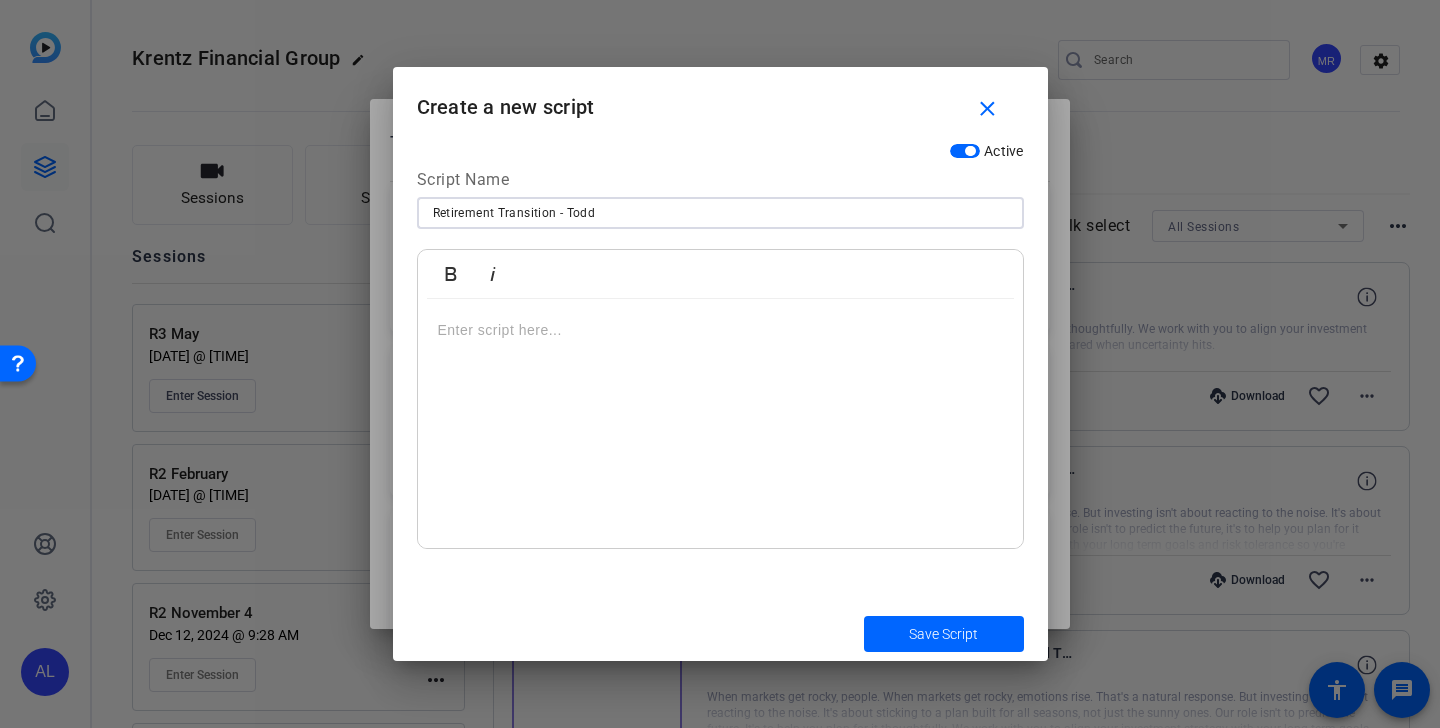 type on "Retirement Transition - Todd" 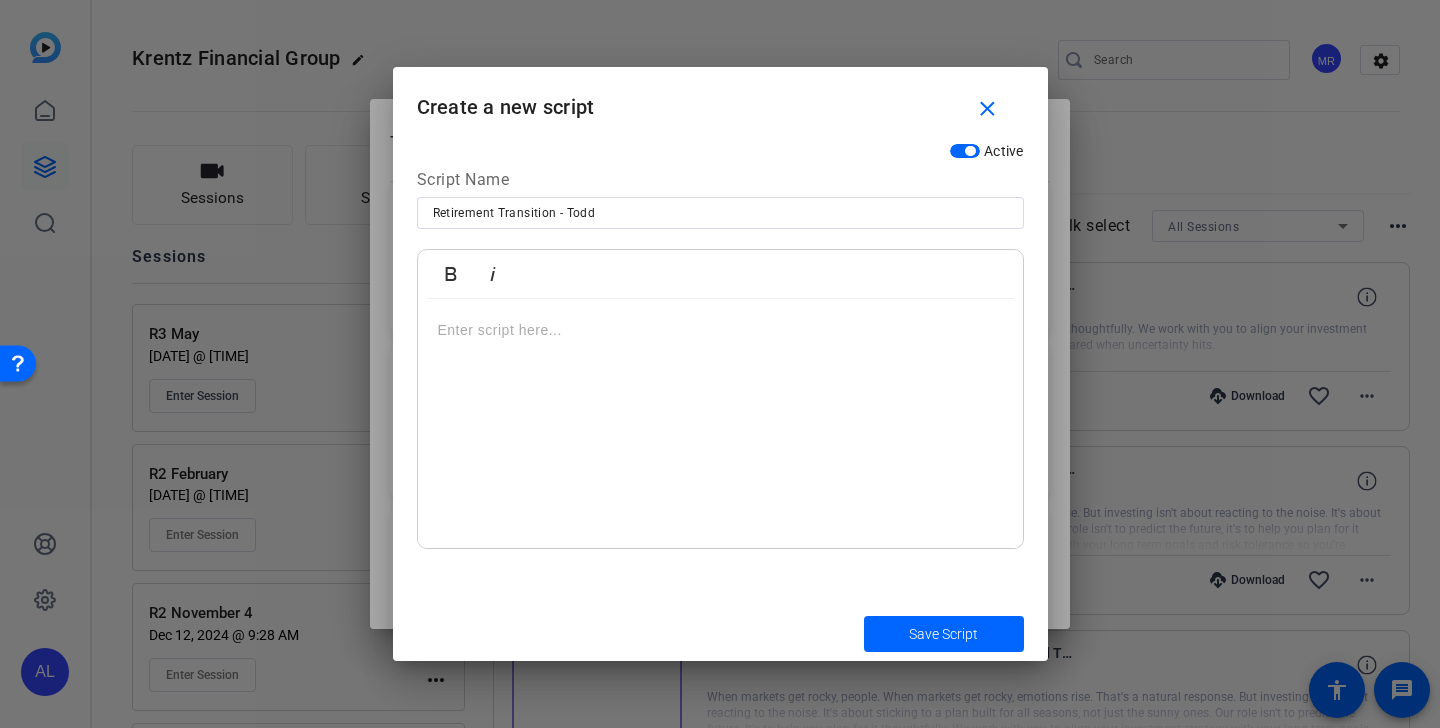 click at bounding box center (720, 330) 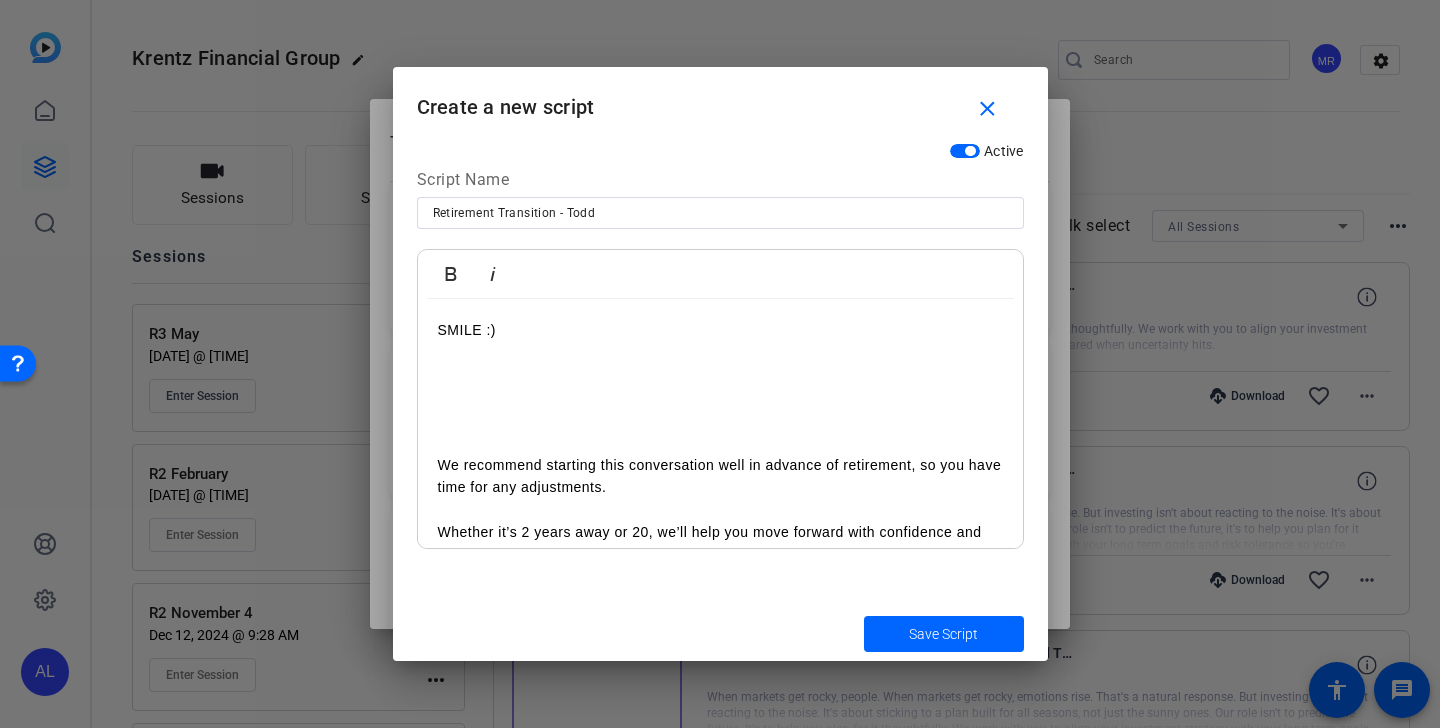 scroll, scrollTop: 129, scrollLeft: 0, axis: vertical 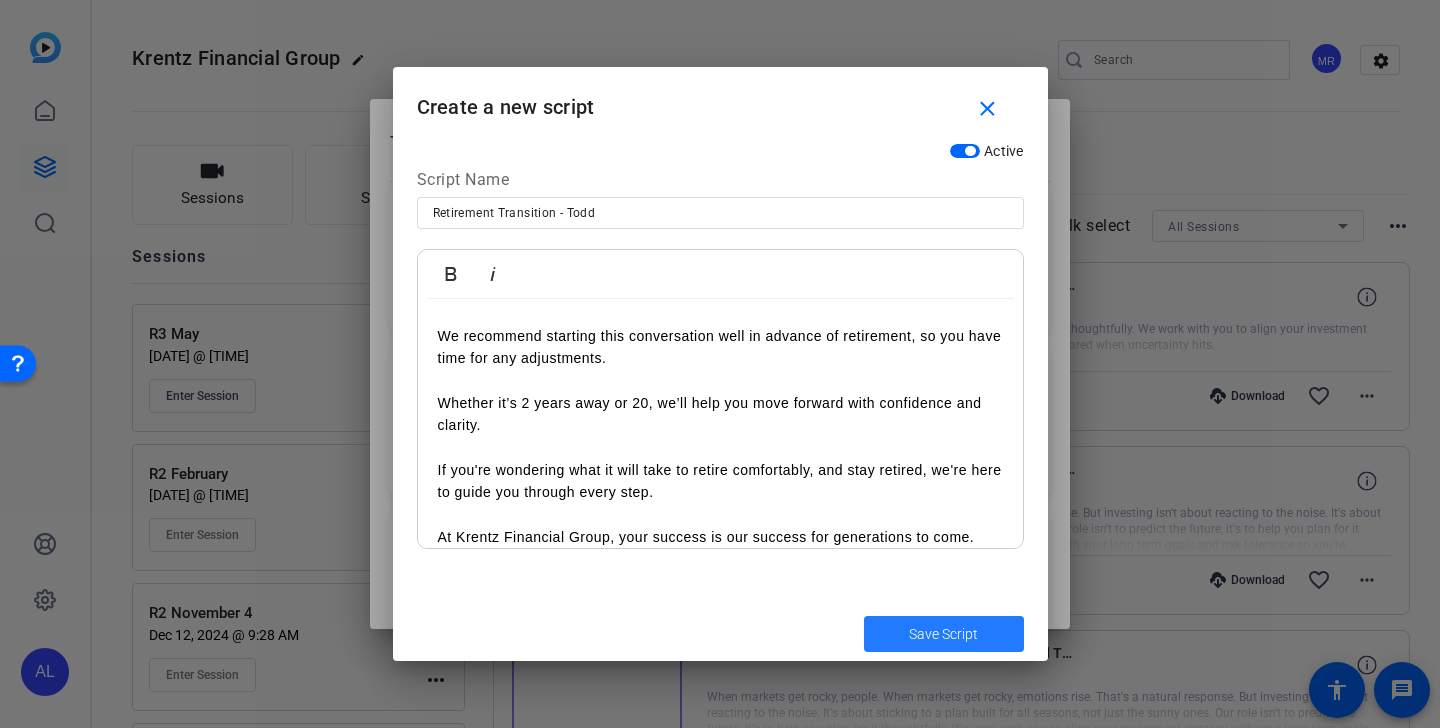 click on "Save Script" at bounding box center [943, 634] 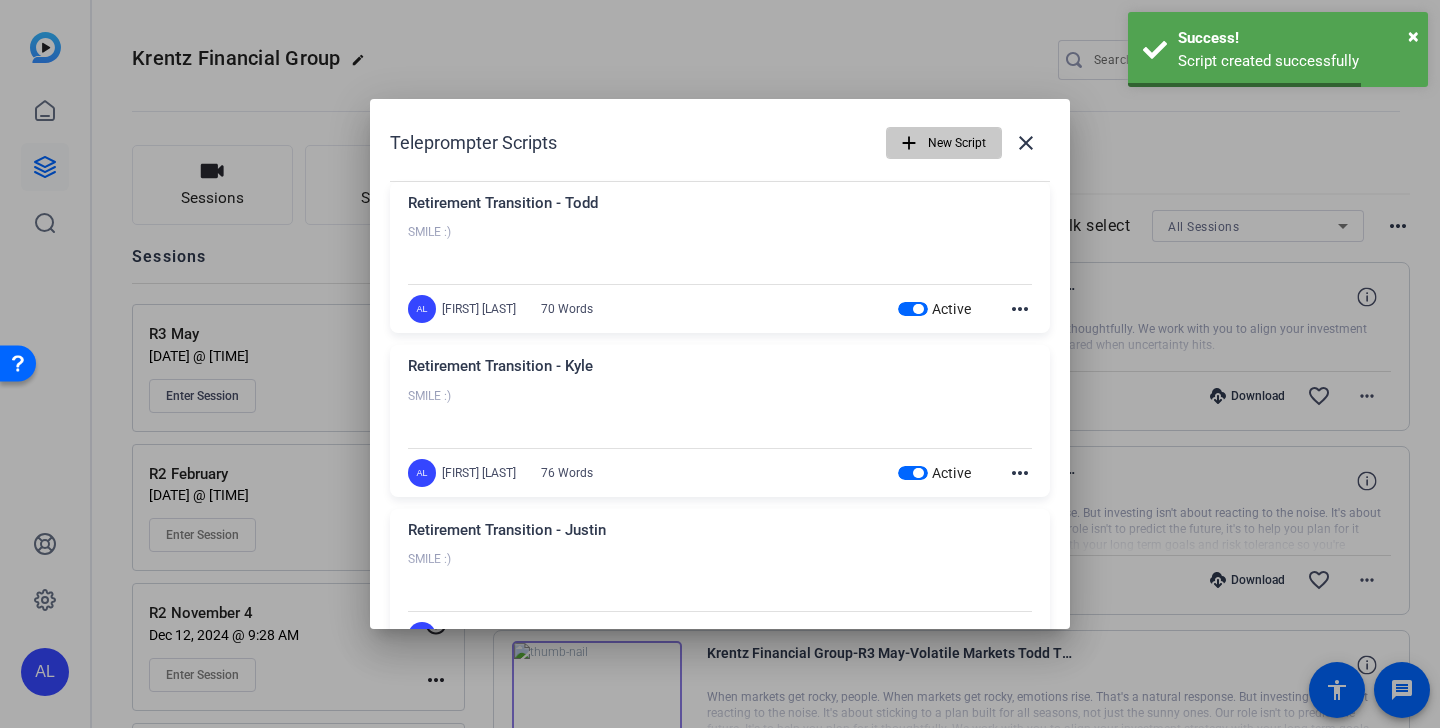 click on "New Script" at bounding box center [957, 143] 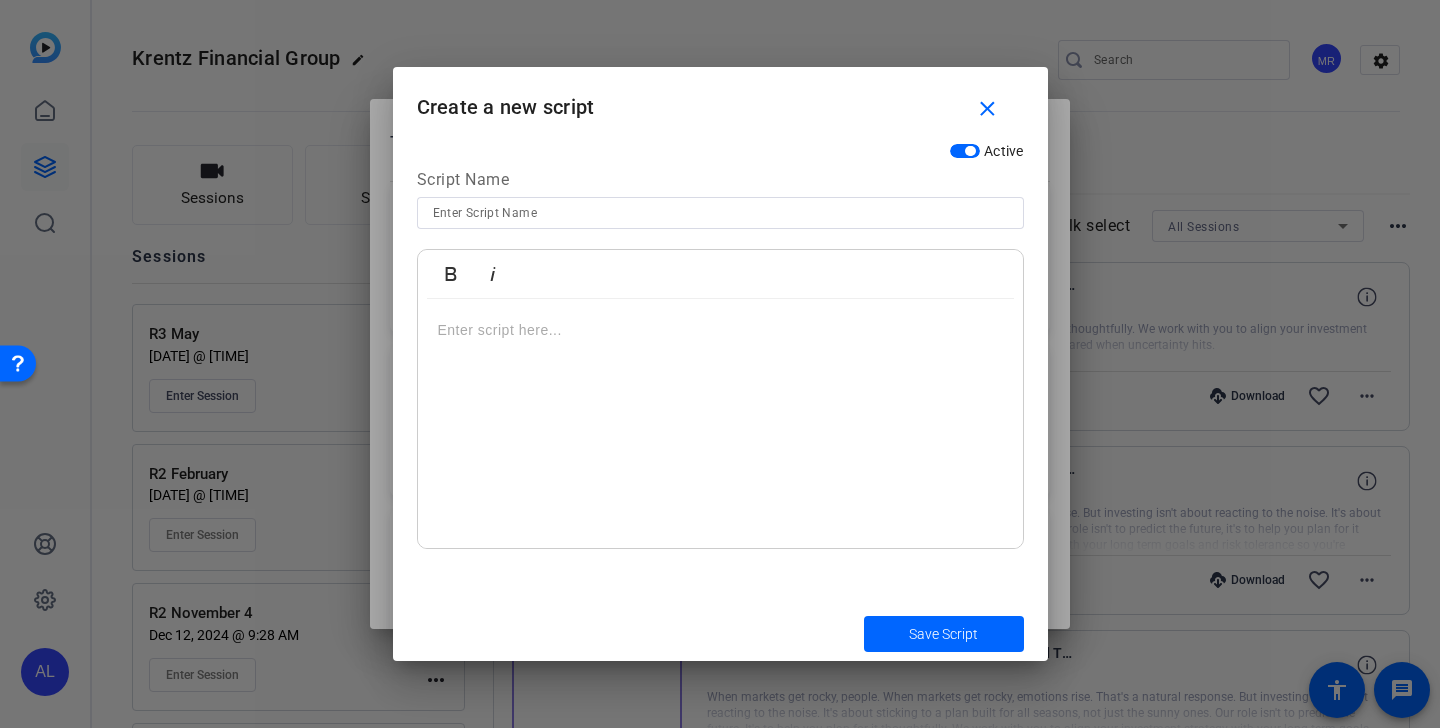 click at bounding box center [720, 424] 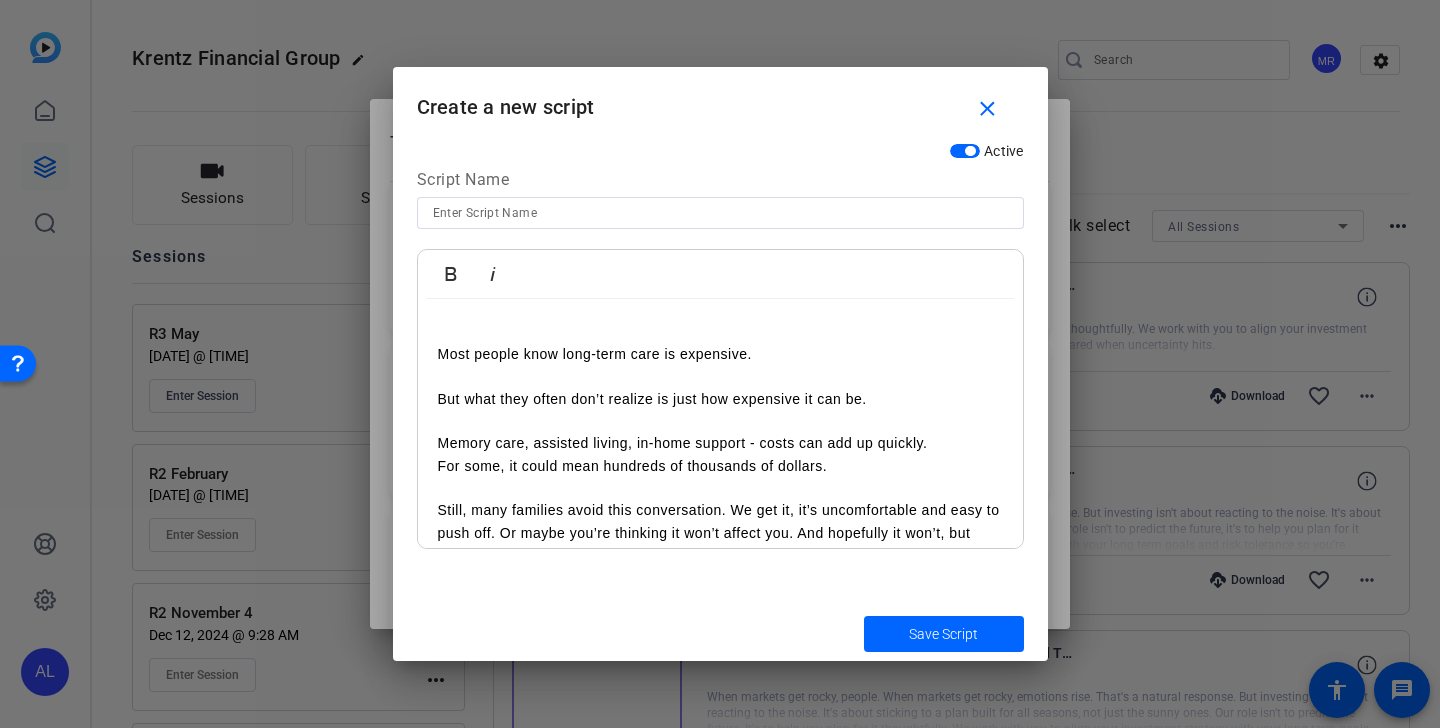 scroll, scrollTop: 0, scrollLeft: 0, axis: both 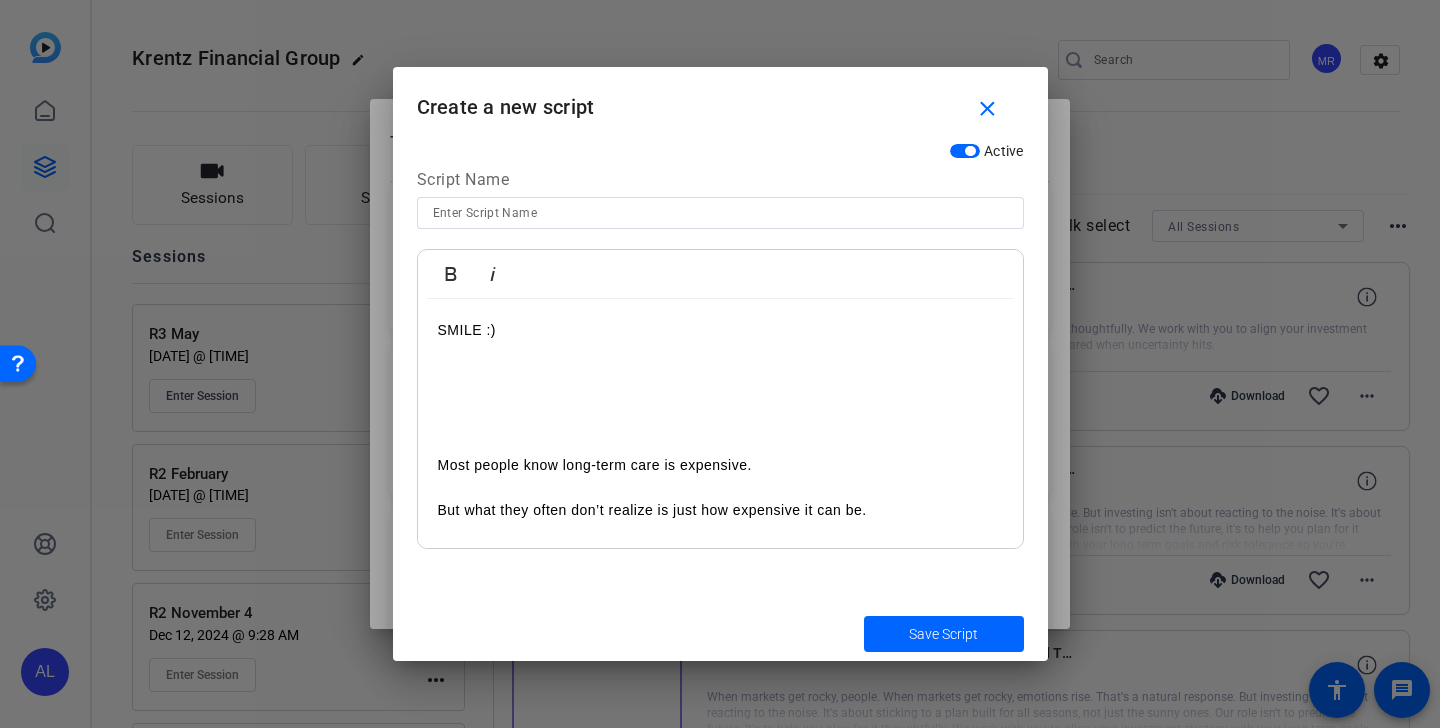 click at bounding box center [720, 213] 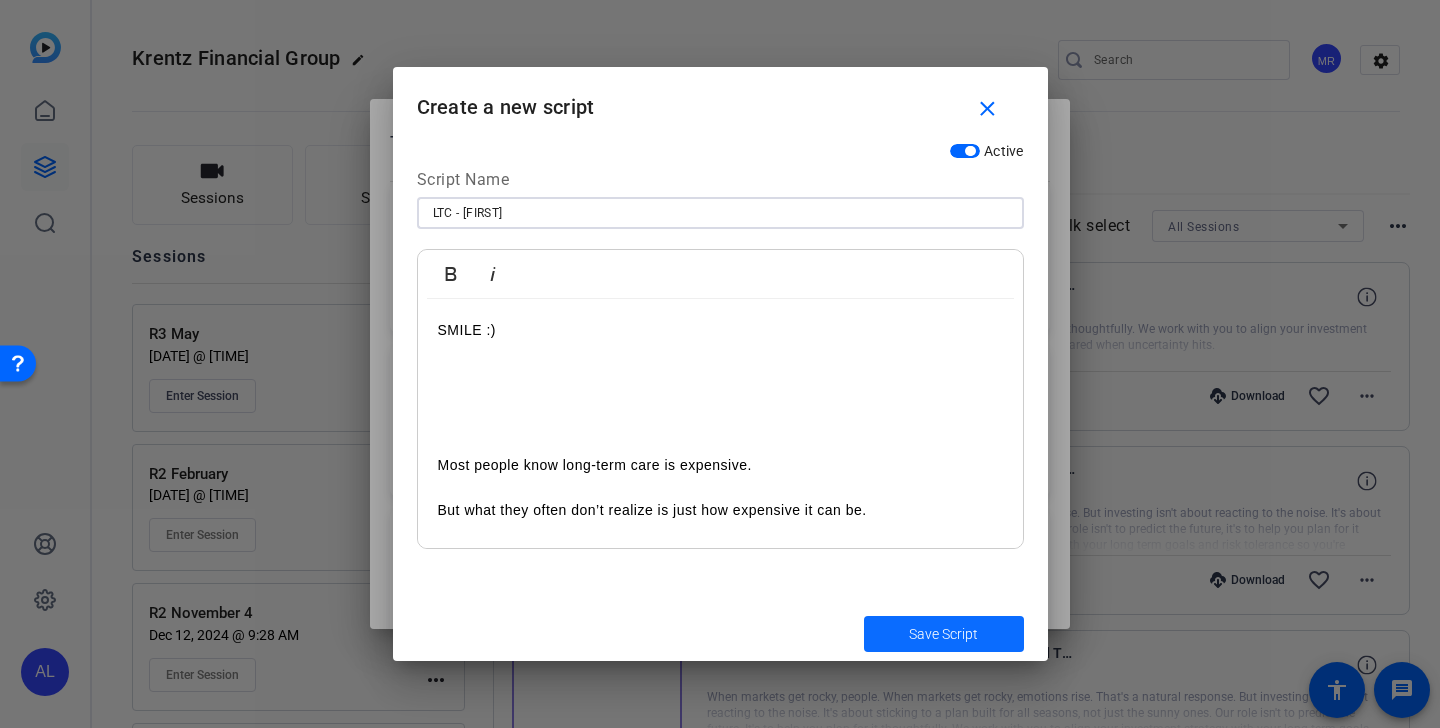 type on "LTC - [FIRST]" 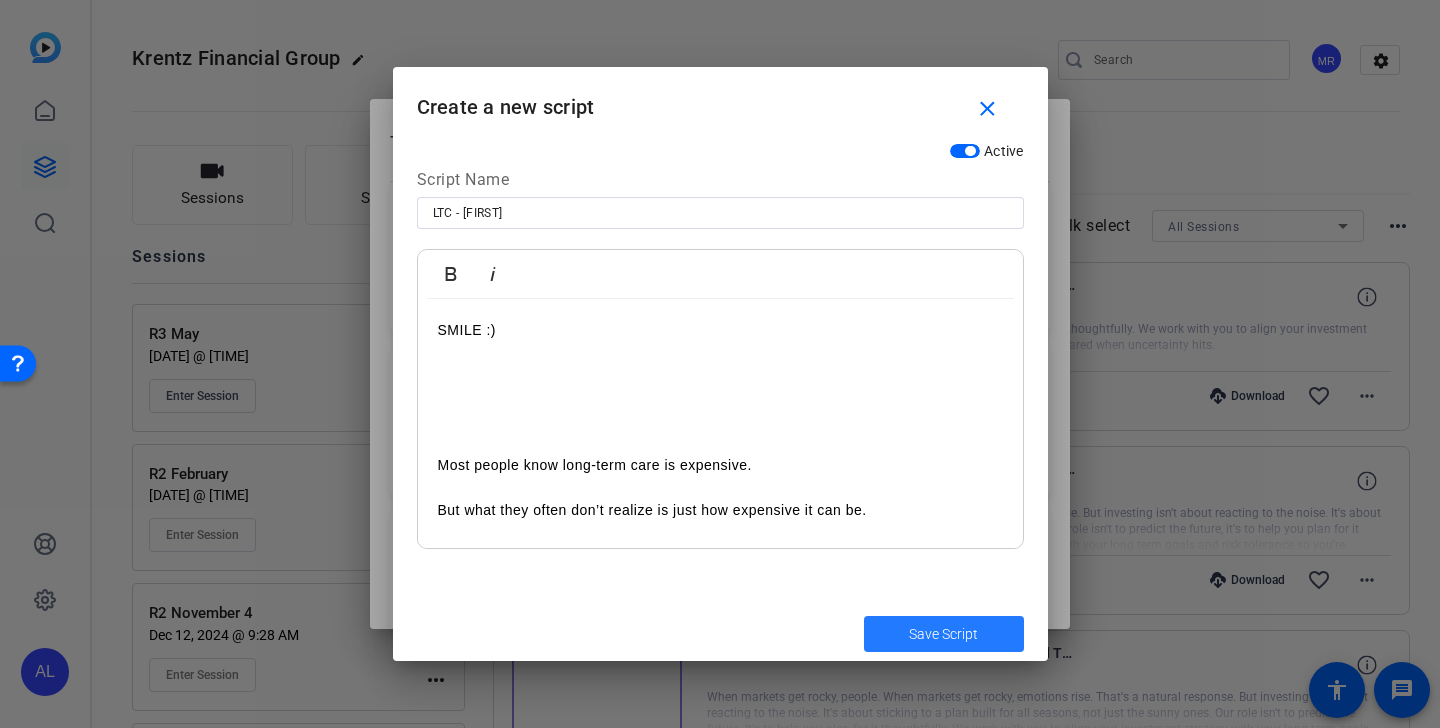 click on "Save Script" at bounding box center [943, 634] 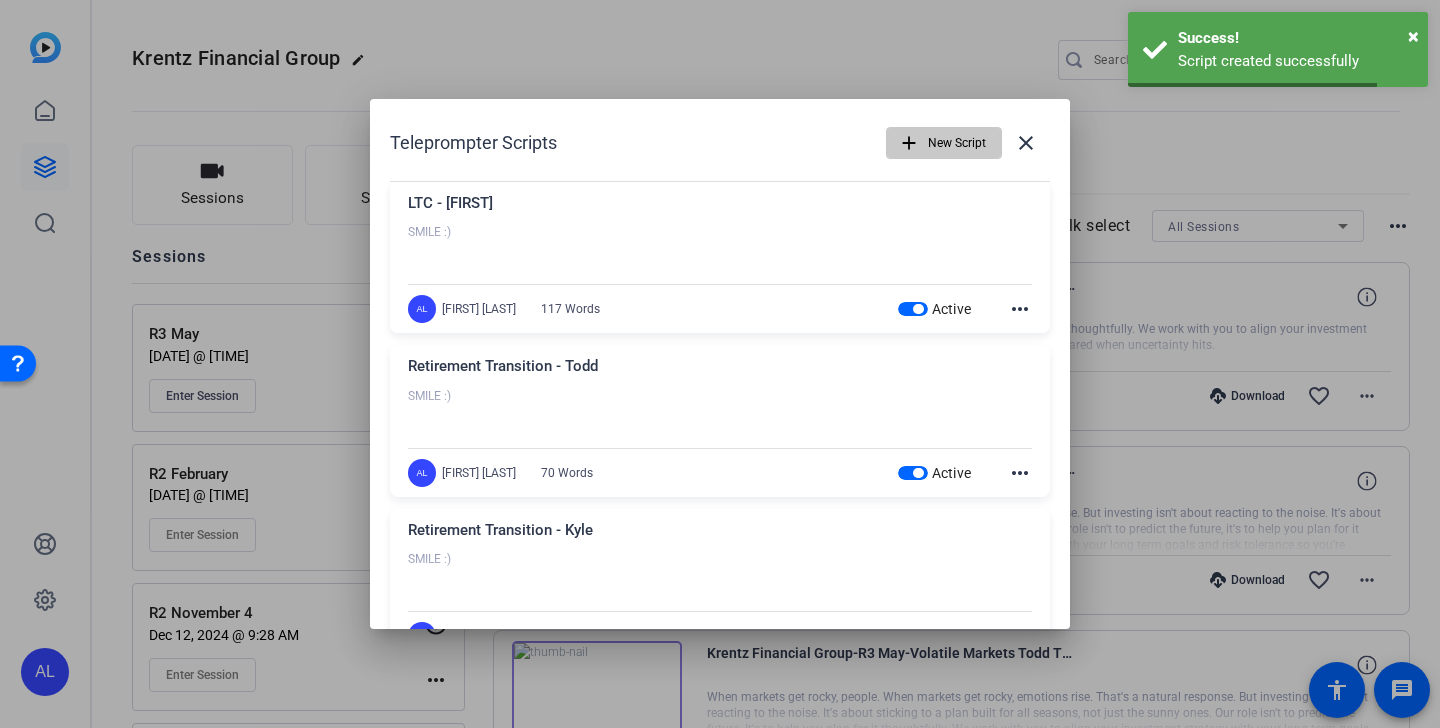 click on "New Script" at bounding box center (957, 143) 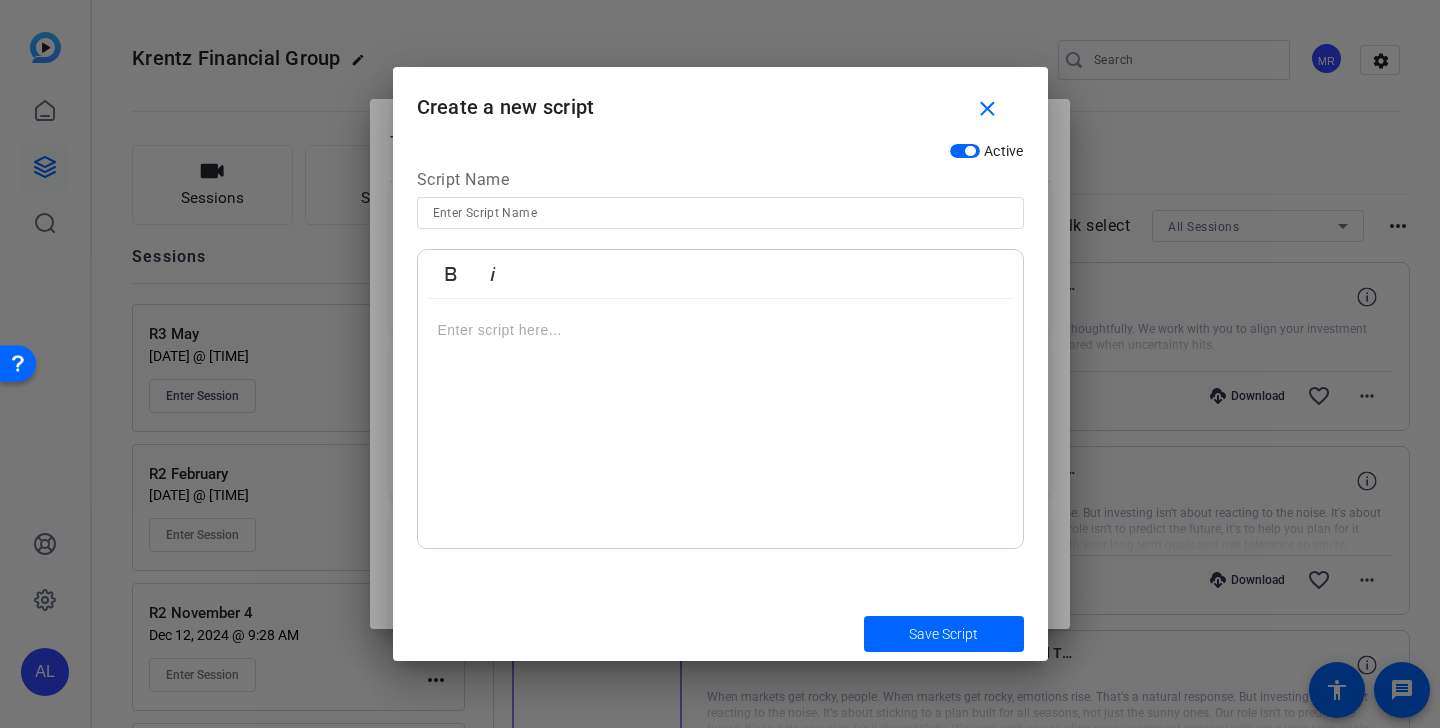 click at bounding box center (720, 213) 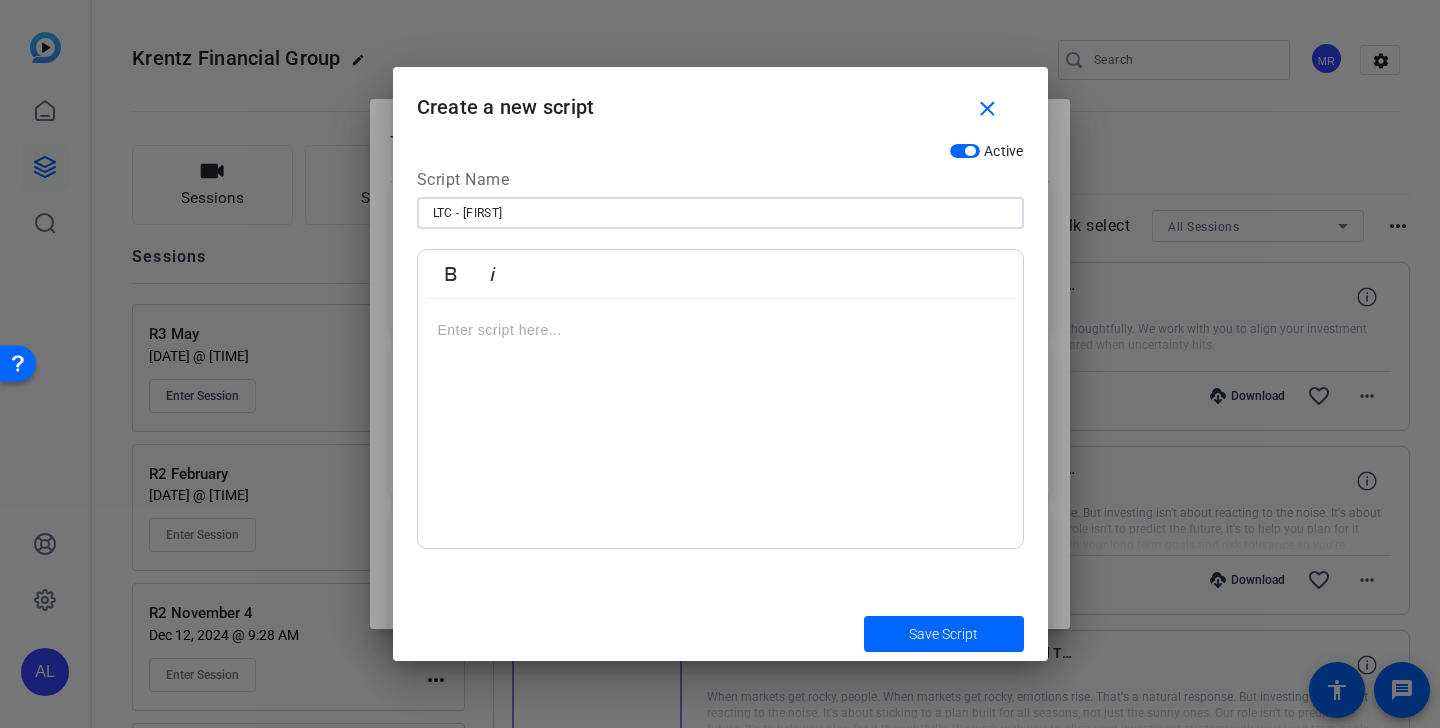type on "LTC - [FIRST]" 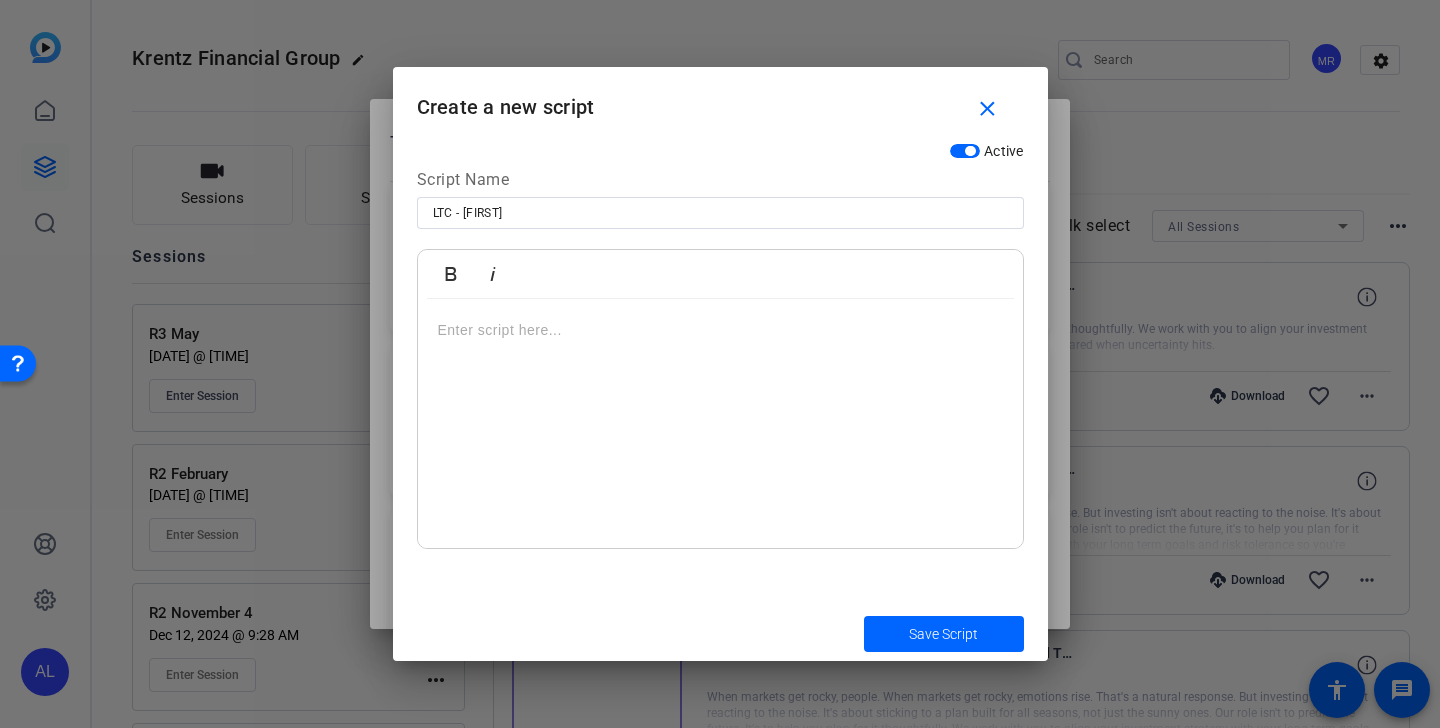 click at bounding box center [720, 424] 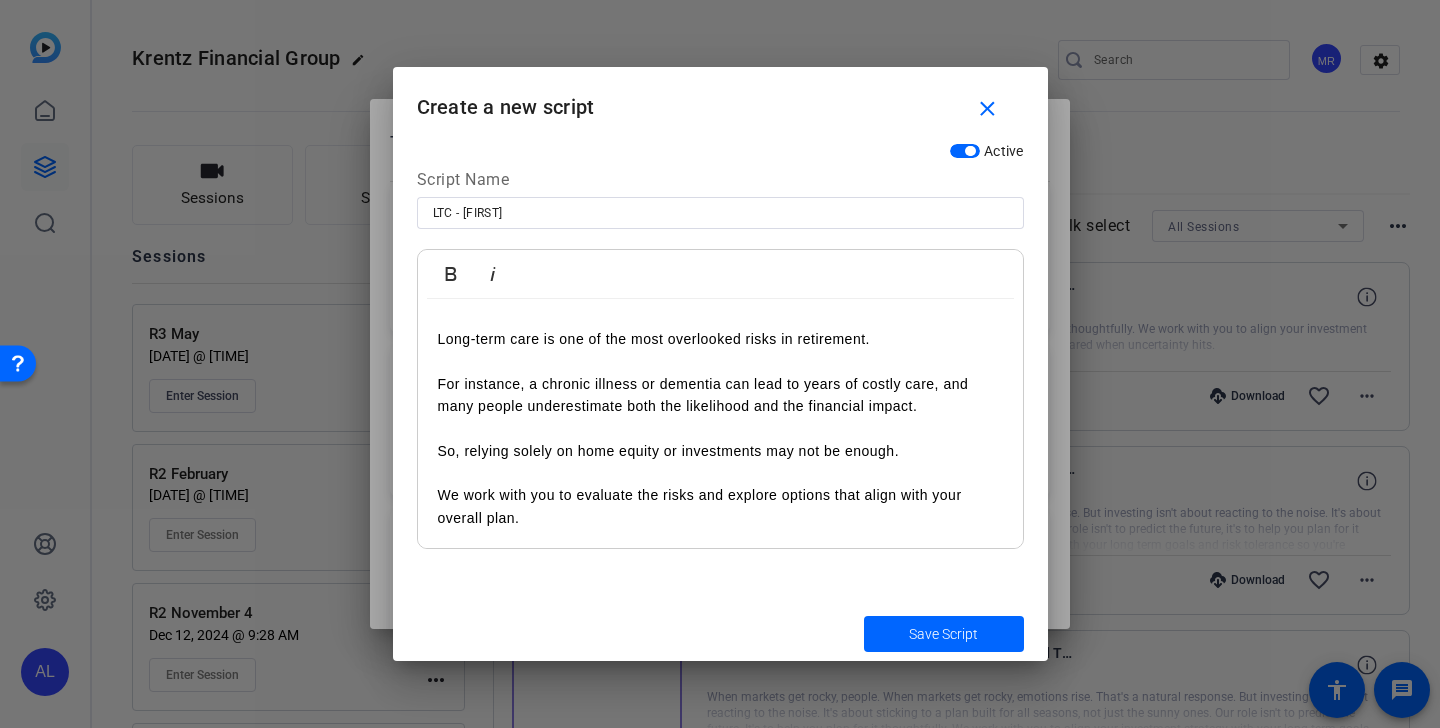 scroll, scrollTop: 0, scrollLeft: 0, axis: both 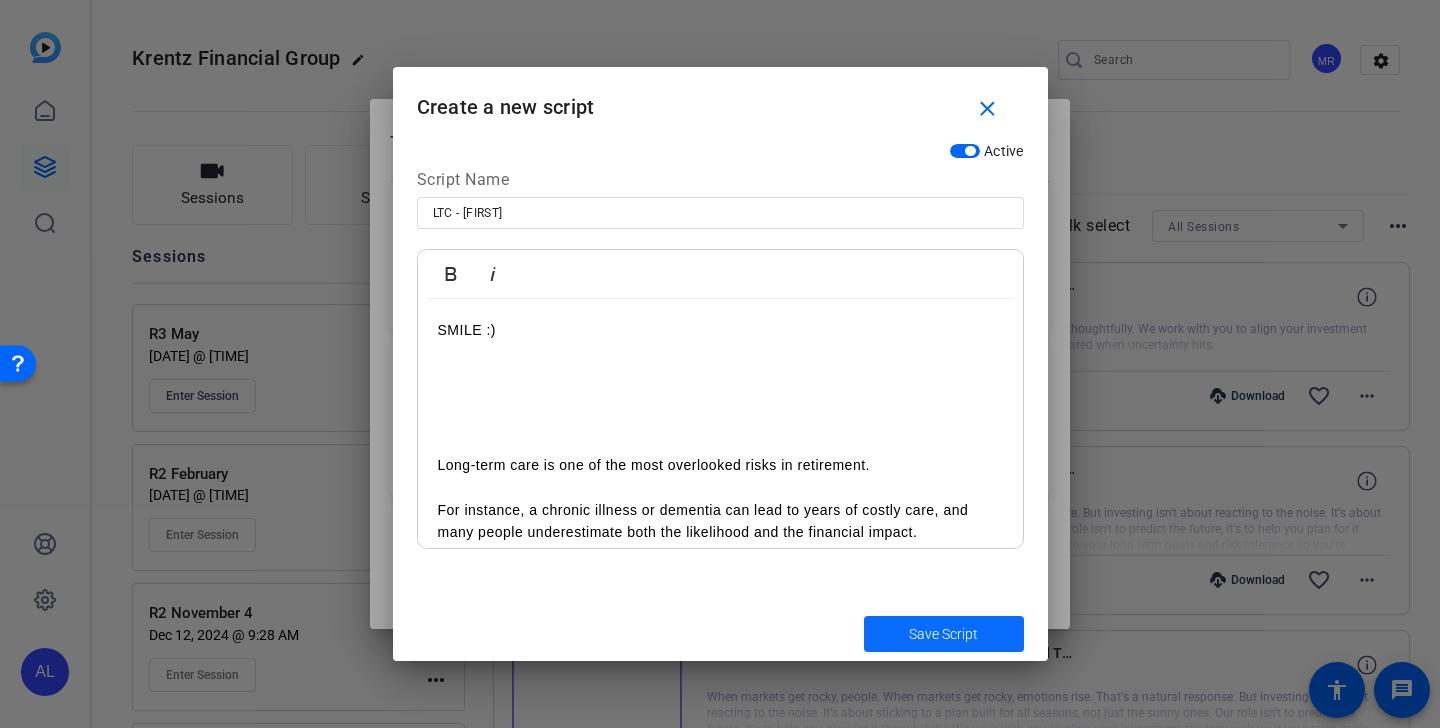 click on "Save Script" at bounding box center (943, 634) 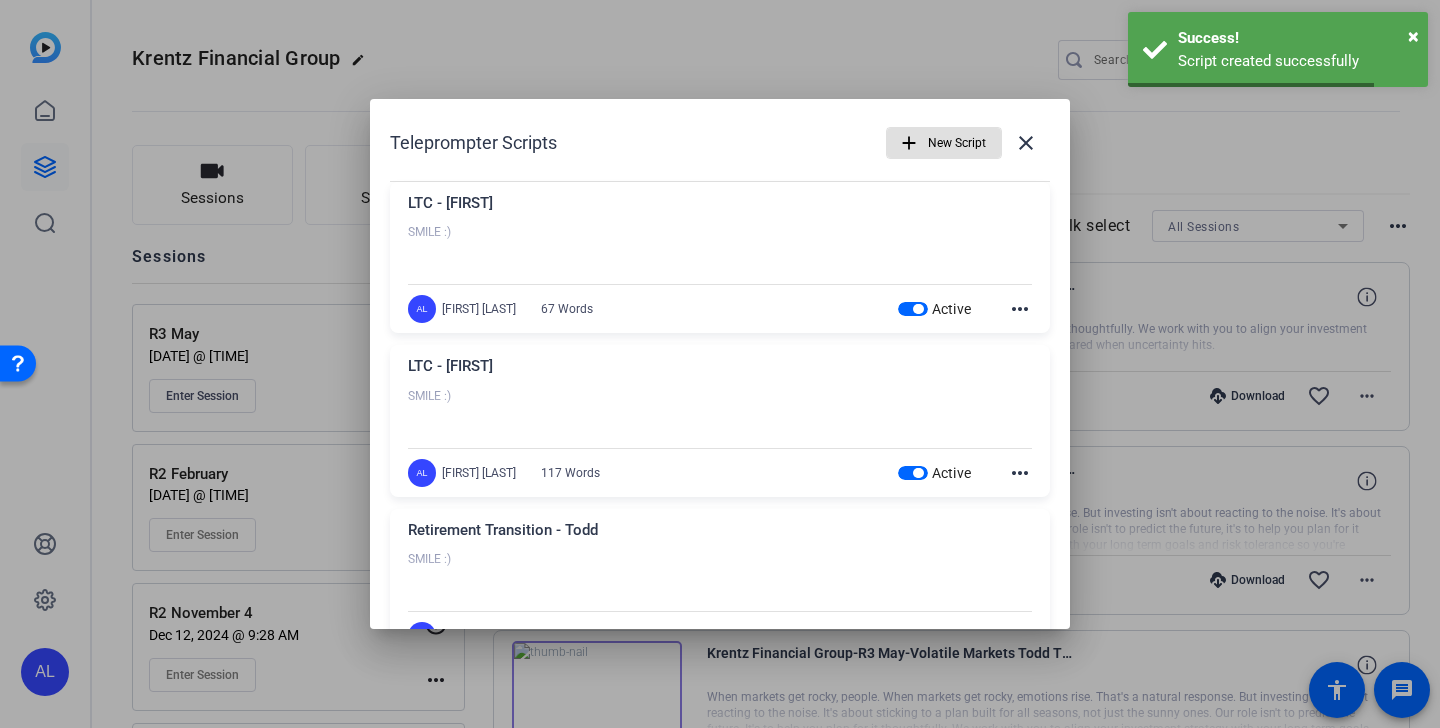 click on "New Script" at bounding box center (957, 143) 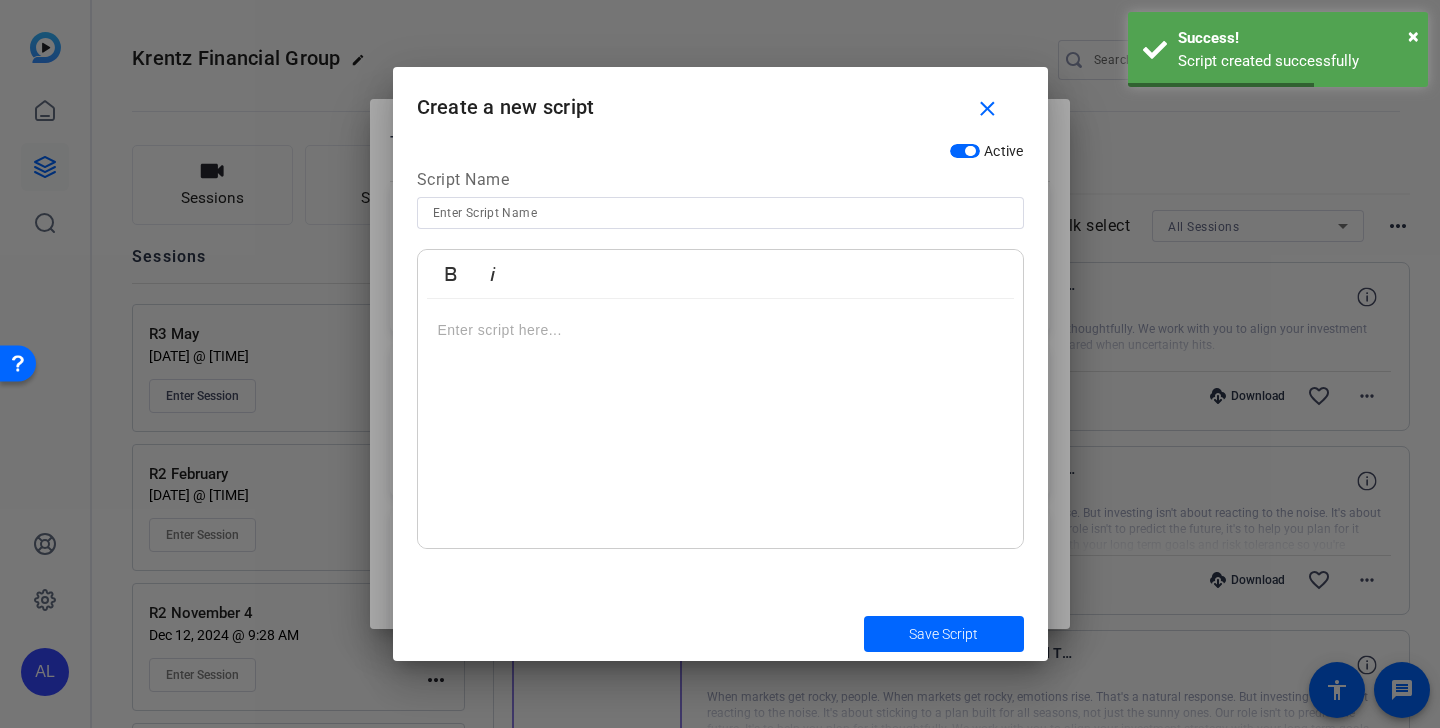 click at bounding box center [720, 213] 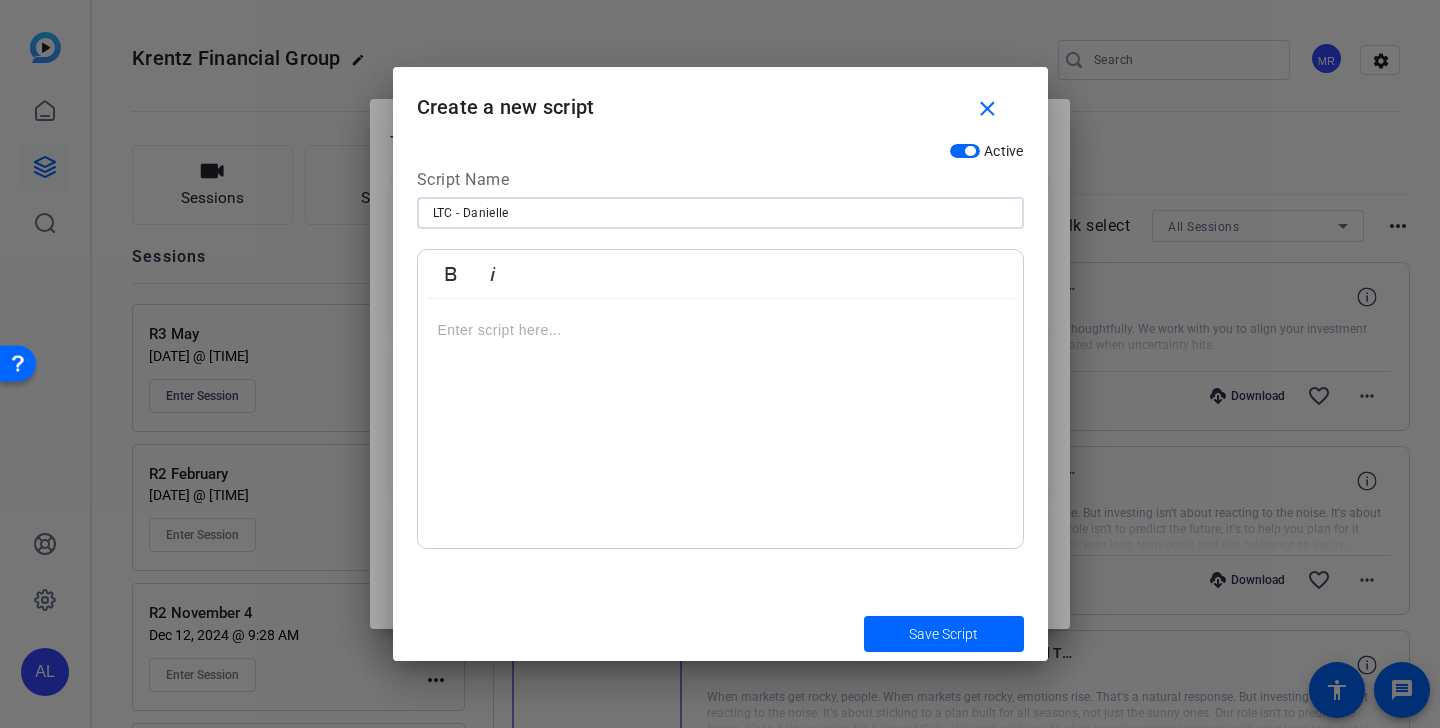 type on "LTC - Danielle" 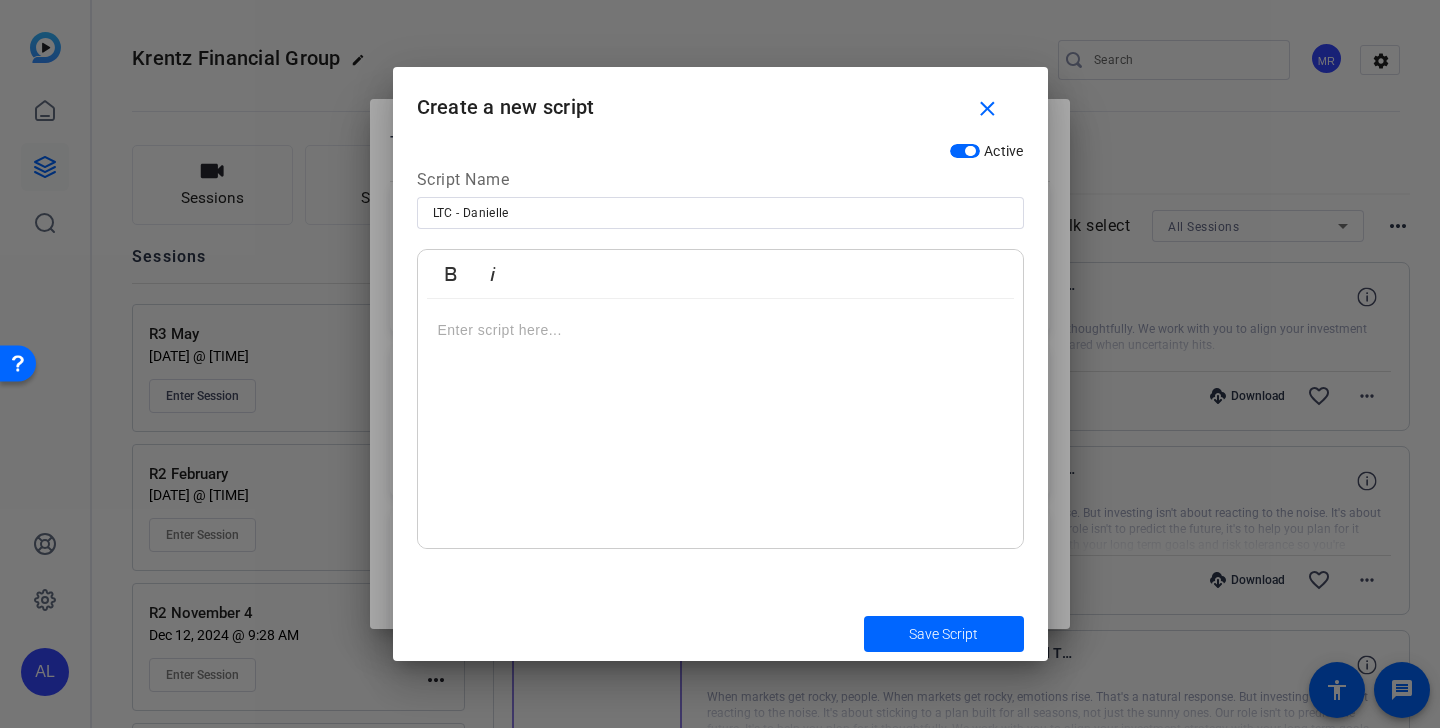 click at bounding box center (720, 330) 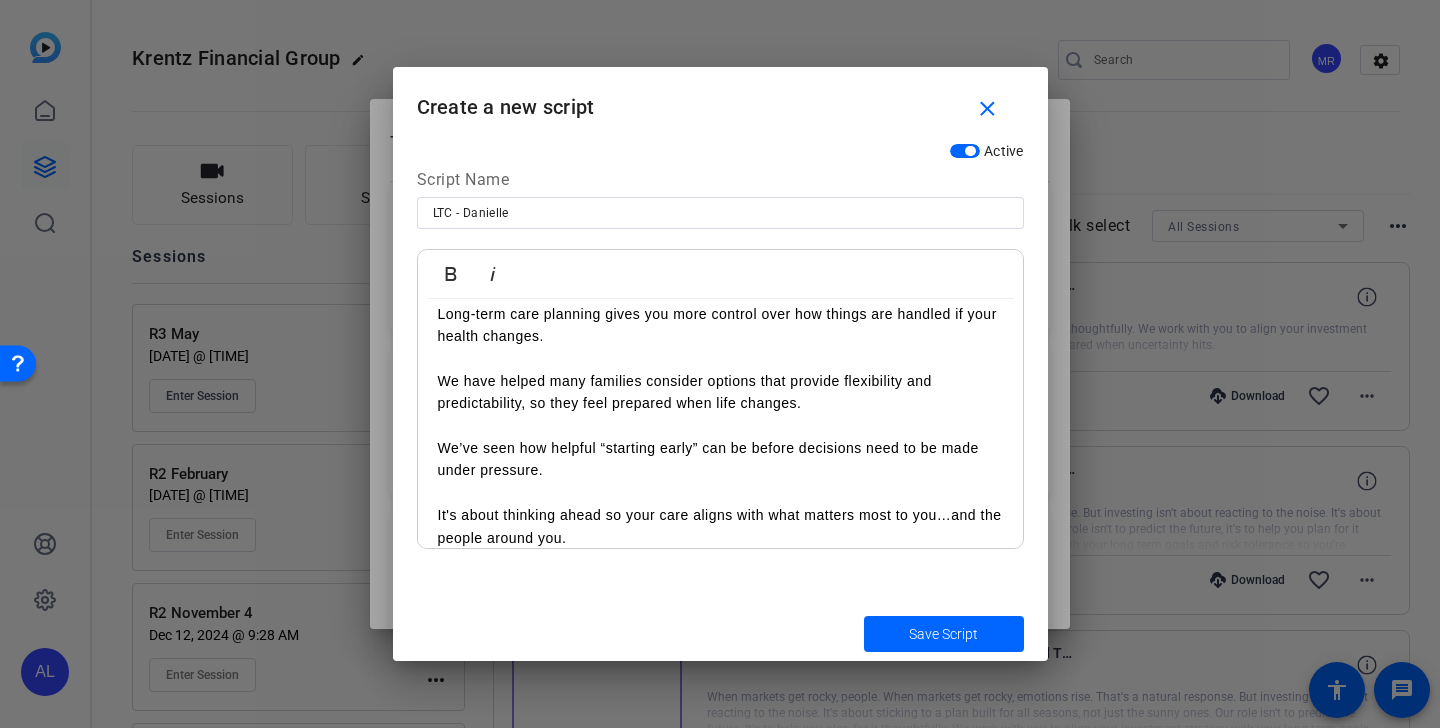 scroll, scrollTop: 139, scrollLeft: 0, axis: vertical 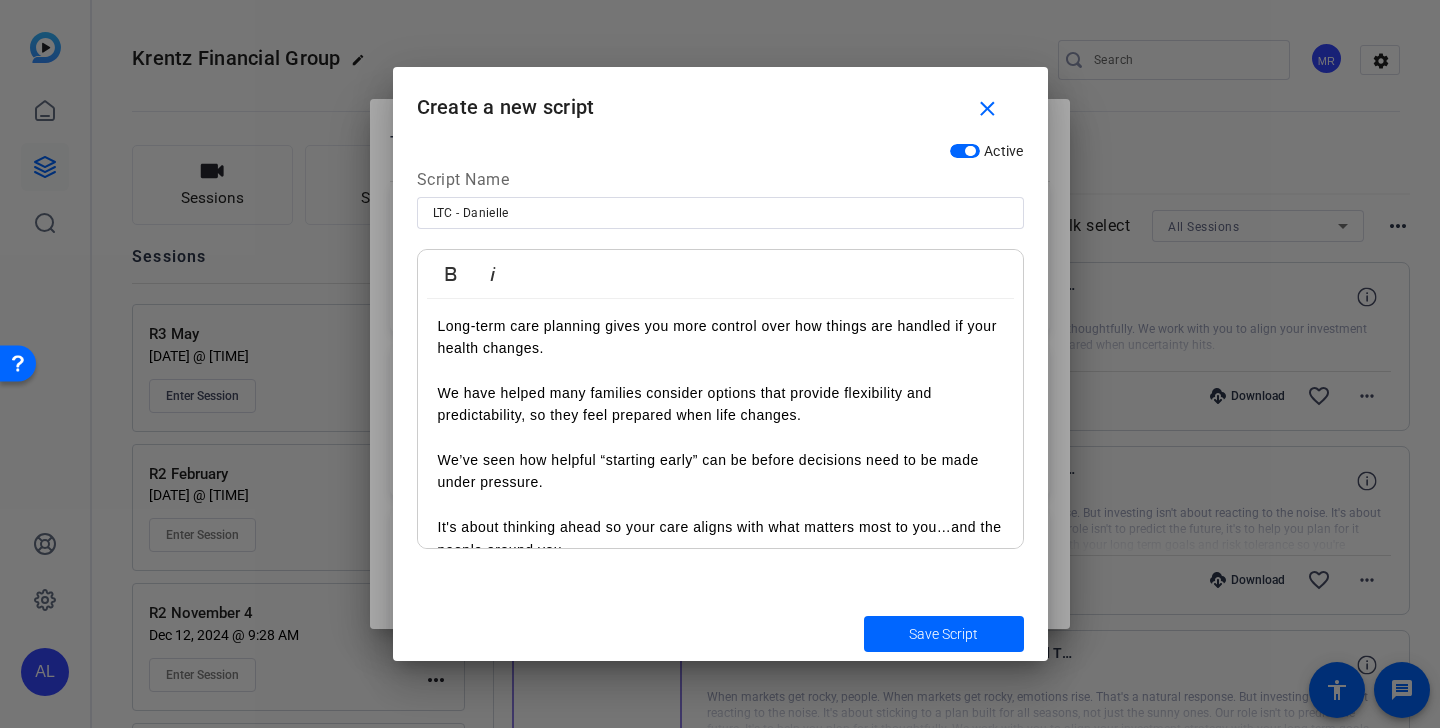click on "Save Script" at bounding box center [943, 634] 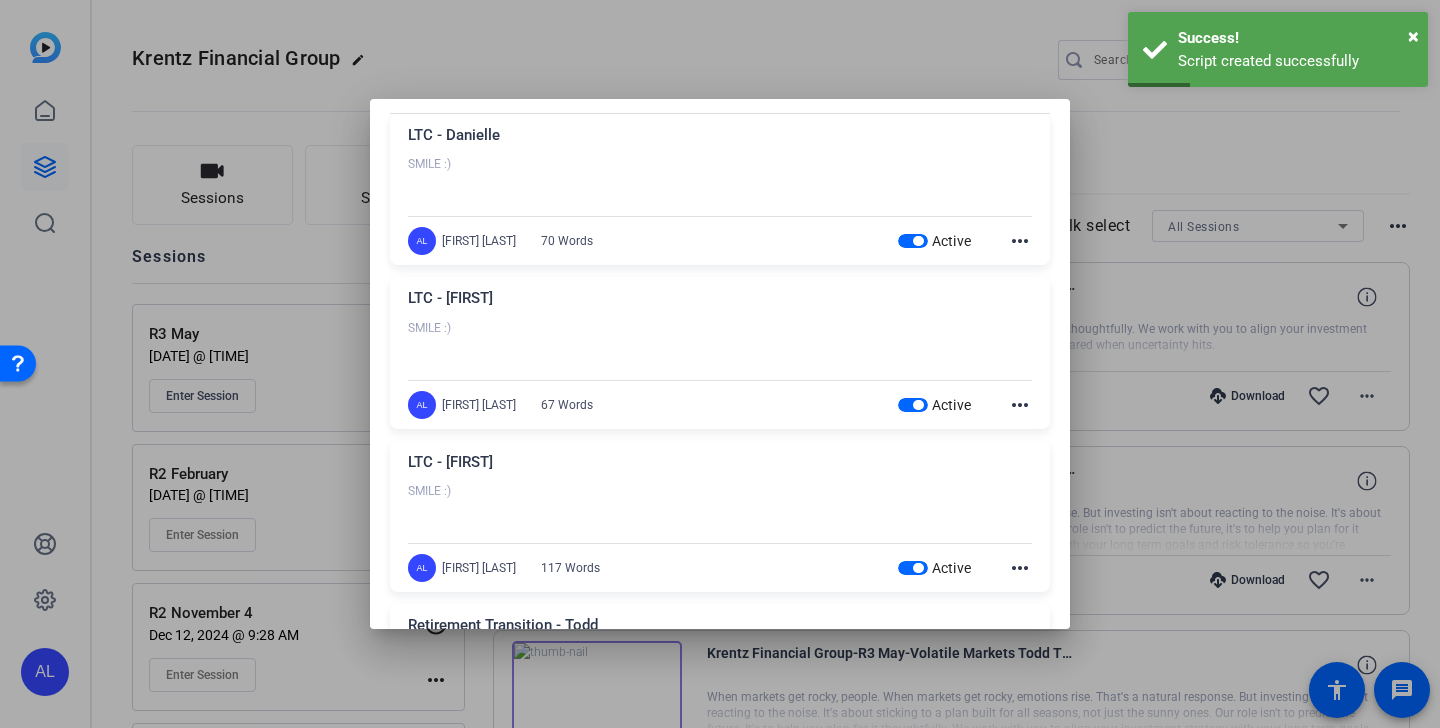 scroll, scrollTop: 0, scrollLeft: 0, axis: both 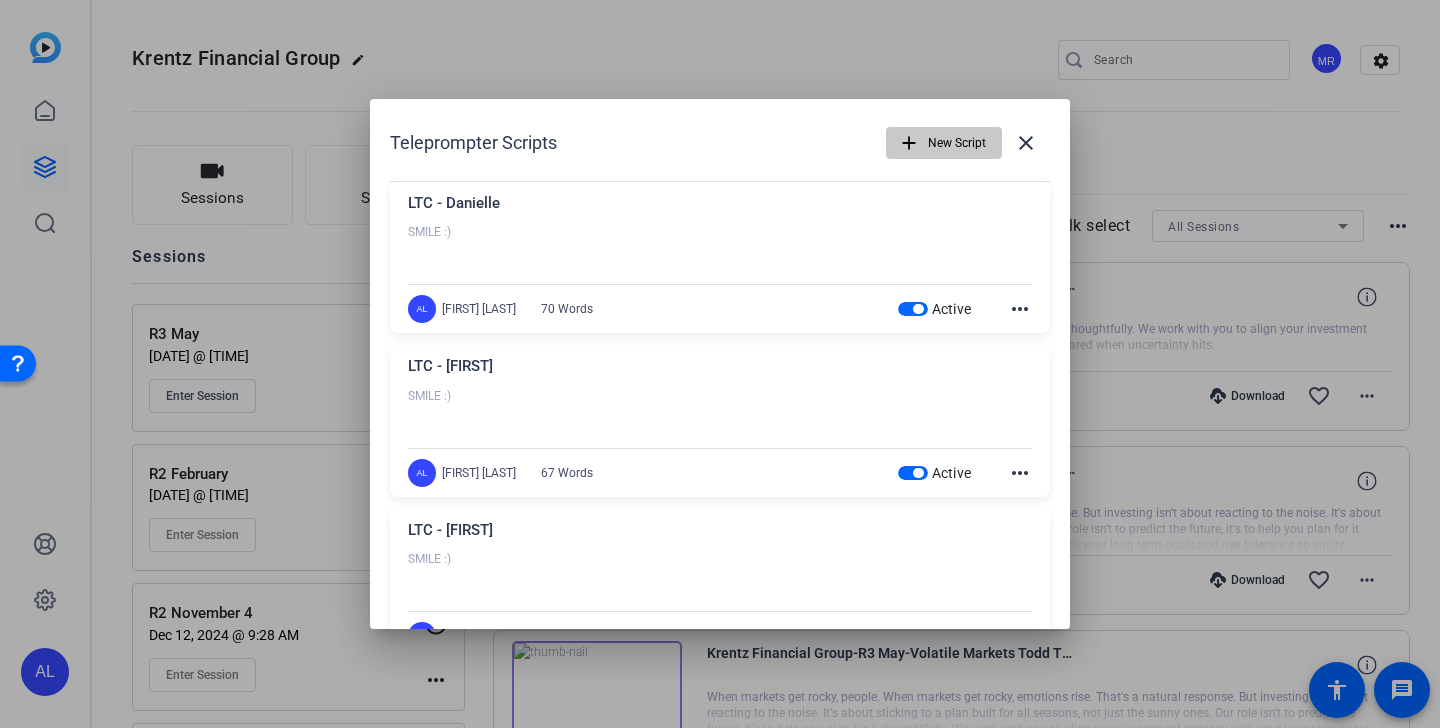 click on "New Script" at bounding box center (957, 143) 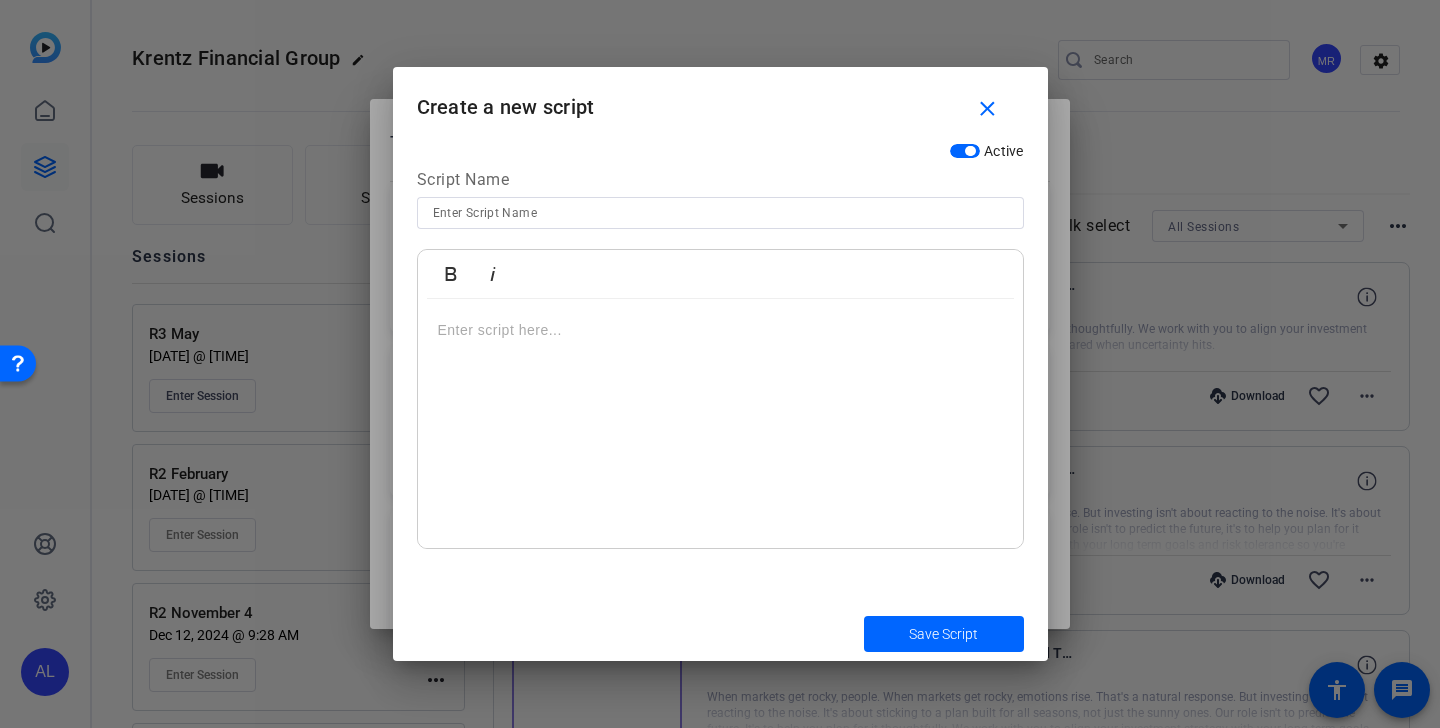 click at bounding box center [720, 213] 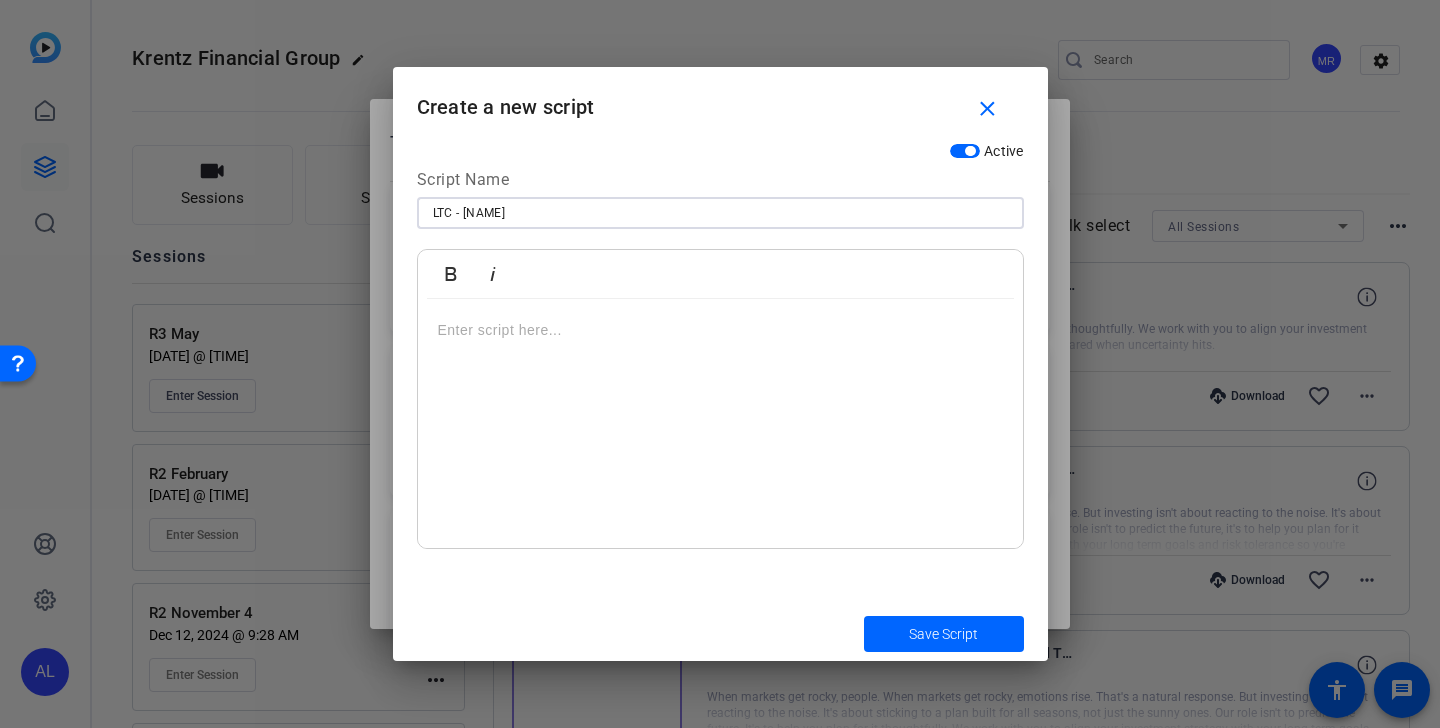 type on "LTC - [NAME]" 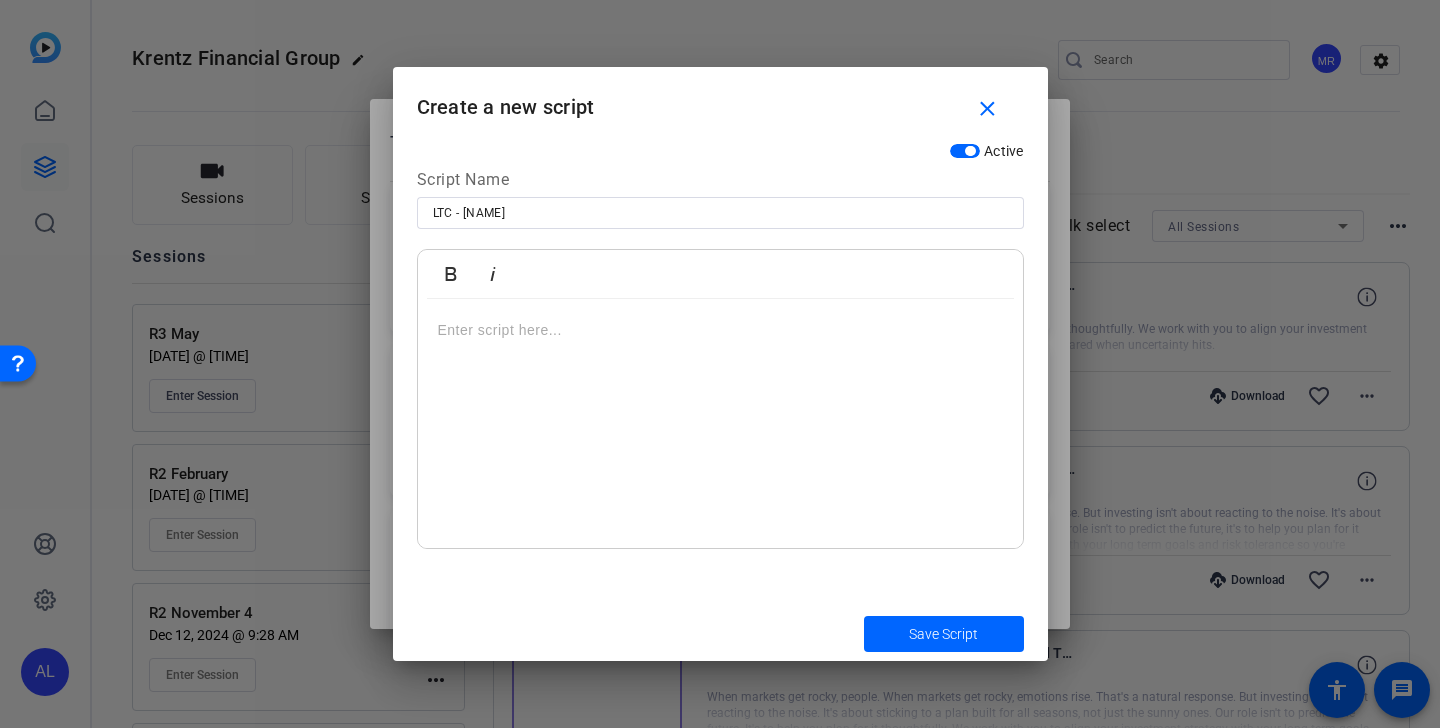 type 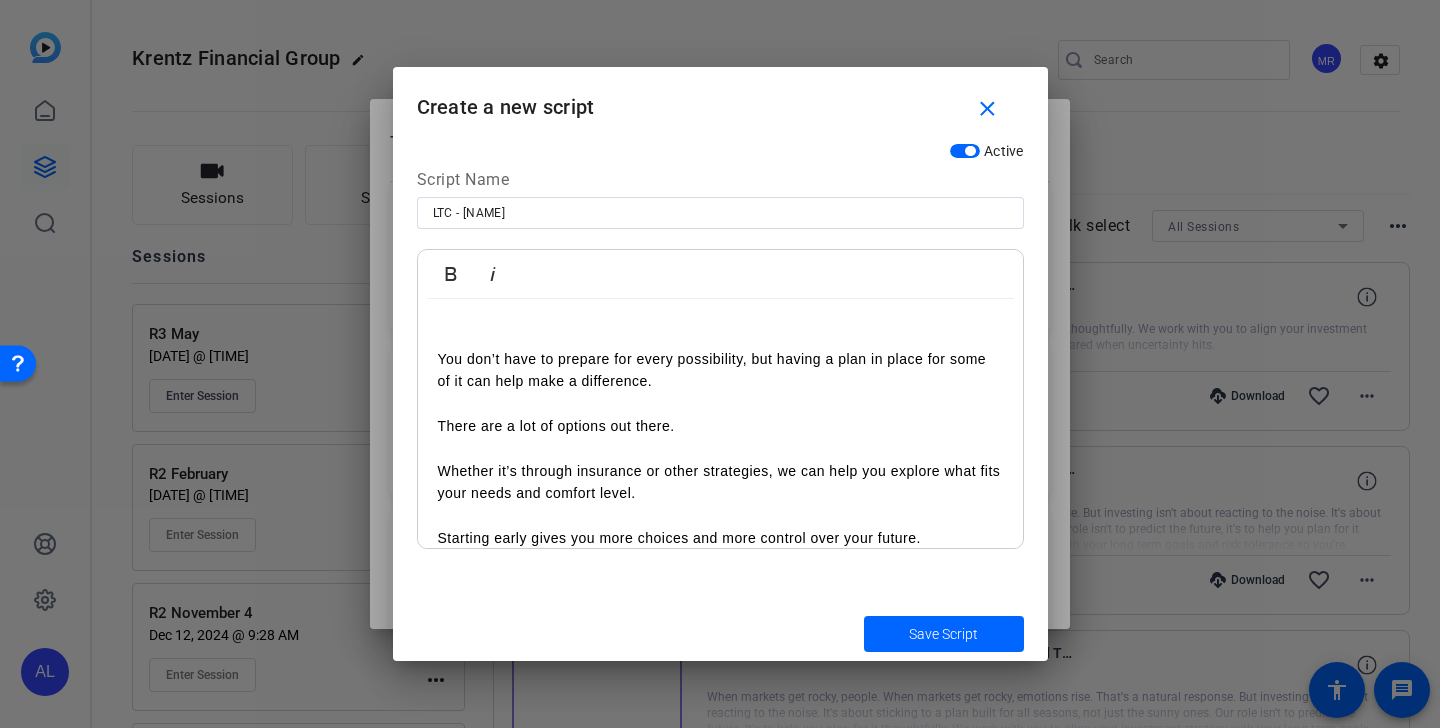 scroll, scrollTop: 126, scrollLeft: 0, axis: vertical 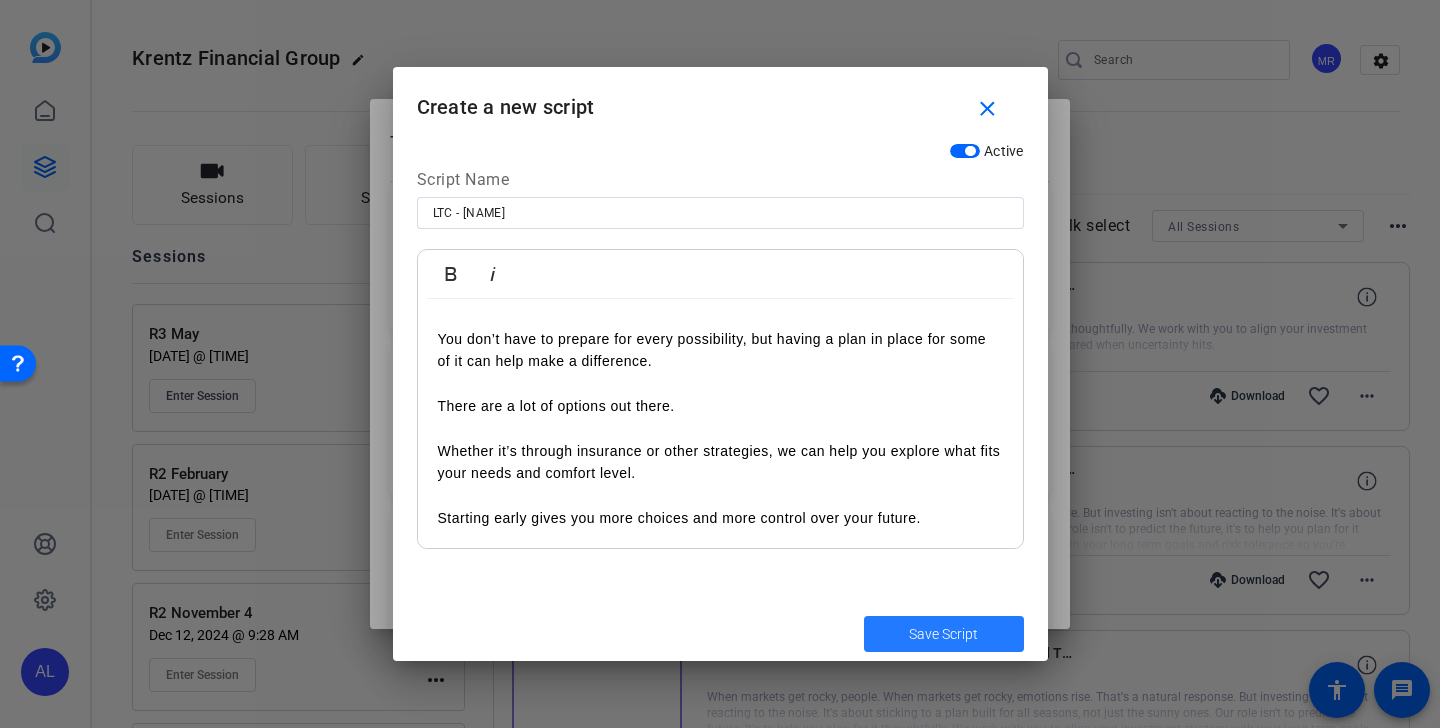 click on "Save Script" at bounding box center [943, 634] 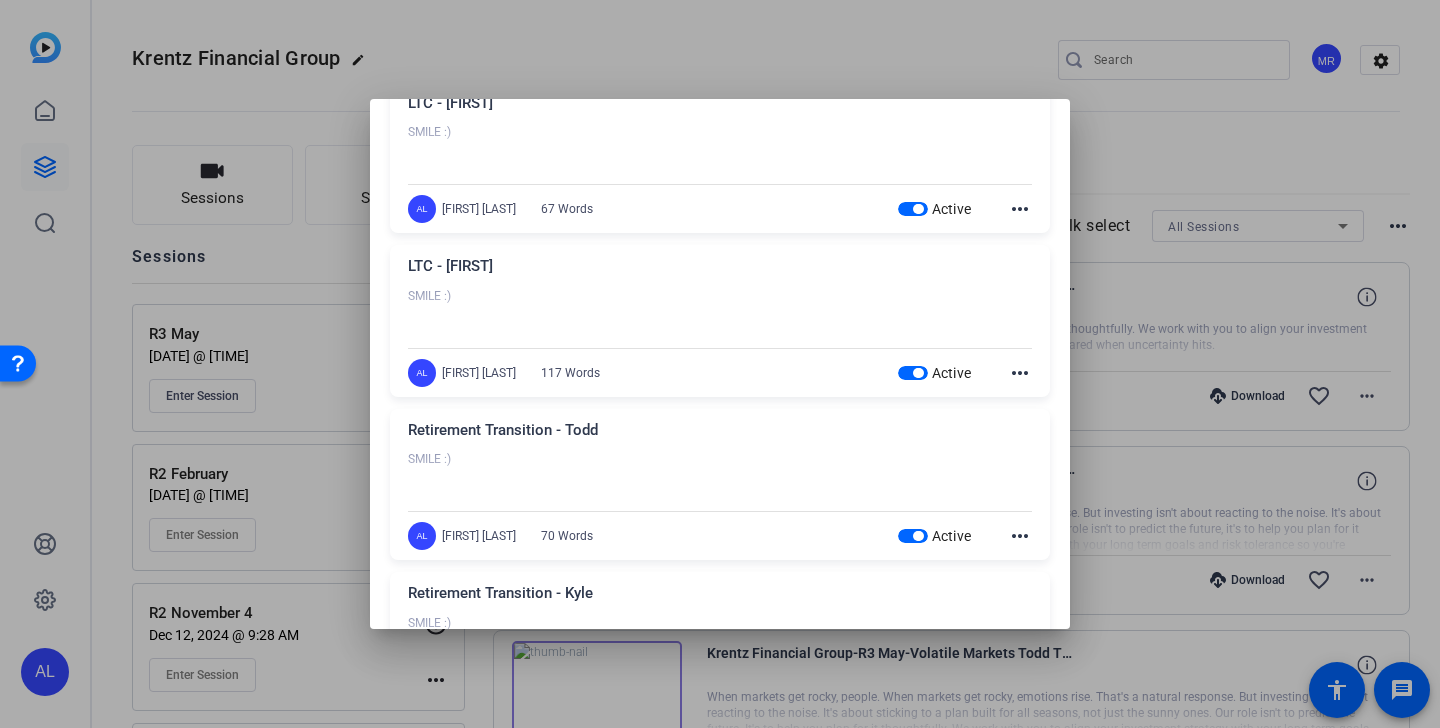 scroll, scrollTop: 434, scrollLeft: 0, axis: vertical 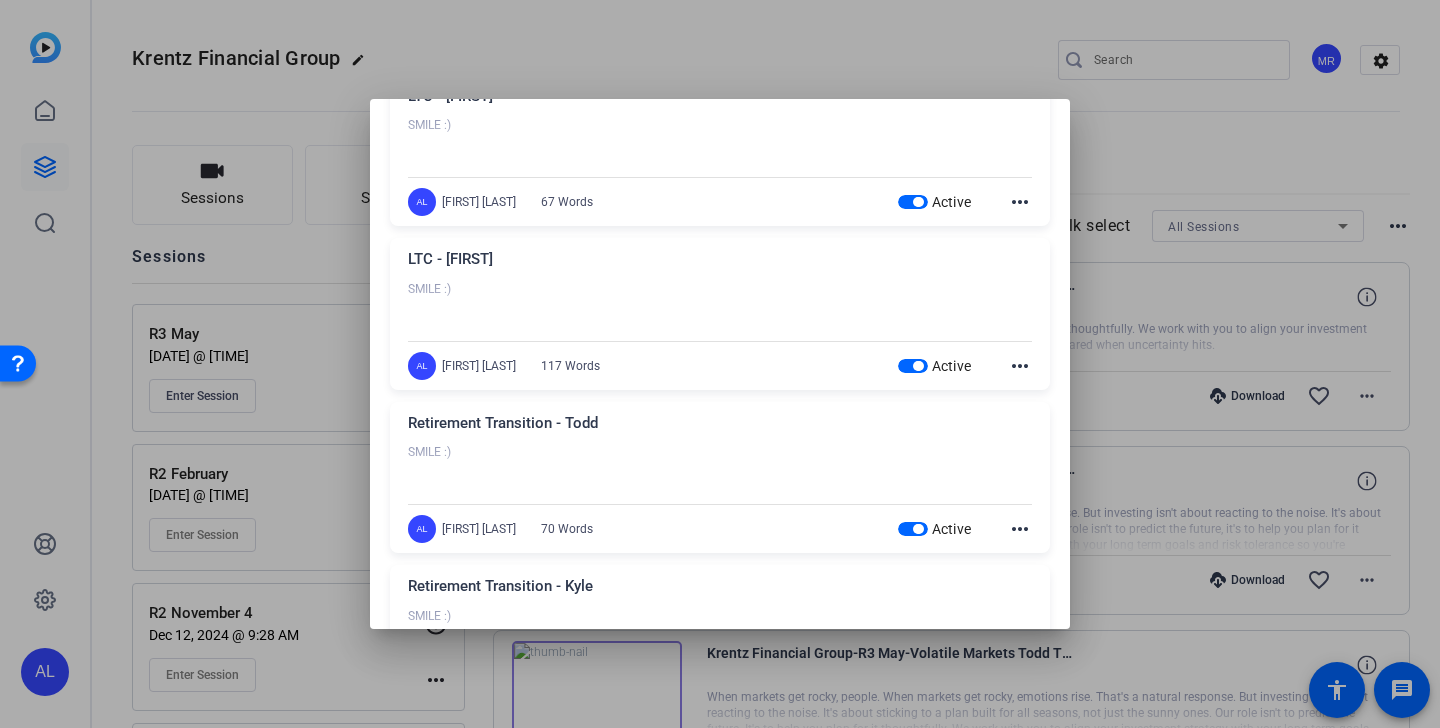 click on "more_horiz" 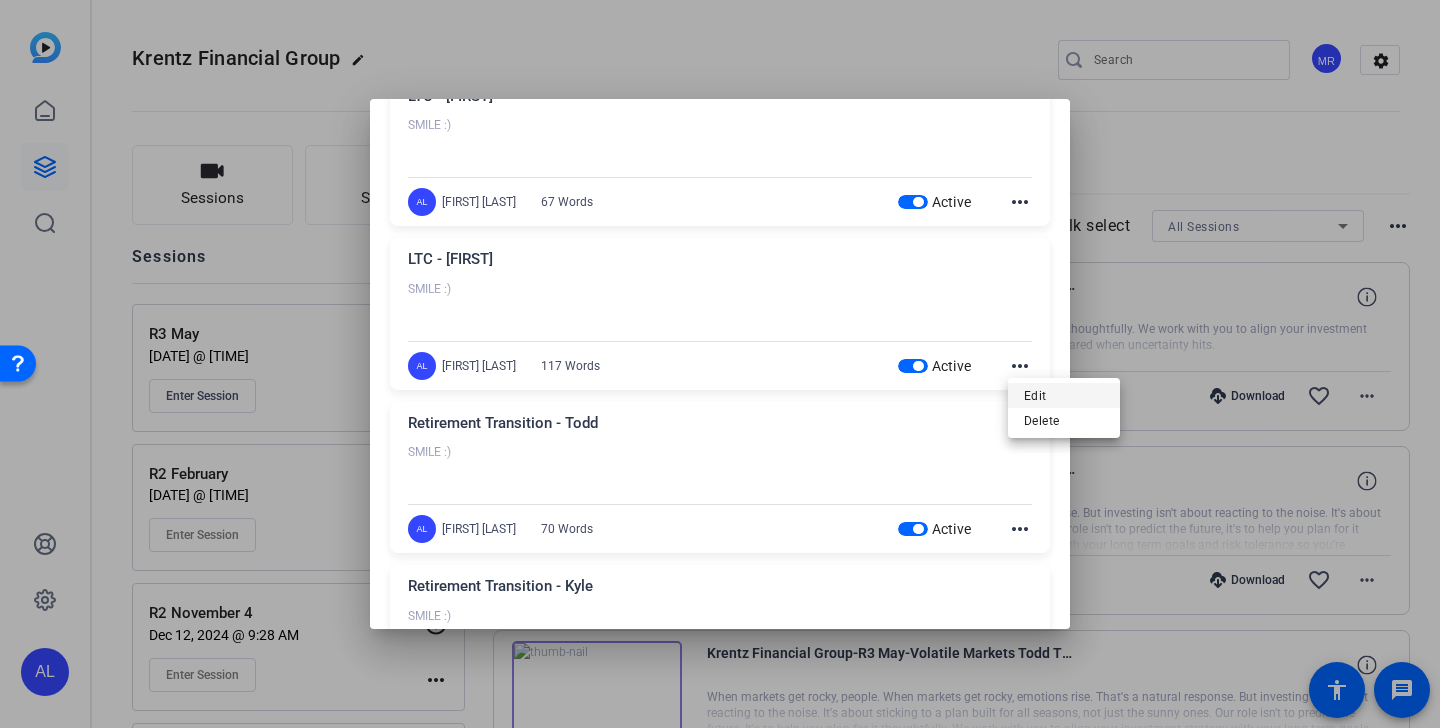 click on "Edit" at bounding box center (1064, 395) 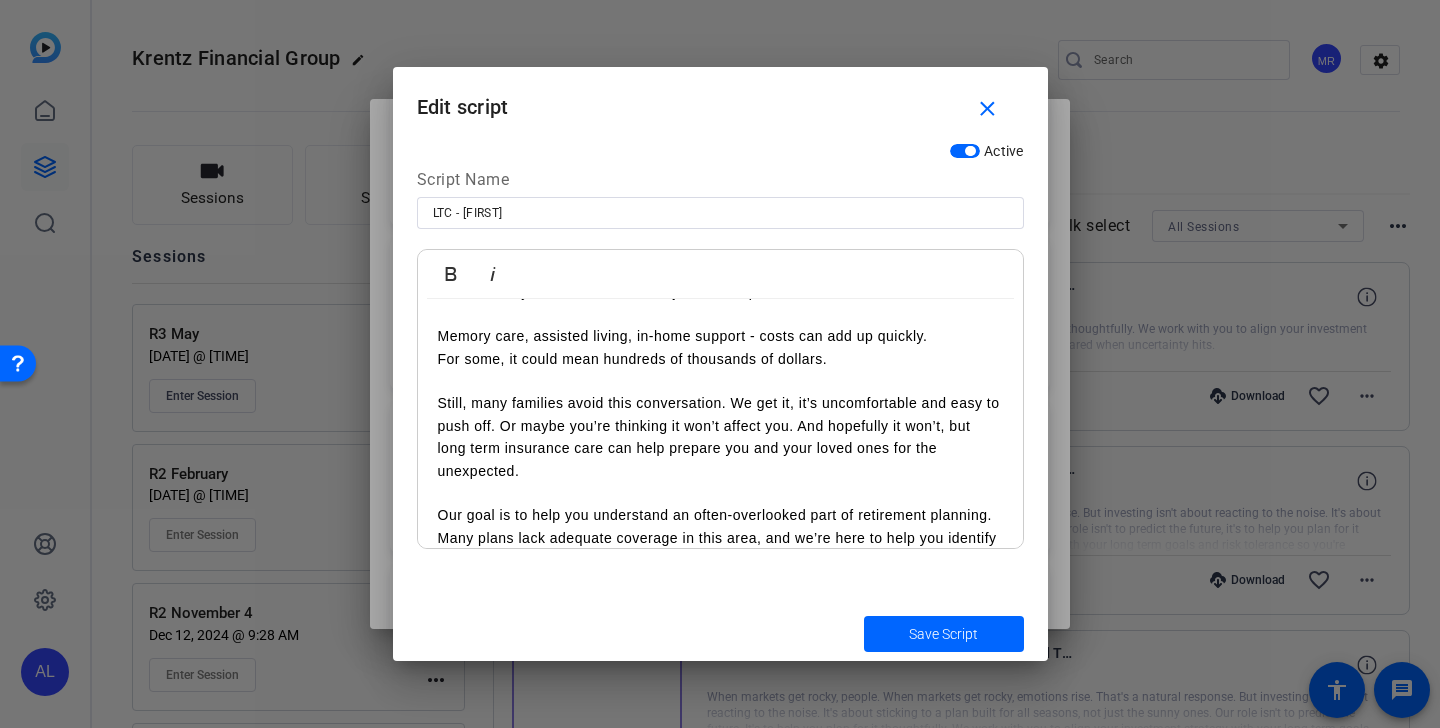 scroll, scrollTop: 260, scrollLeft: 0, axis: vertical 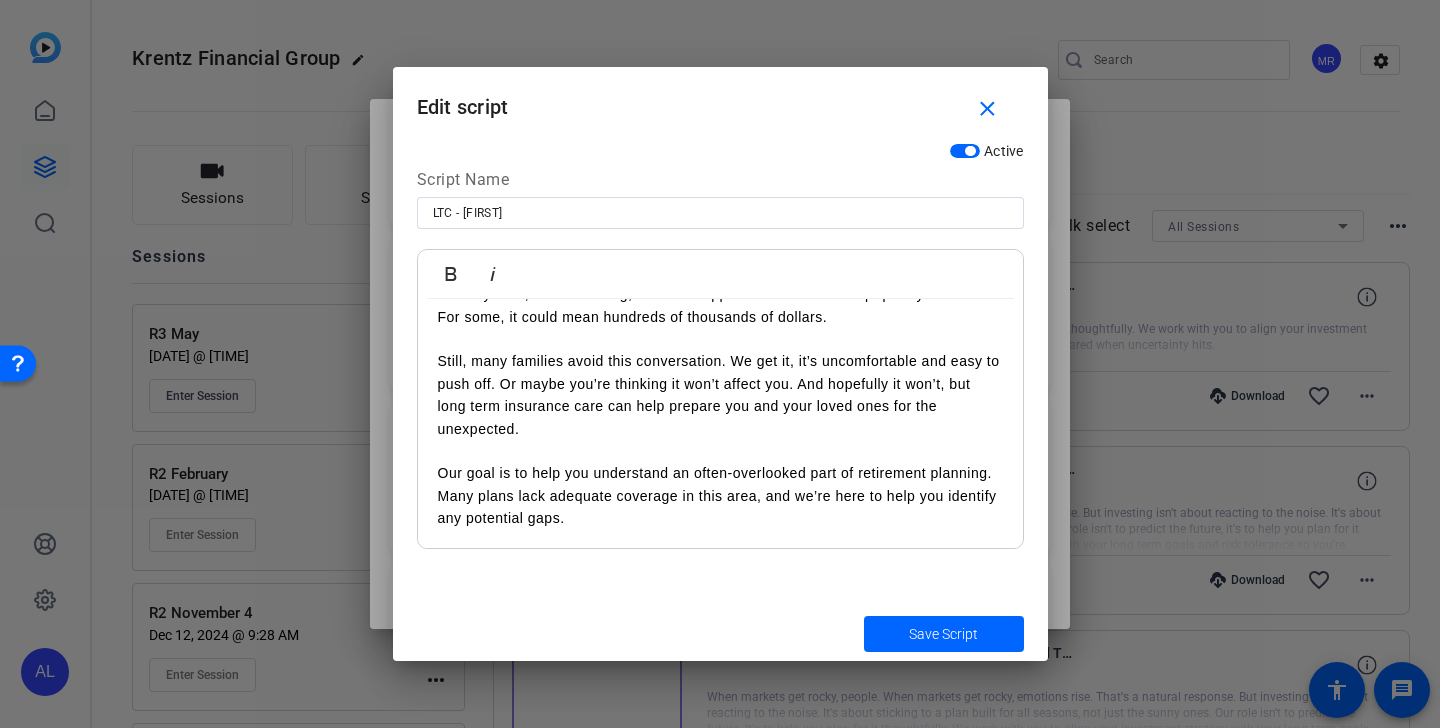 click on "Our goal is to help you understand an often-overlooked part of retirement planning. Many plans lack adequate coverage in this area, and we’re here to help you identify any potential gaps." at bounding box center (720, 495) 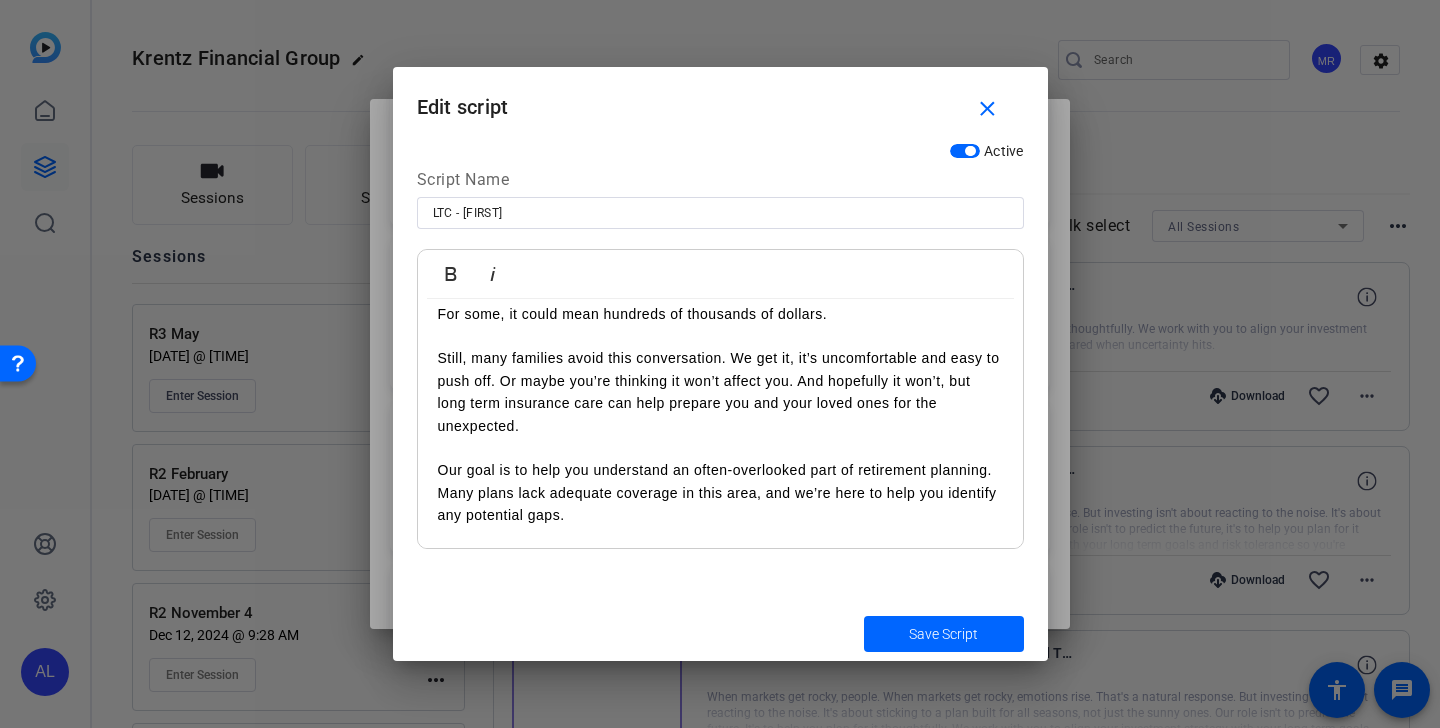 type 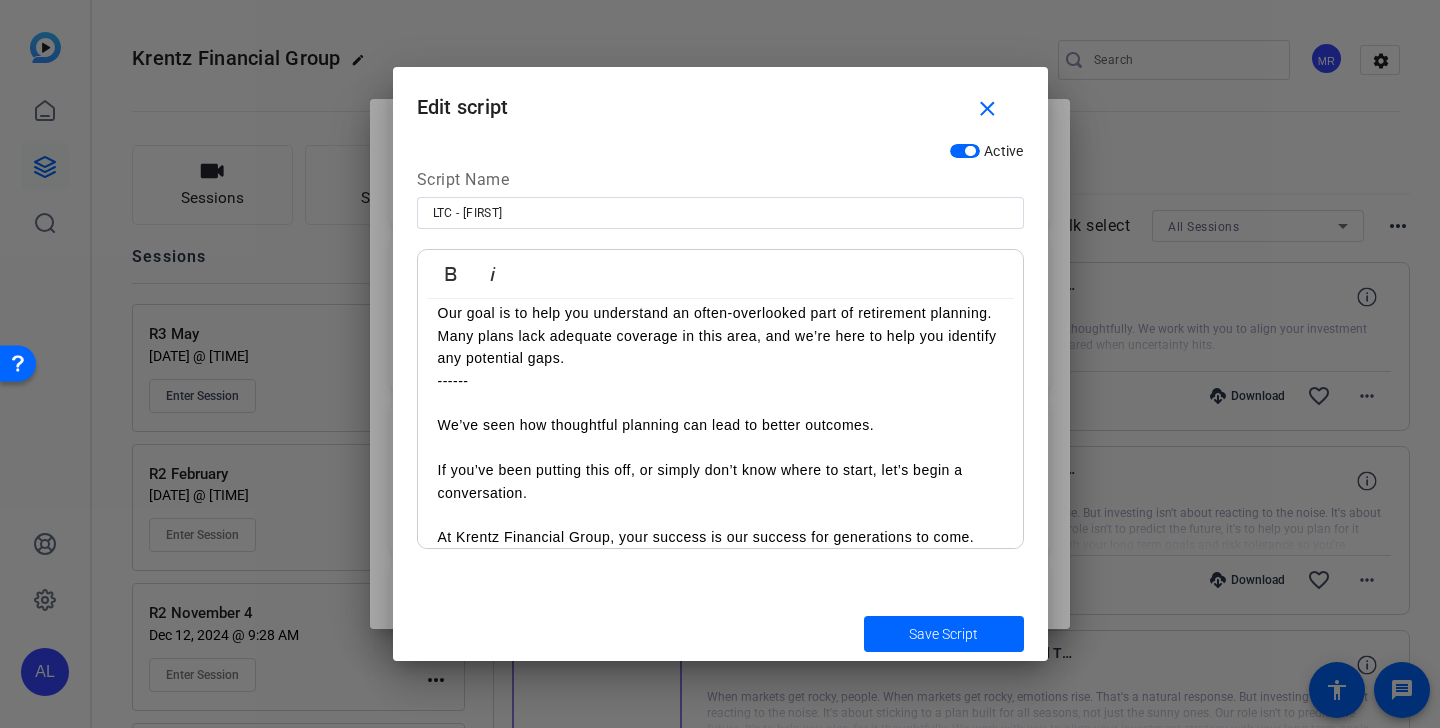 scroll, scrollTop: 439, scrollLeft: 0, axis: vertical 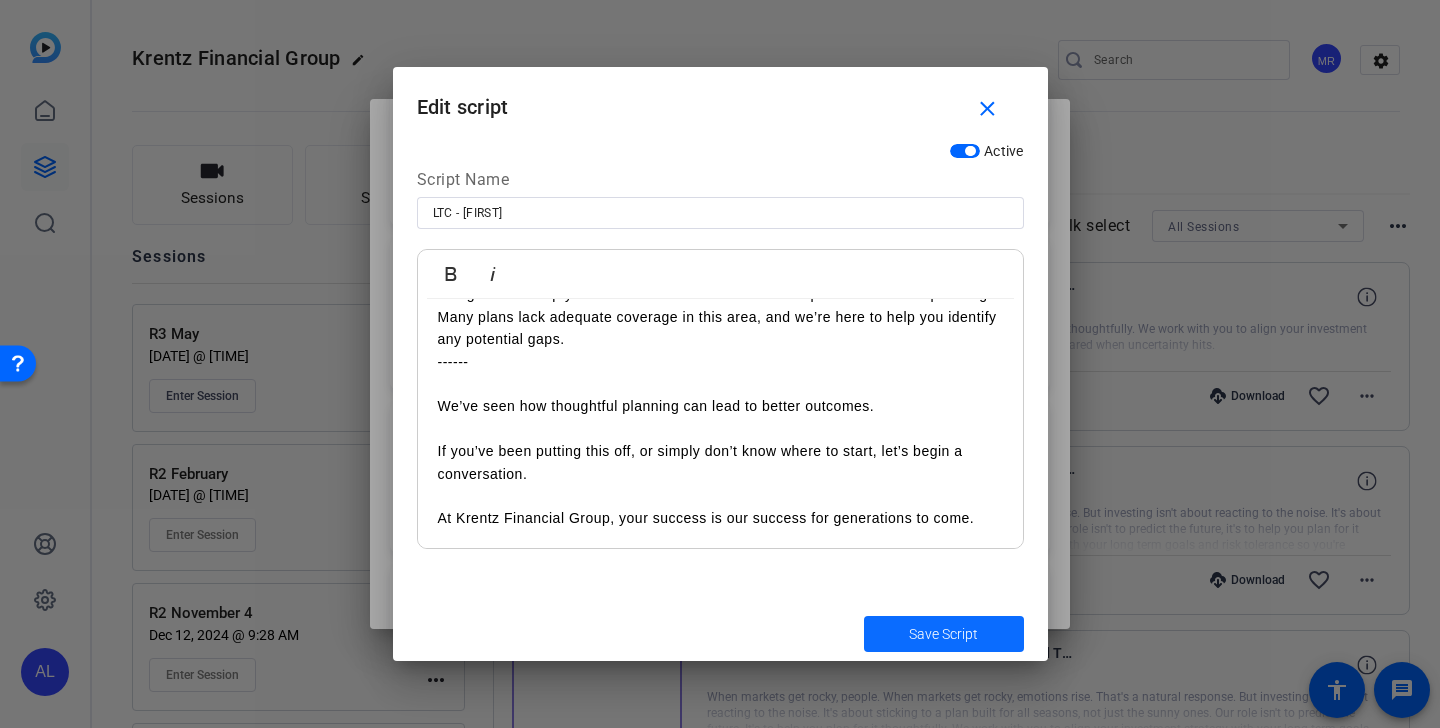 click on "Save Script" at bounding box center (943, 634) 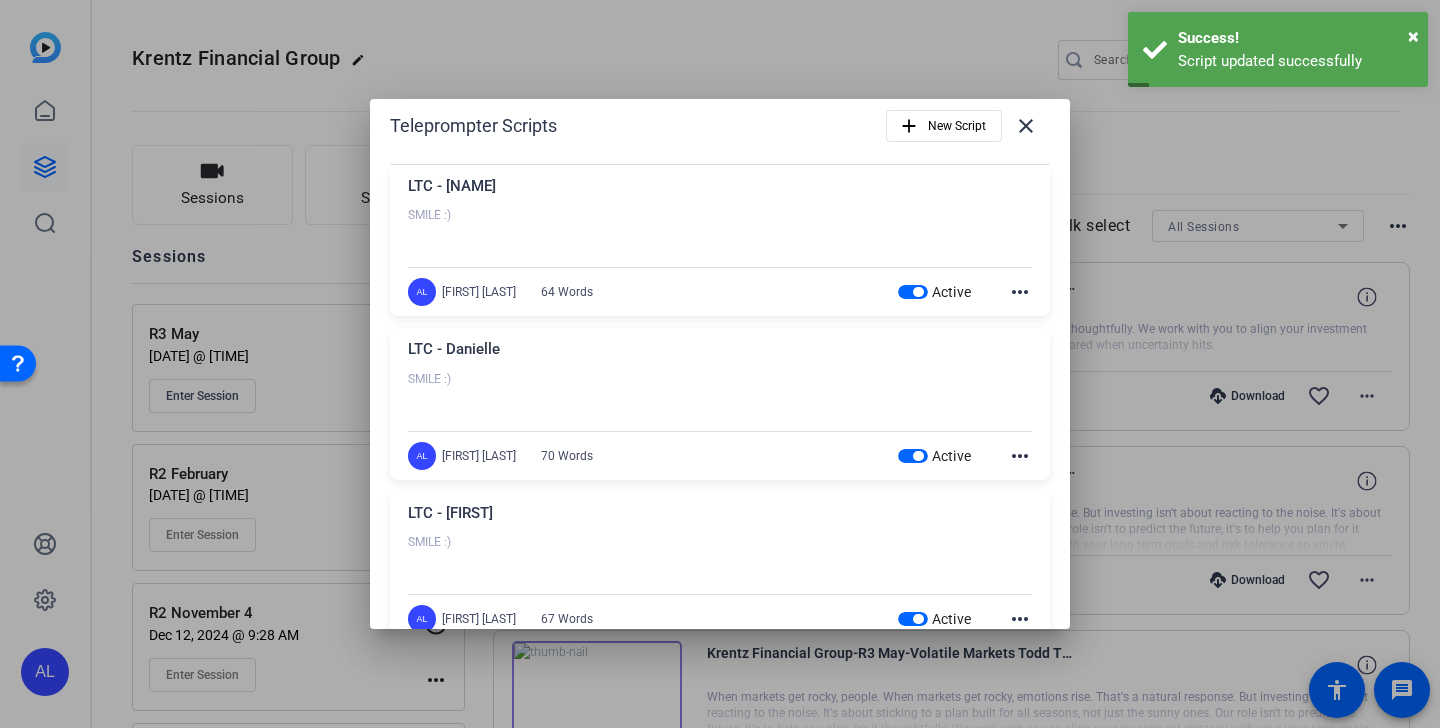 scroll, scrollTop: 0, scrollLeft: 0, axis: both 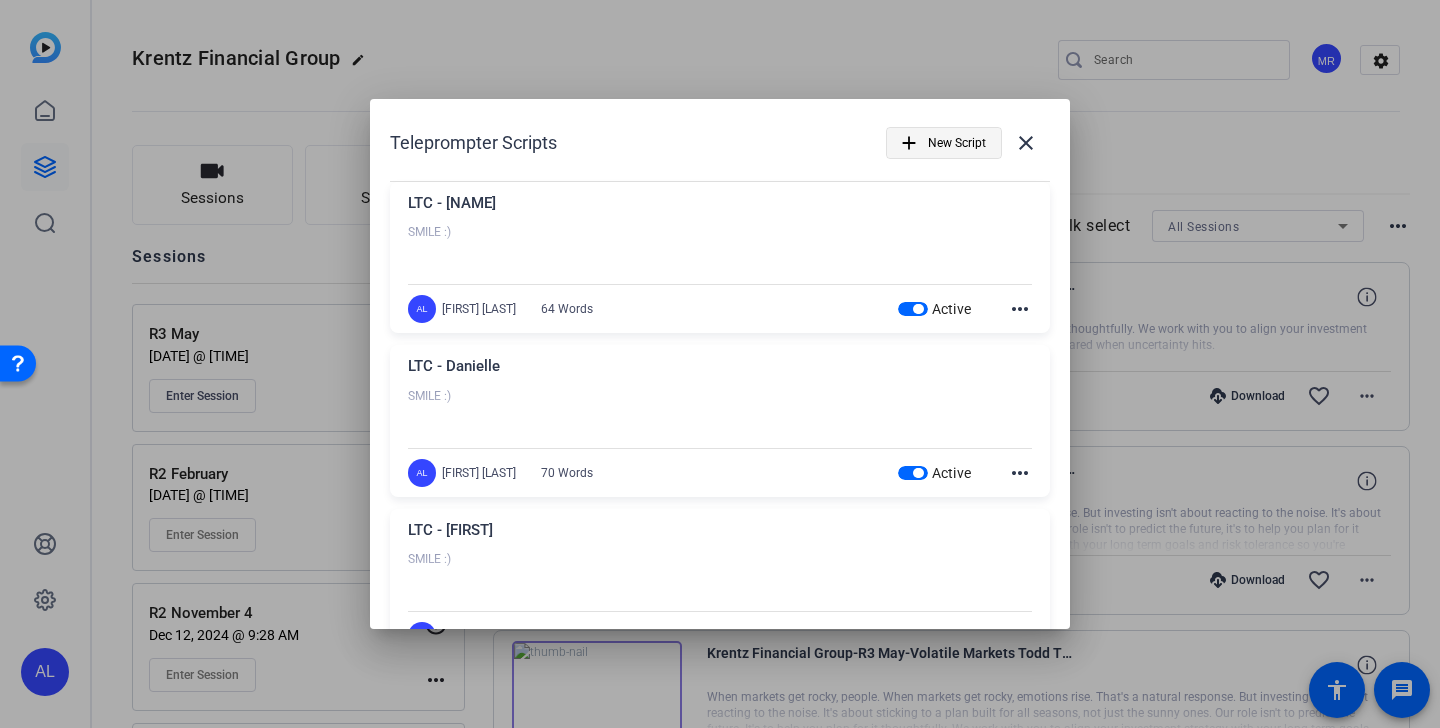 click on "New Script" at bounding box center [957, 143] 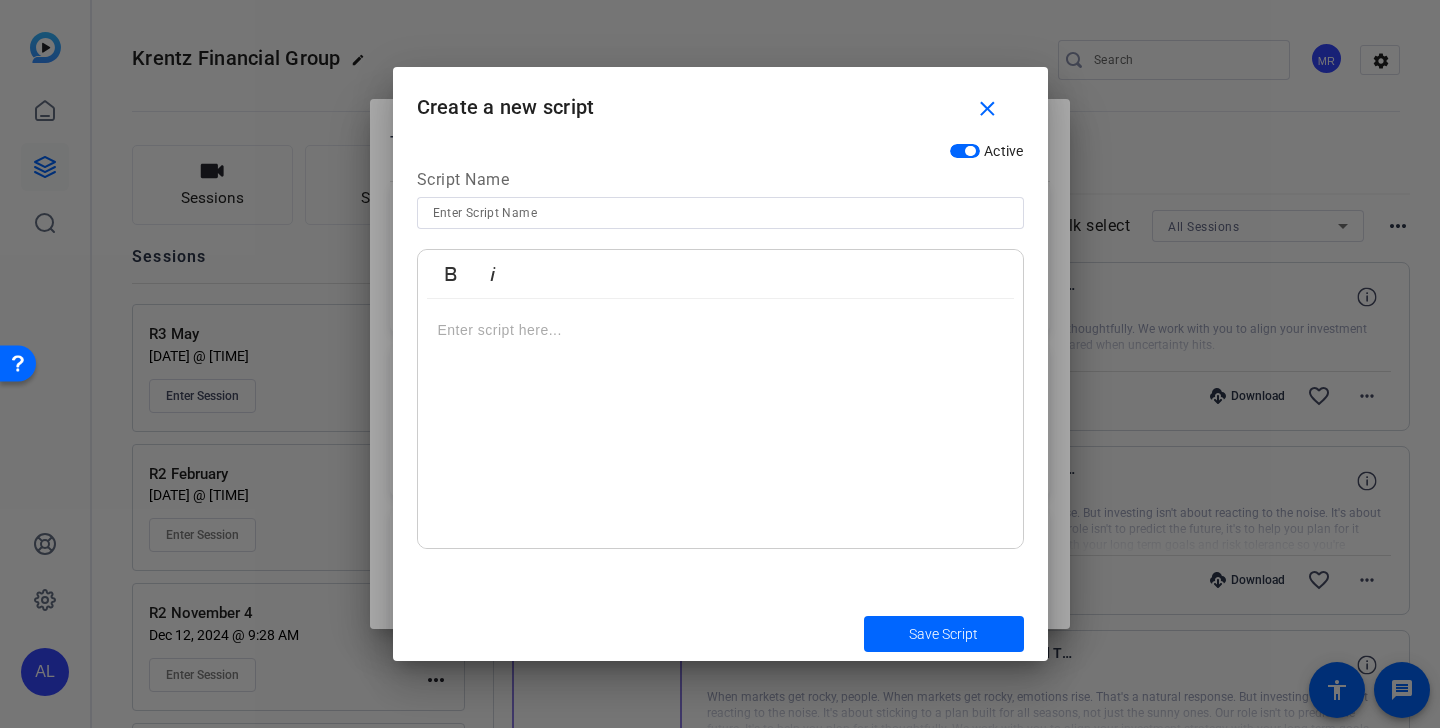 click at bounding box center (720, 213) 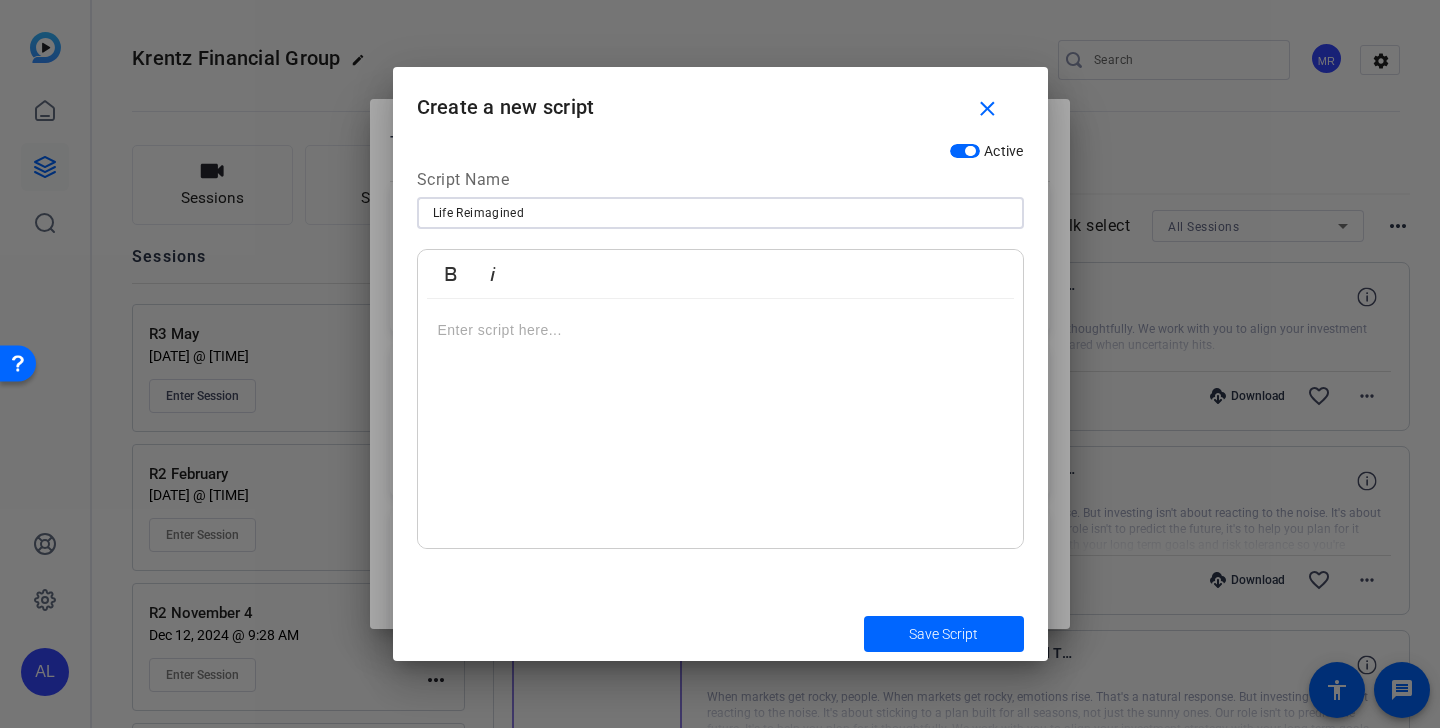 type on "Life Reimagined" 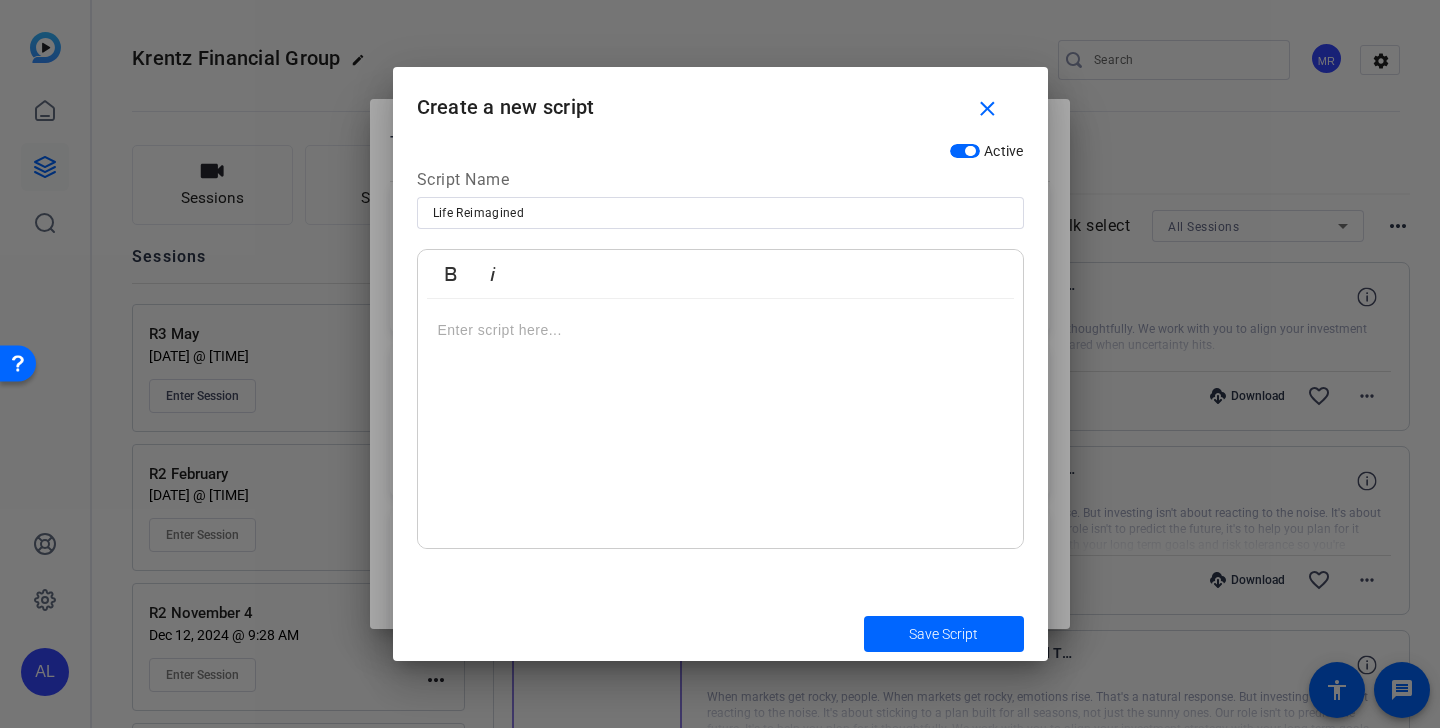 type 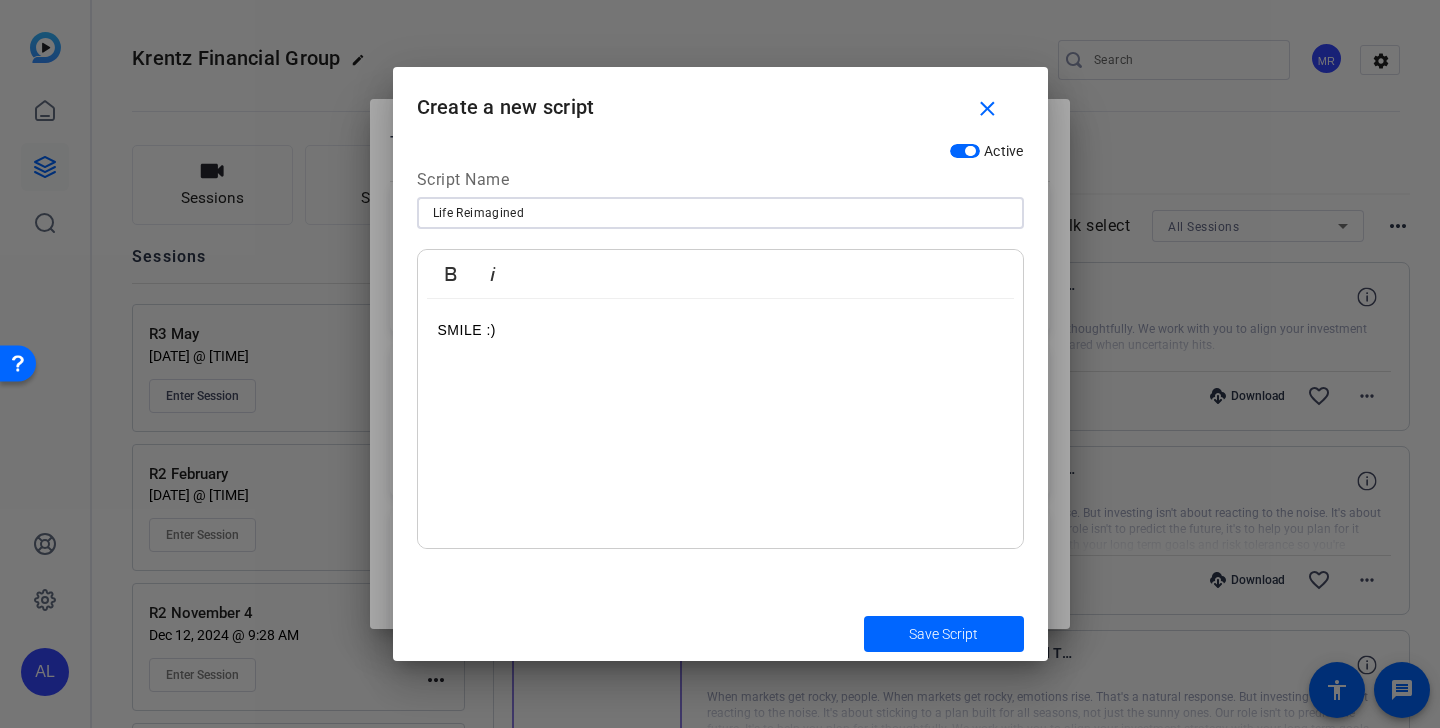 click on "Life Reimagined" at bounding box center [720, 213] 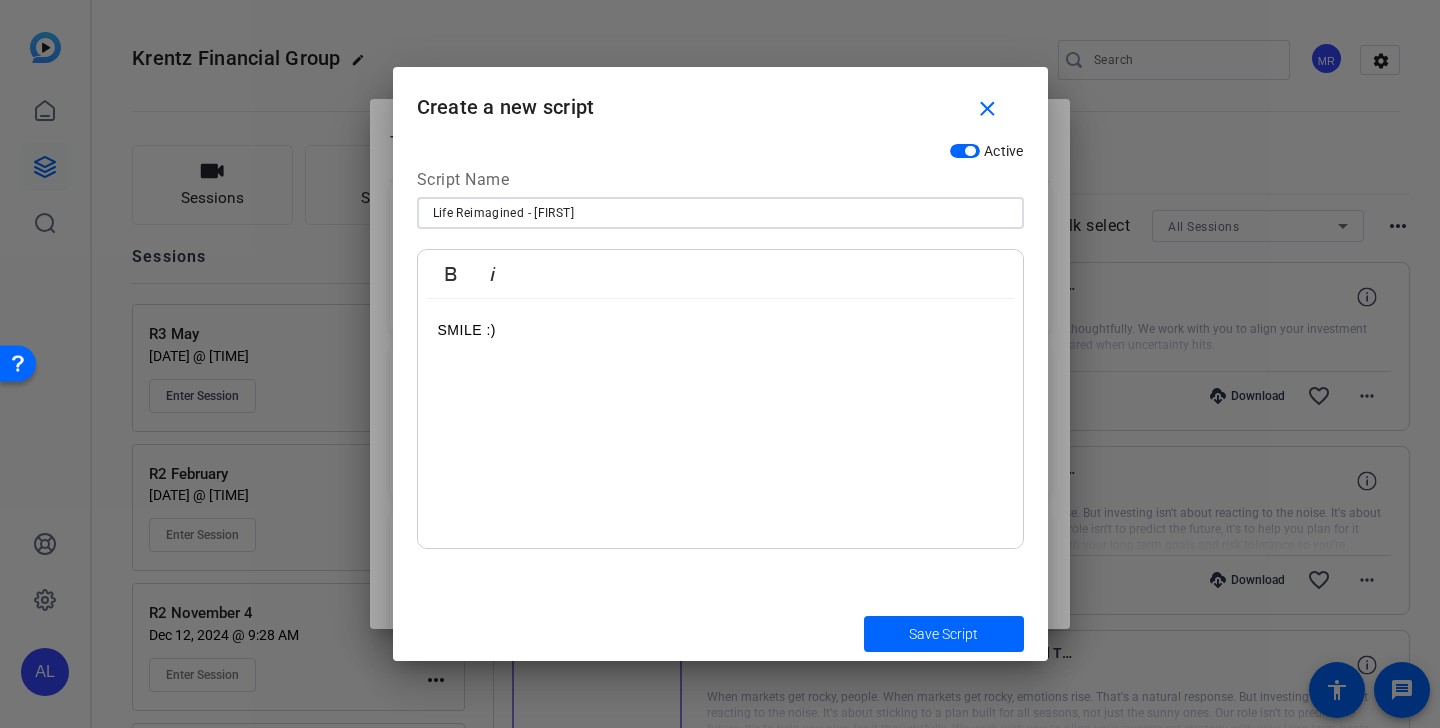 type on "Life Reimagined - [FIRST]" 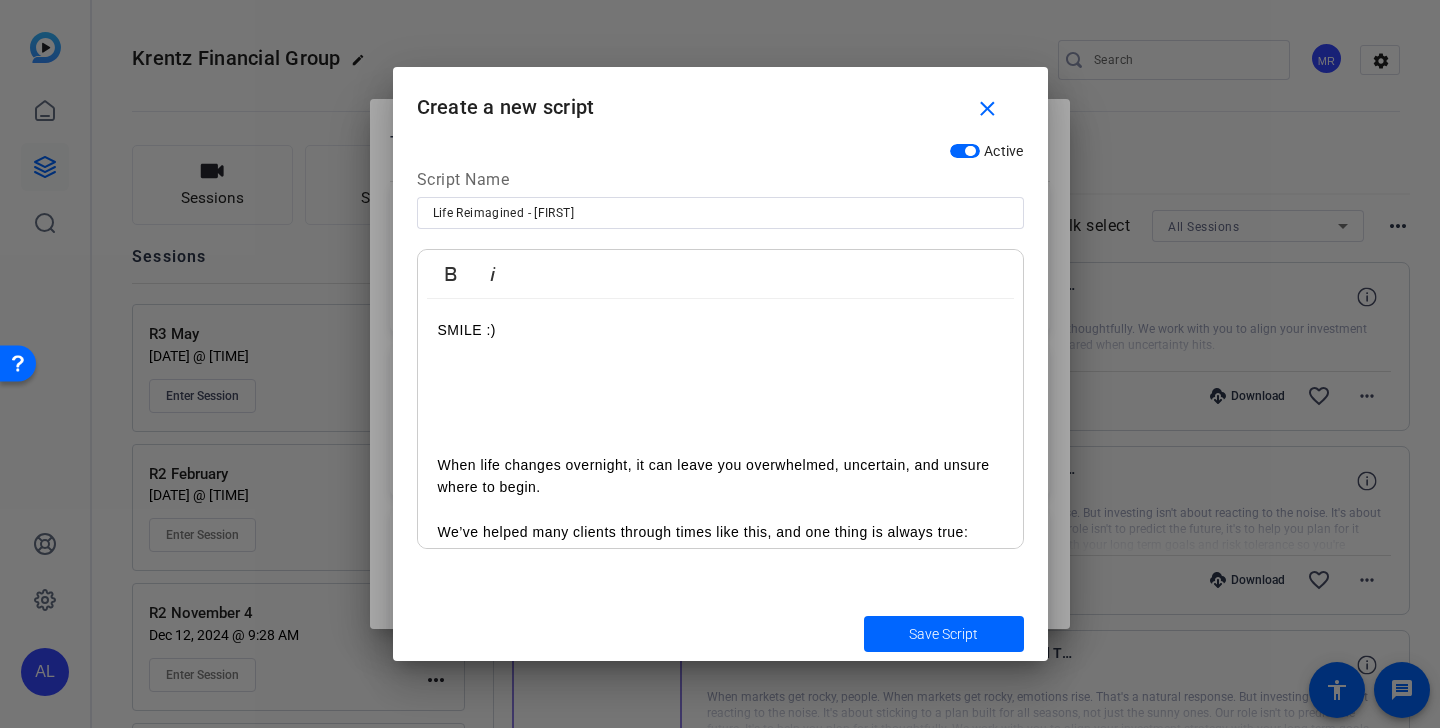 scroll, scrollTop: 84, scrollLeft: 0, axis: vertical 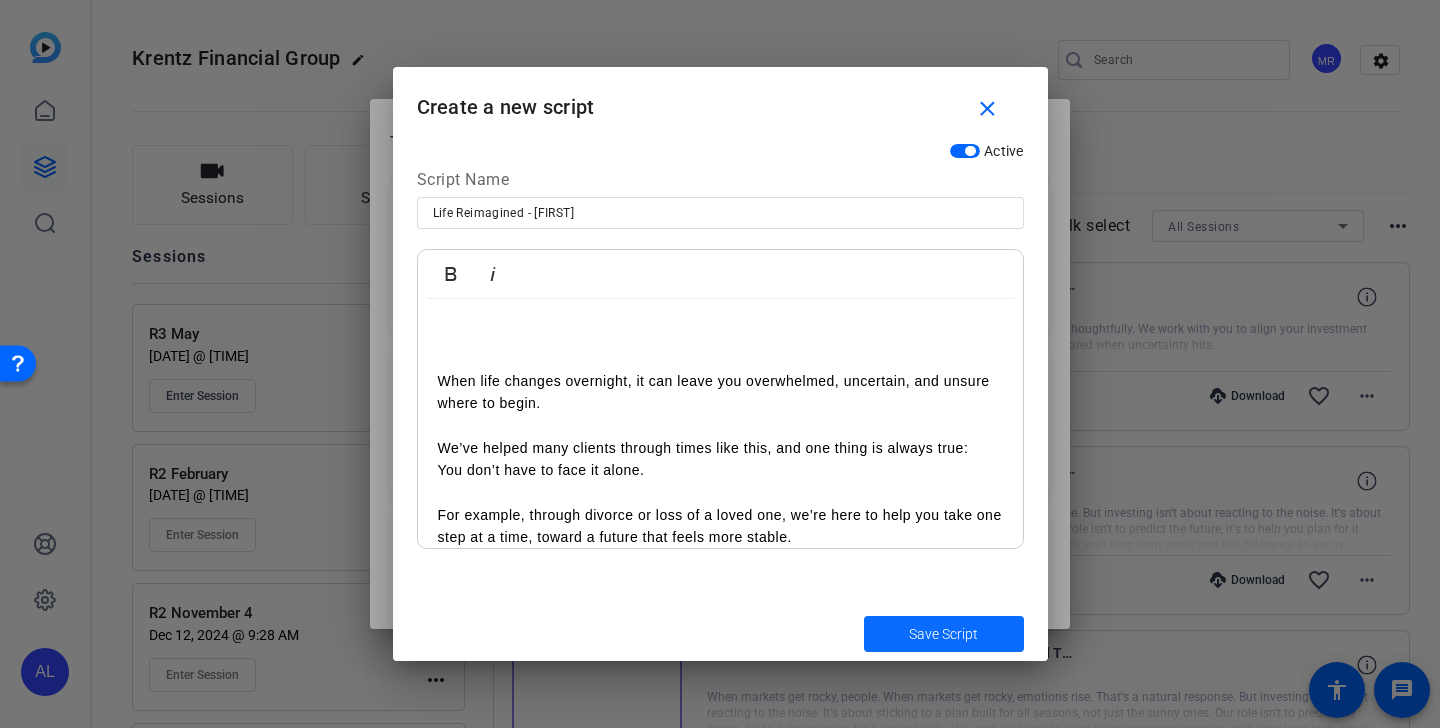 click on "Save Script" at bounding box center (943, 634) 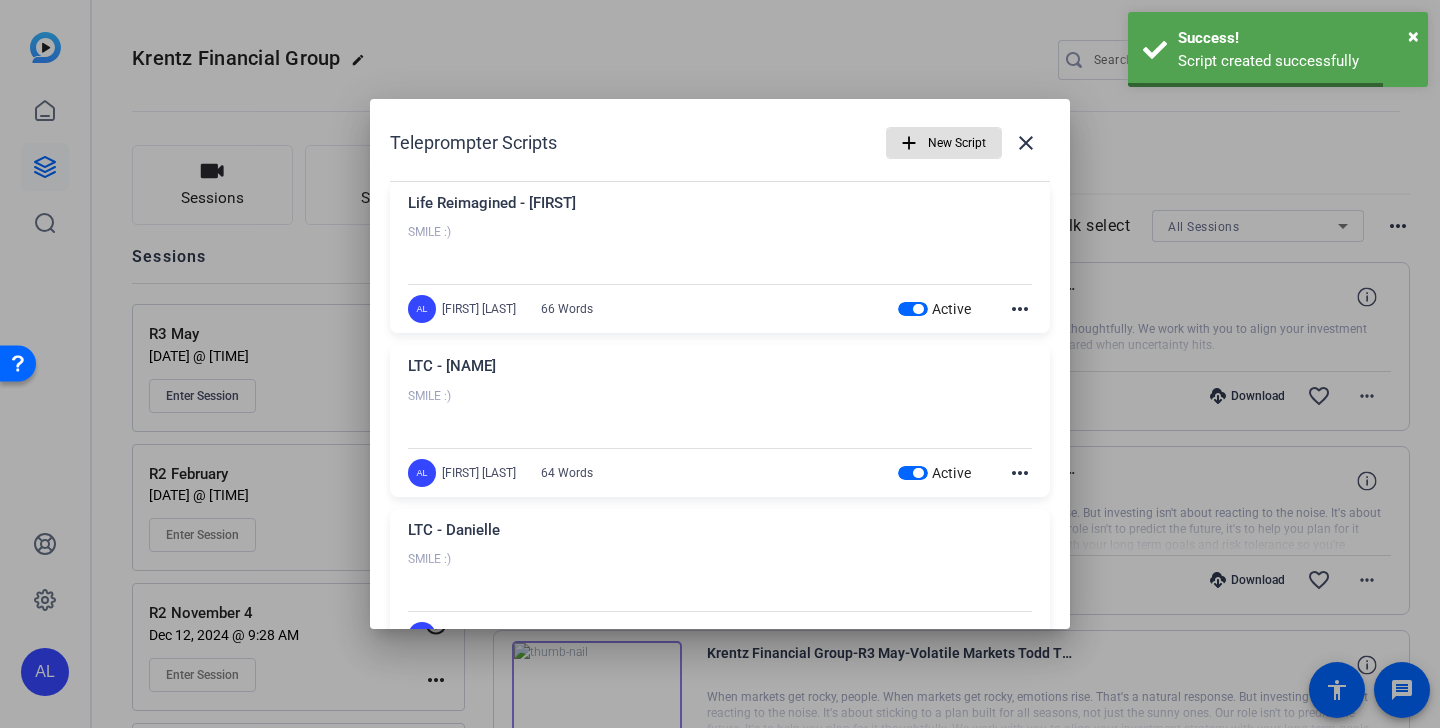 click on "New Script" at bounding box center (957, 143) 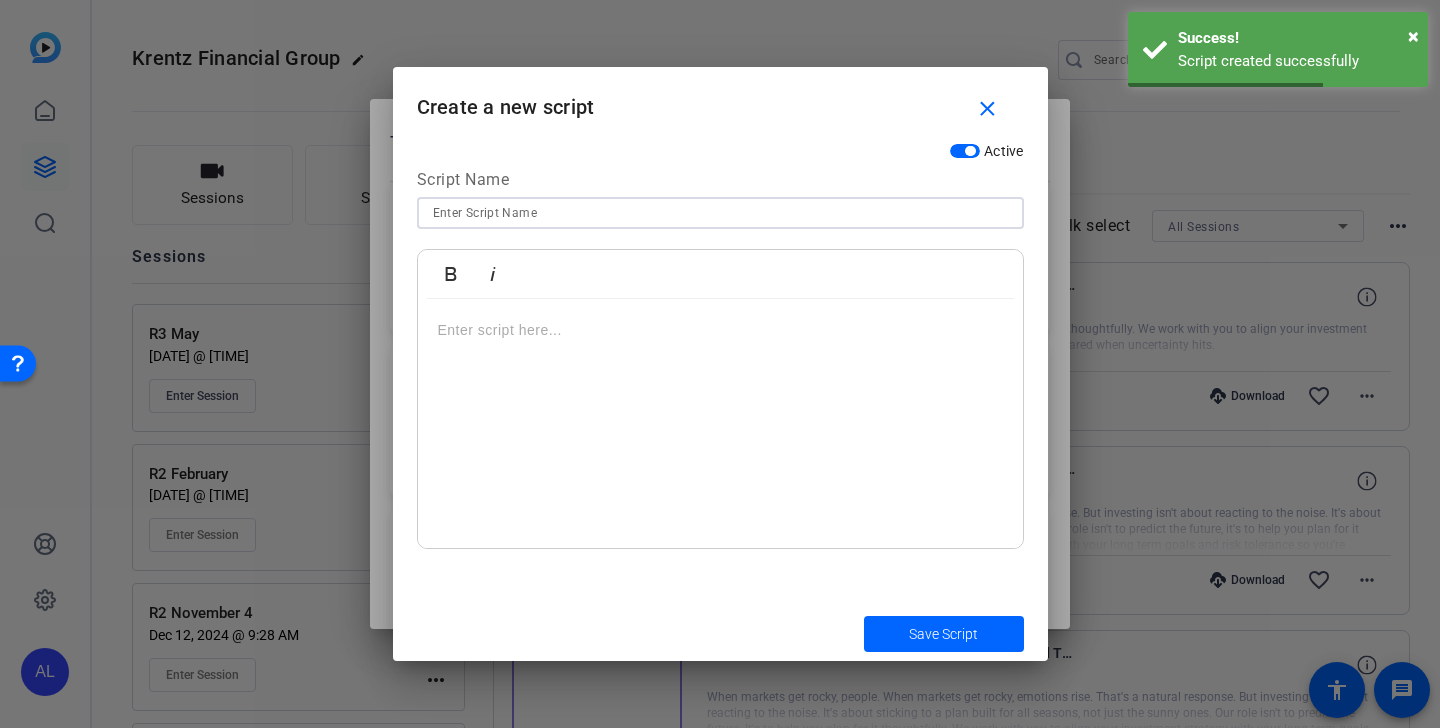 click at bounding box center (720, 213) 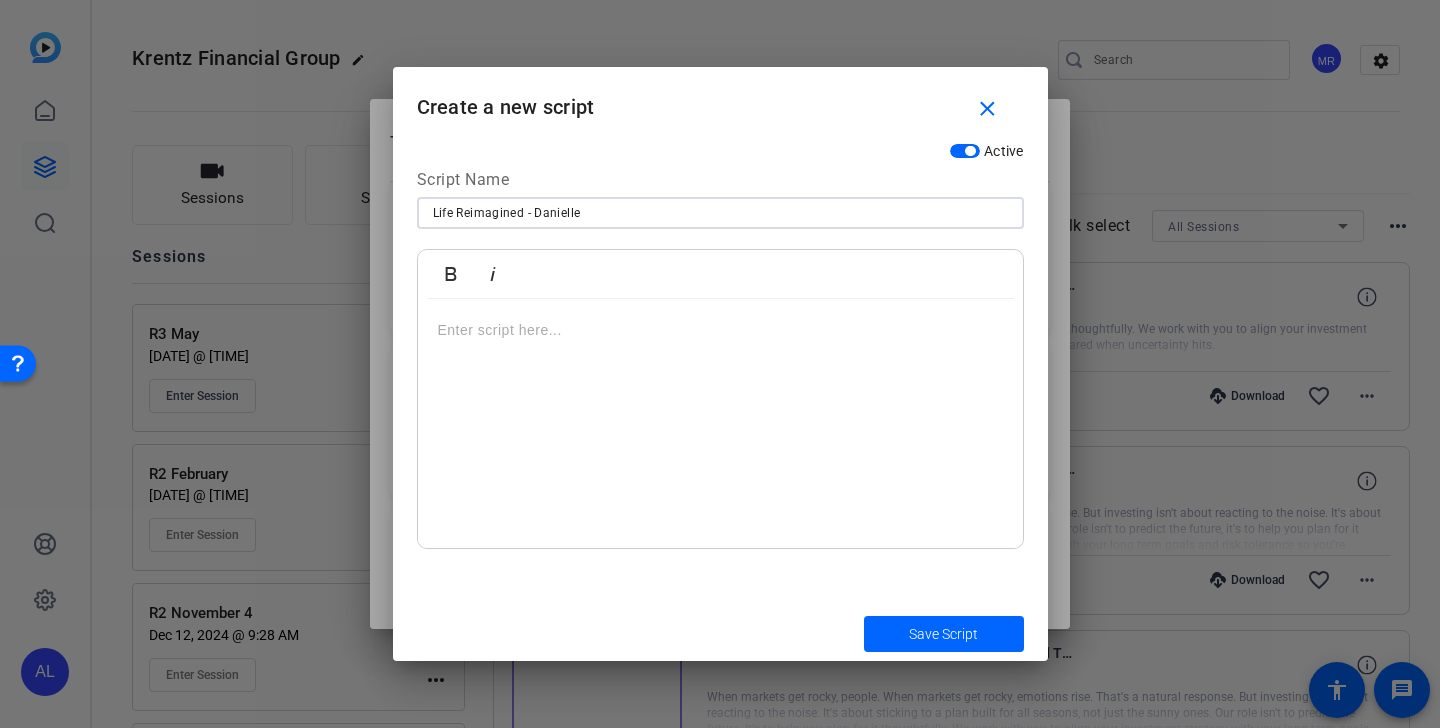 type on "Life Reimagined - Danielle" 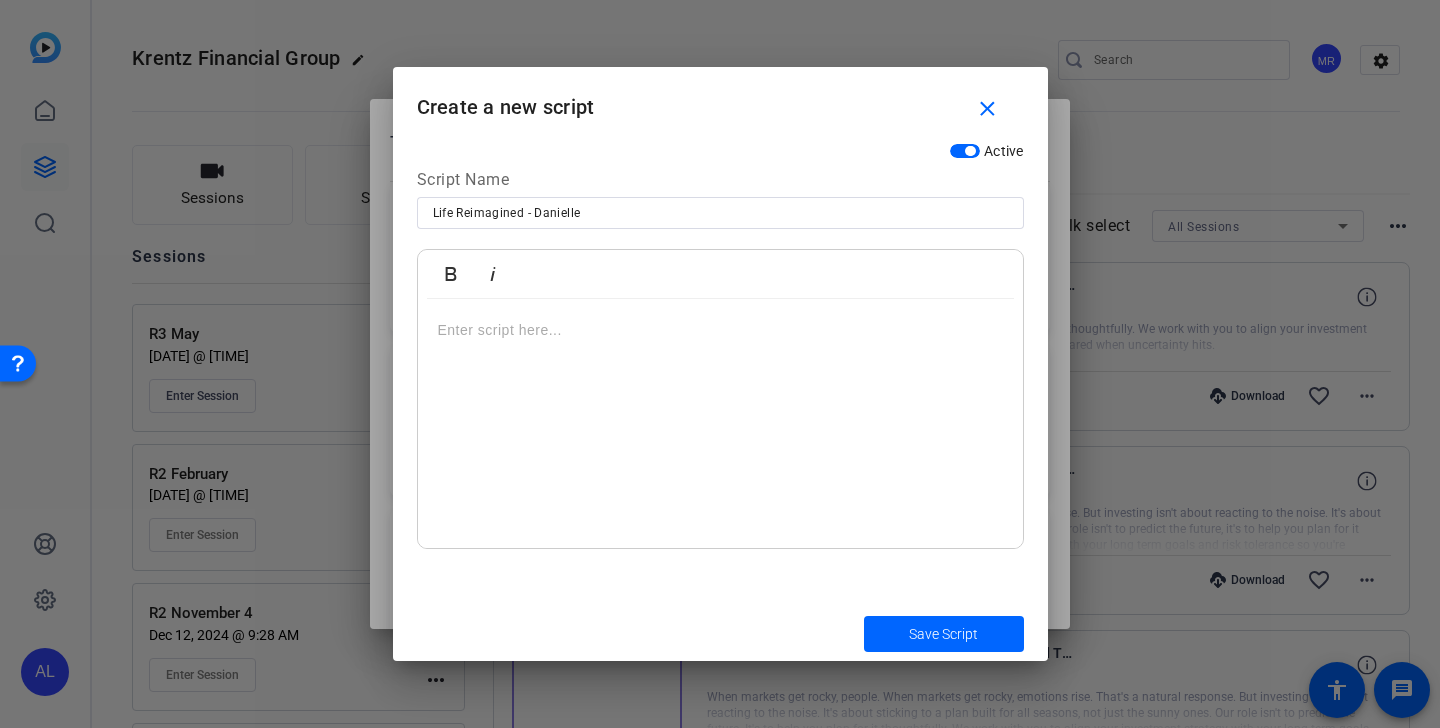 type 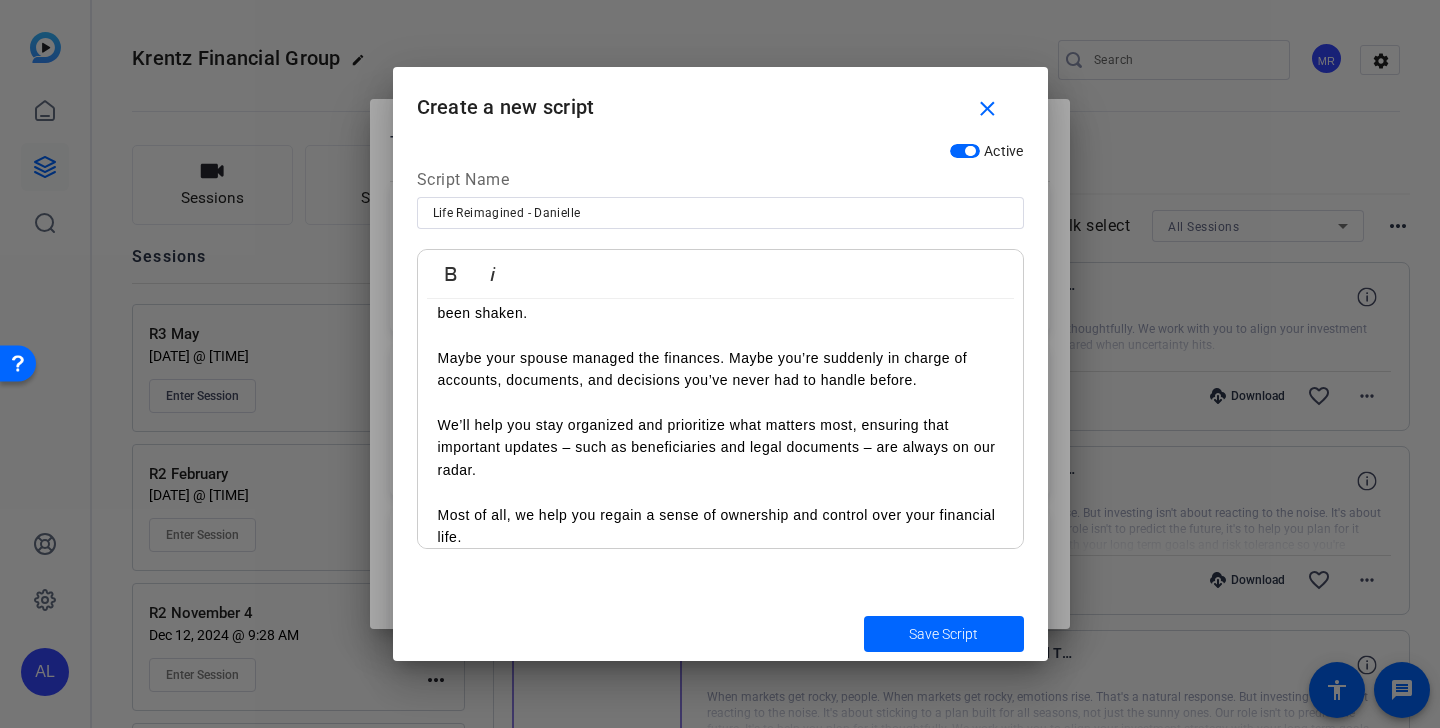 scroll, scrollTop: 193, scrollLeft: 0, axis: vertical 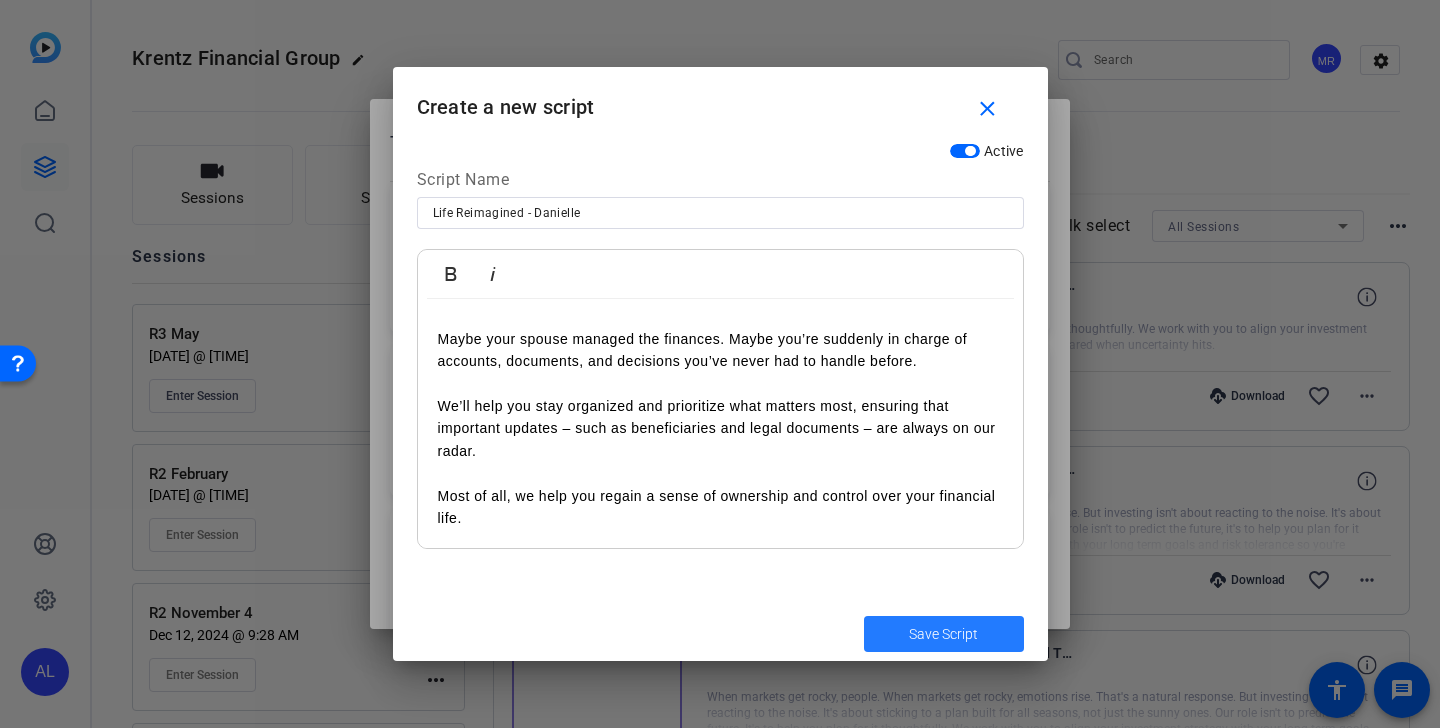 click at bounding box center (944, 634) 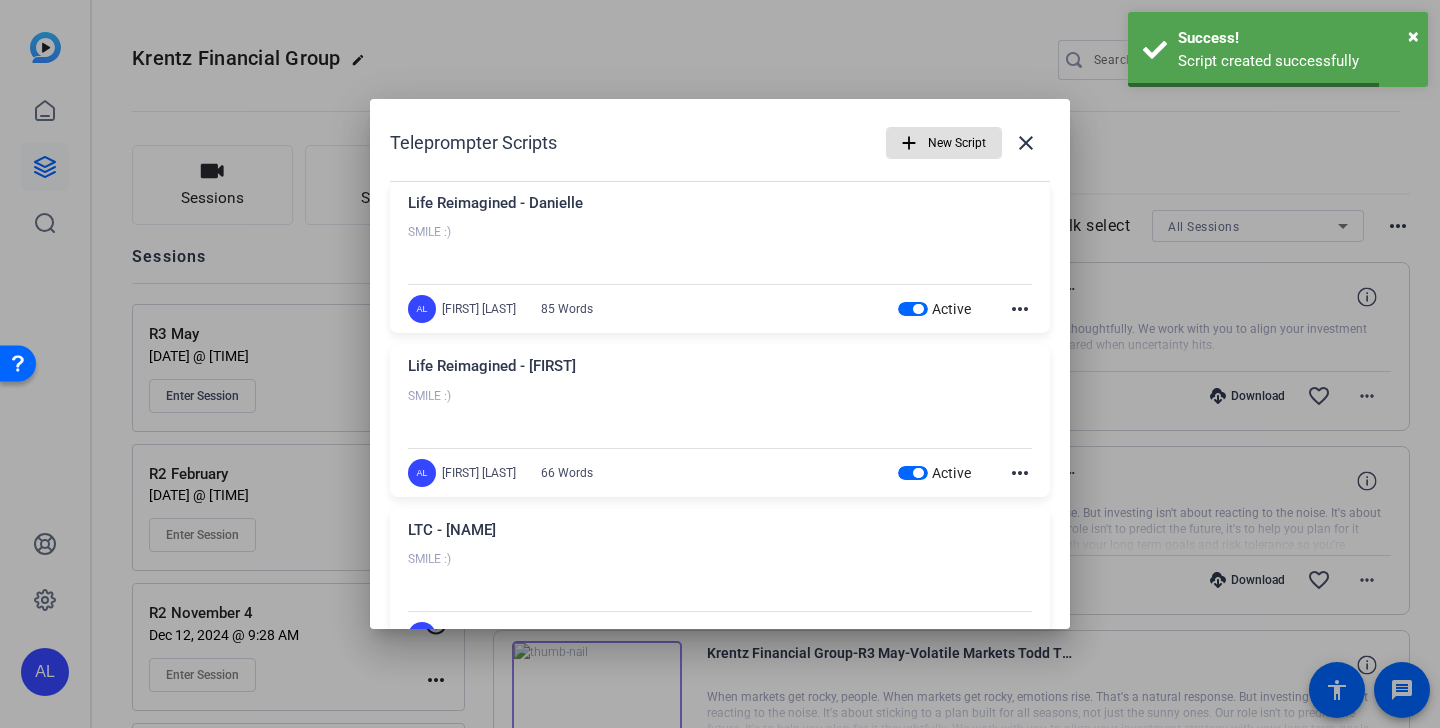 click on "New Script" at bounding box center (957, 143) 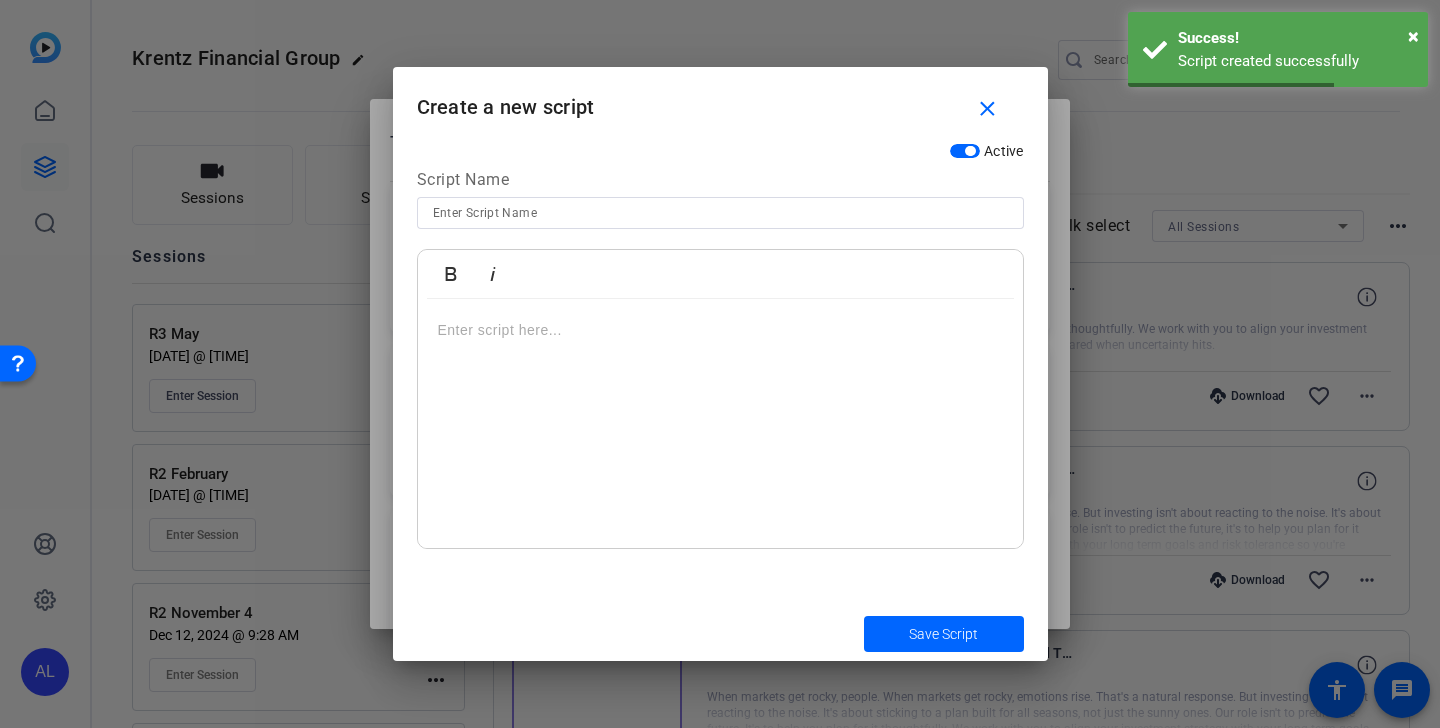 click at bounding box center (720, 213) 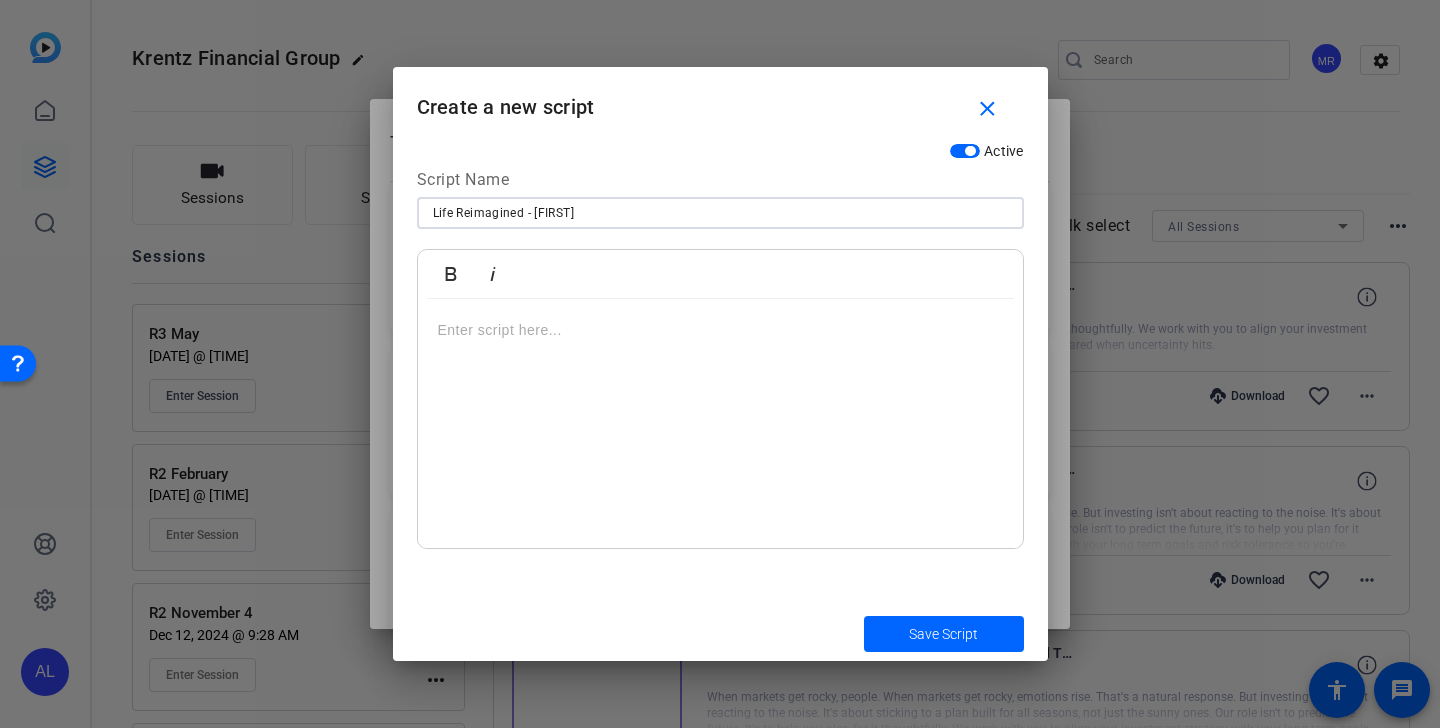 type on "Life Reimagined - [FIRST]" 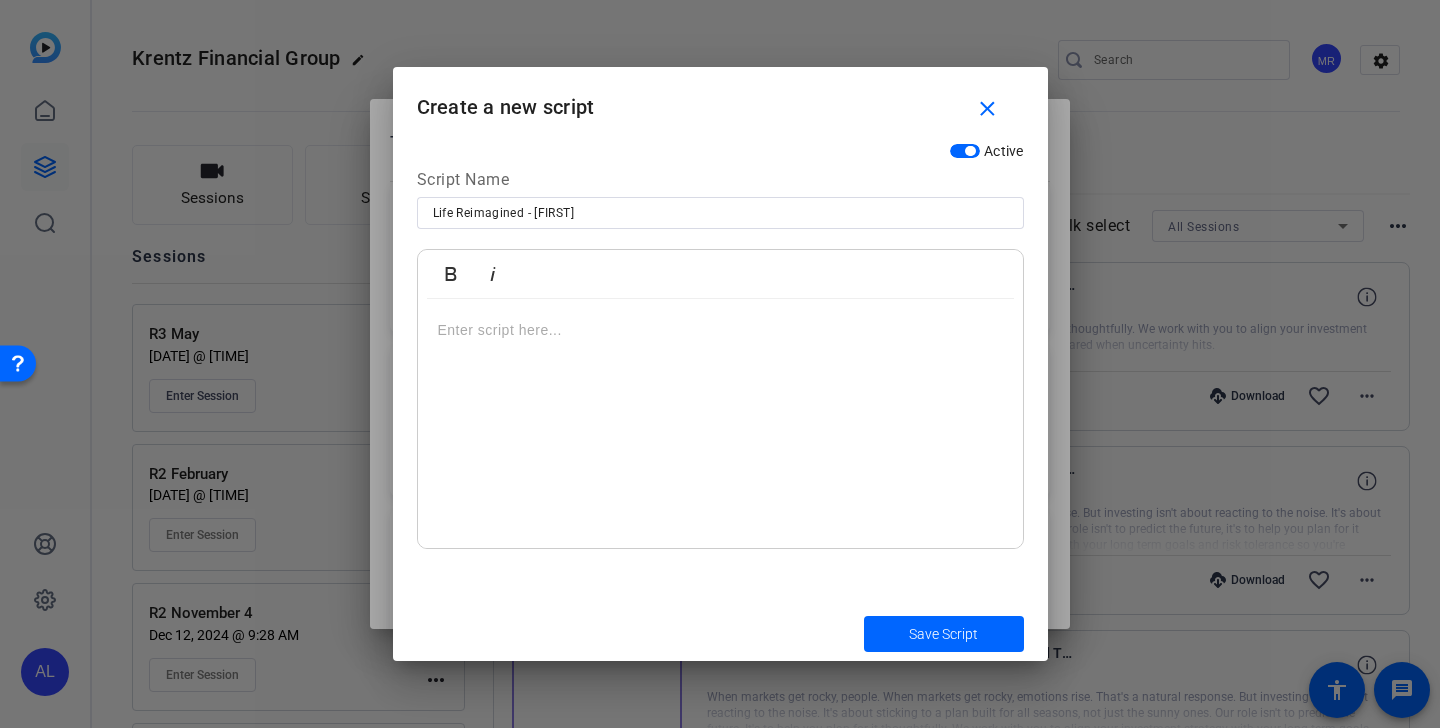 click at bounding box center [720, 330] 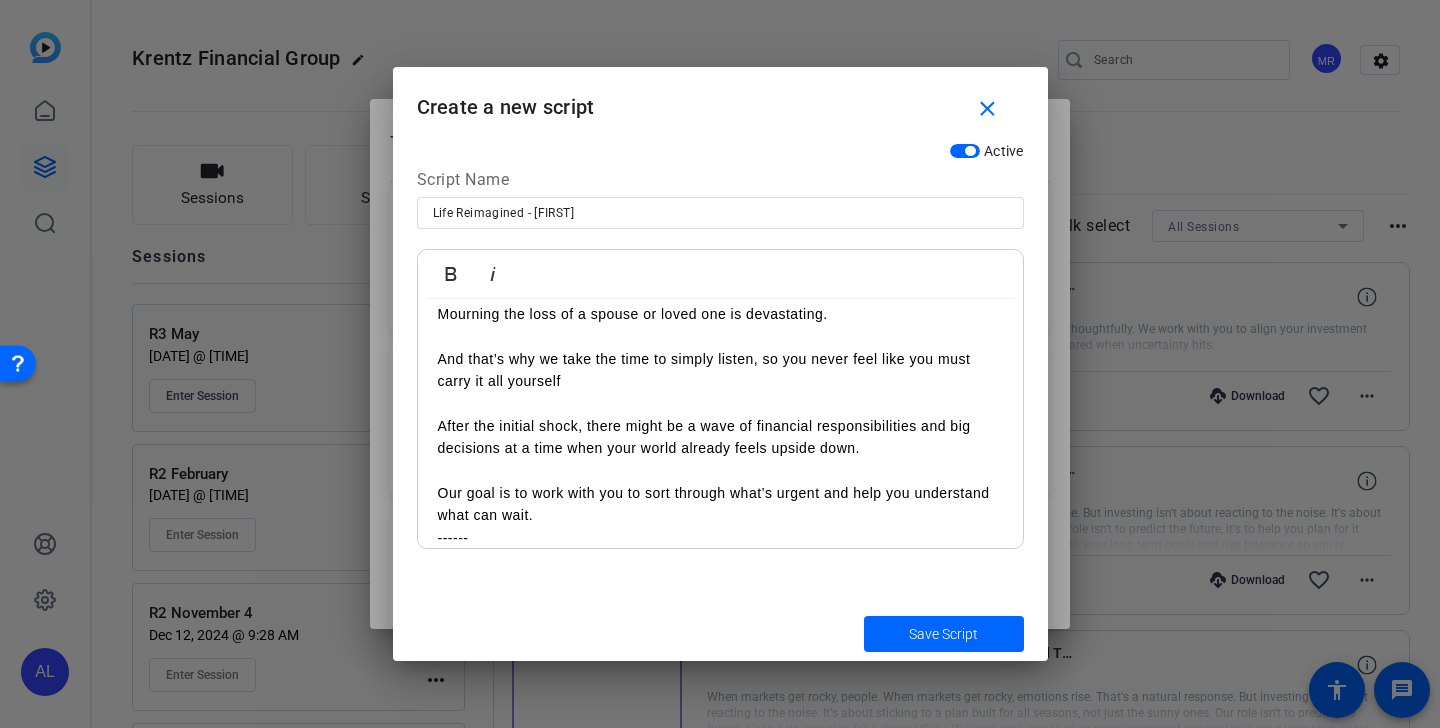 scroll, scrollTop: 196, scrollLeft: 0, axis: vertical 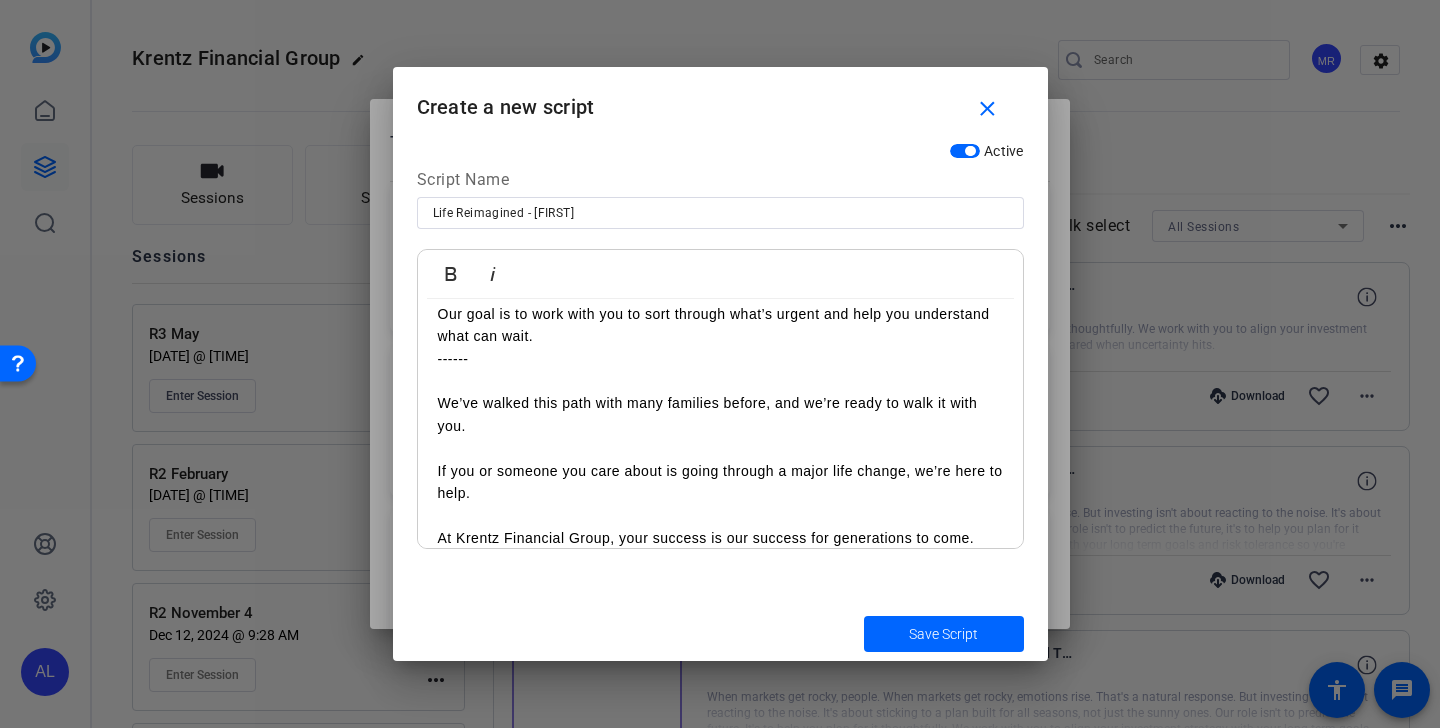 click on "Save Script" at bounding box center [943, 634] 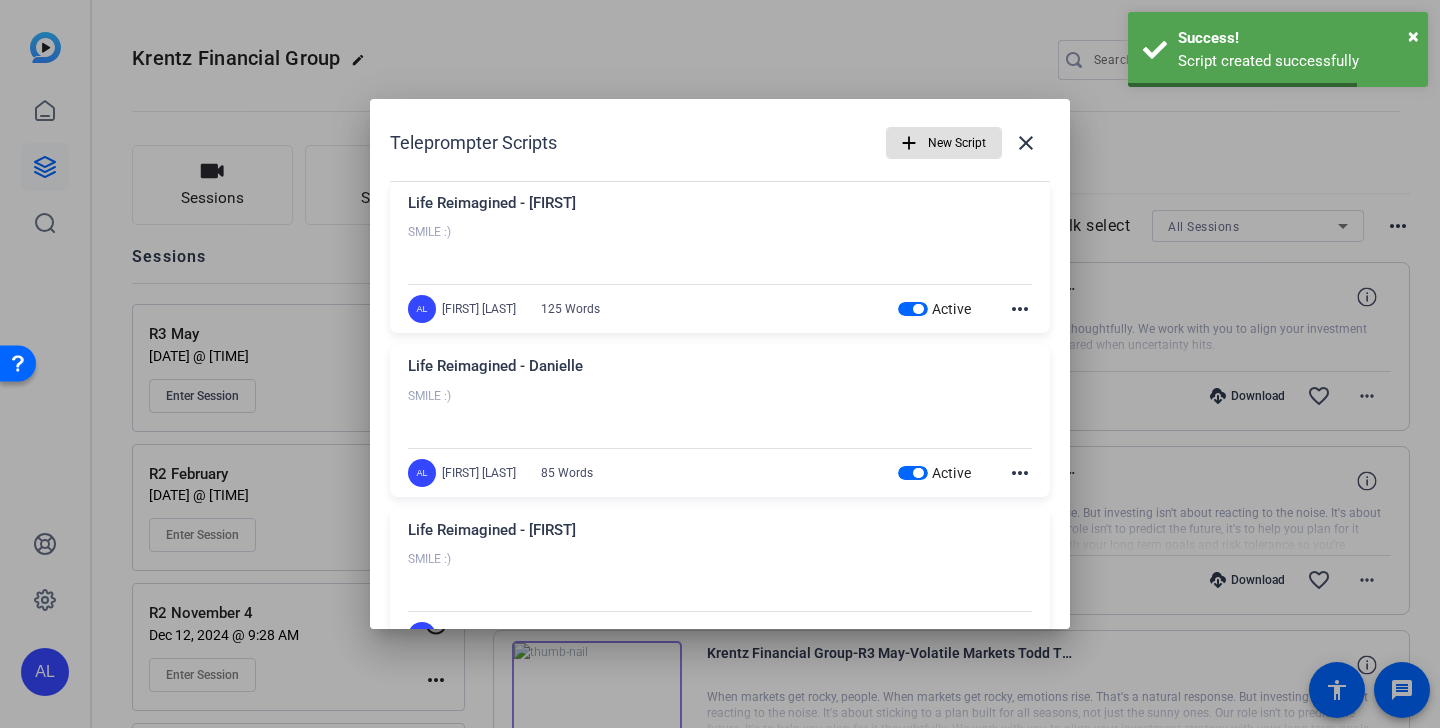 click on "New Script" at bounding box center [957, 143] 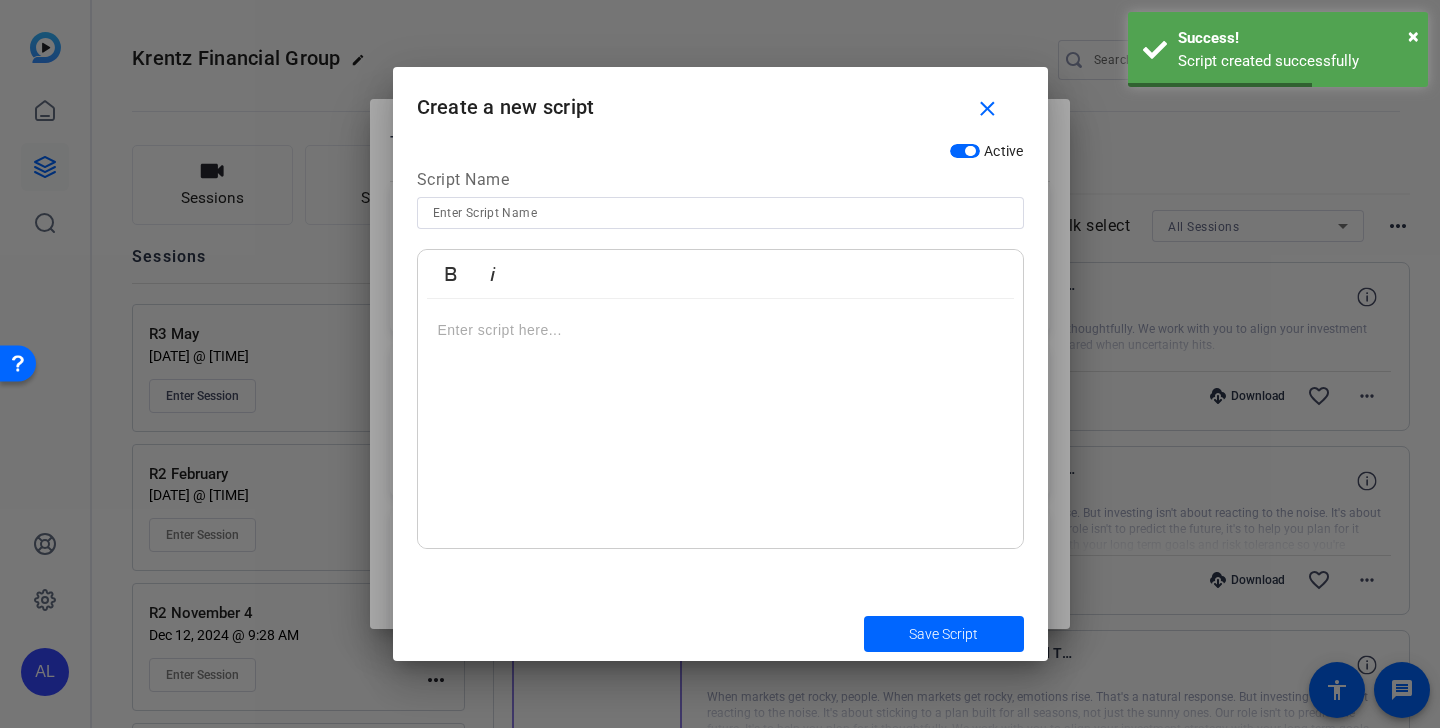 click at bounding box center (720, 213) 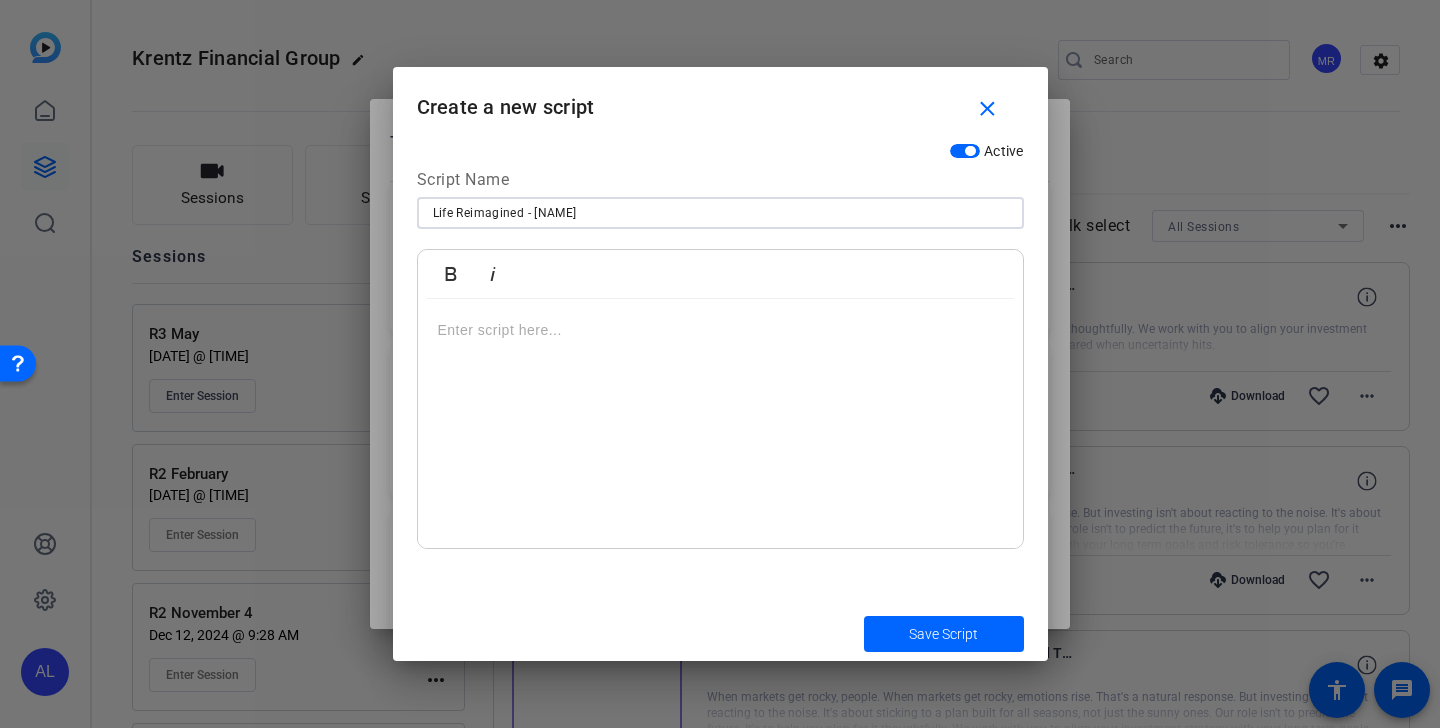 type on "Life Reimagined - [NAME]" 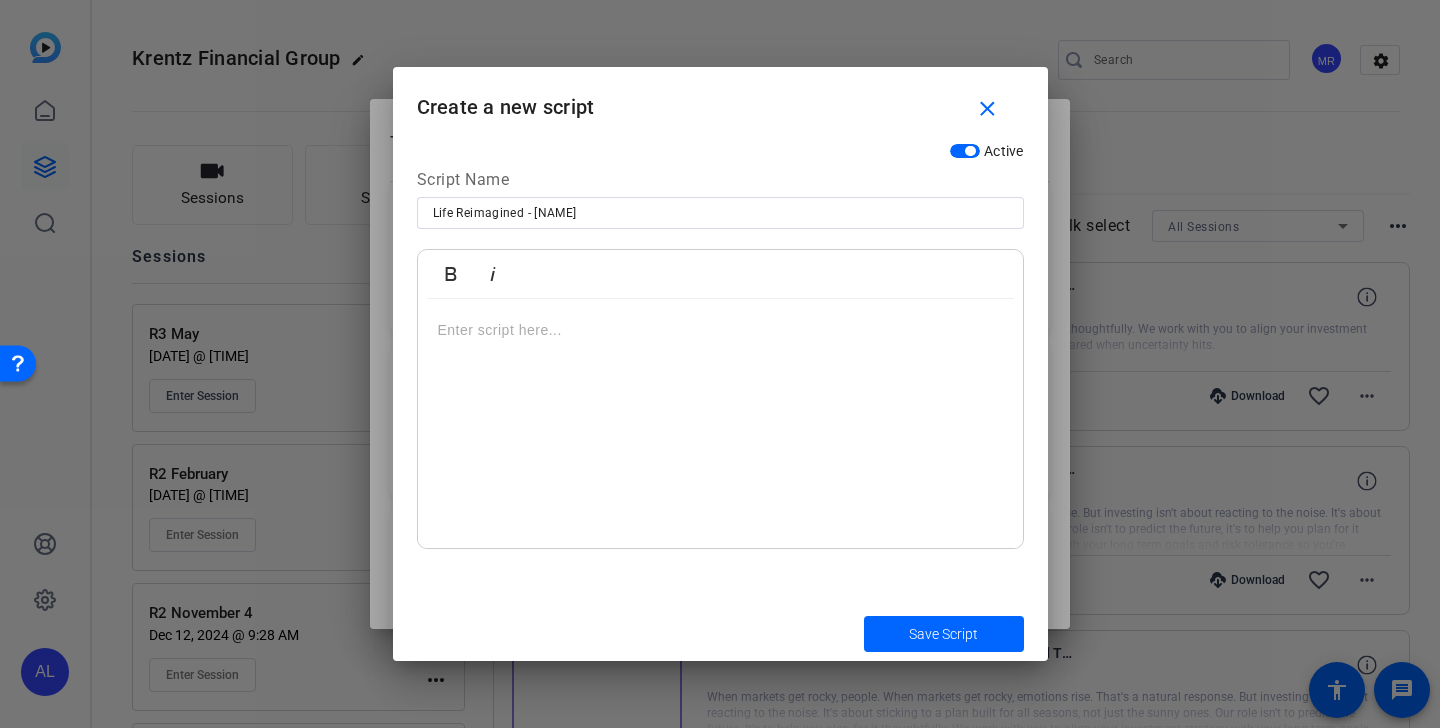 type 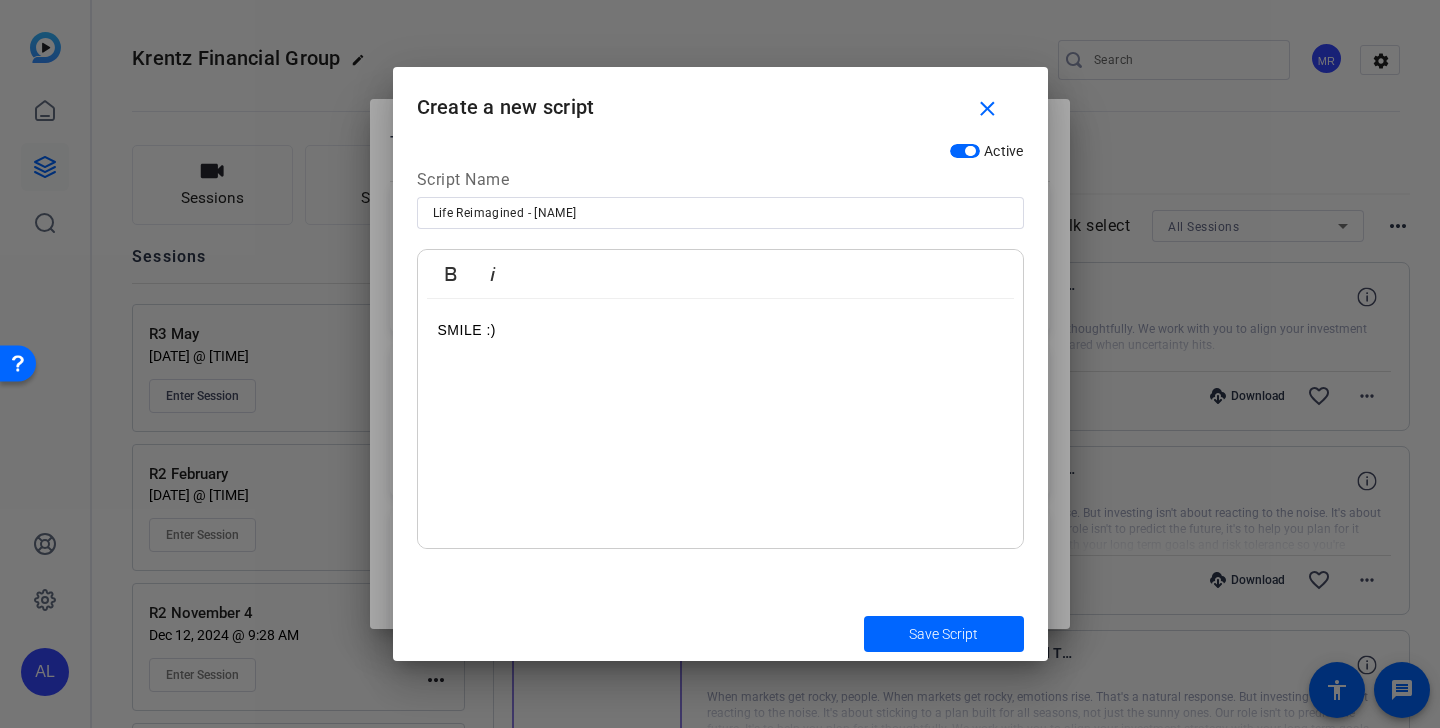 scroll, scrollTop: 84, scrollLeft: 0, axis: vertical 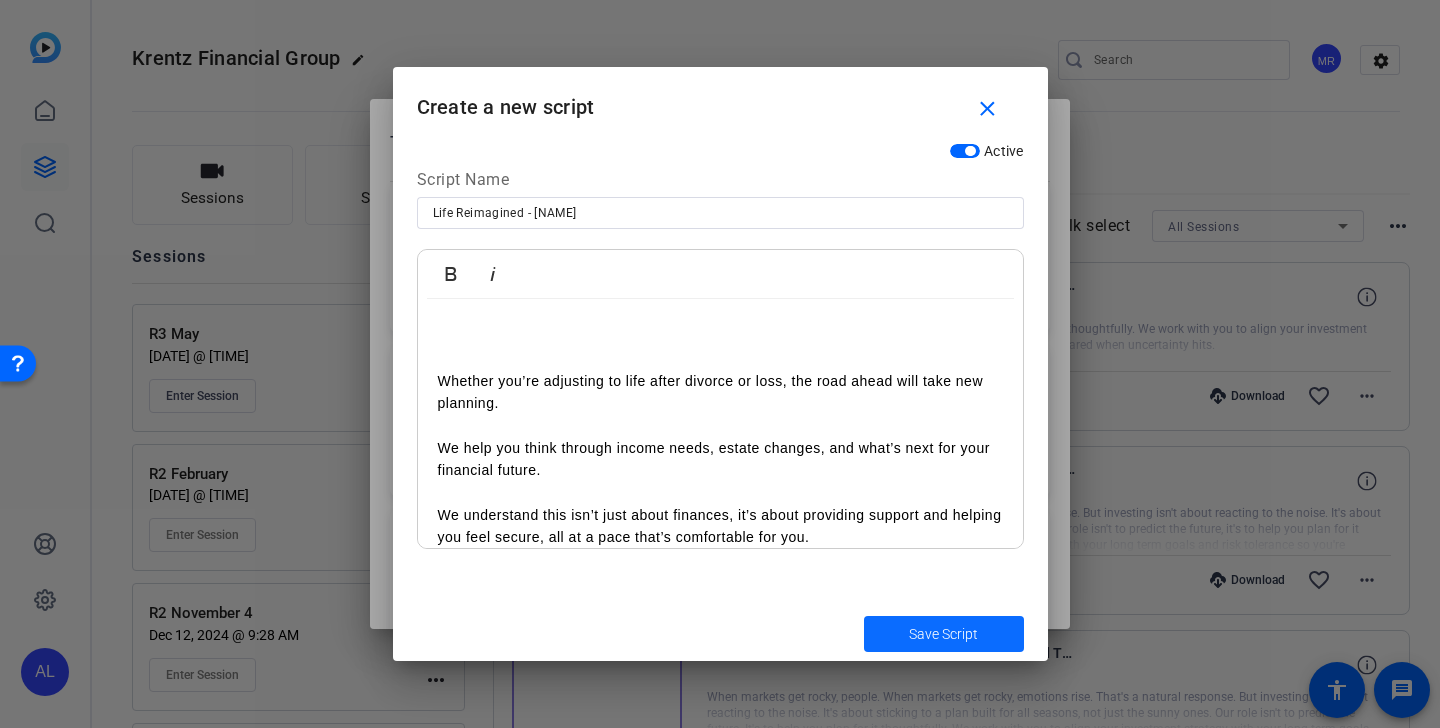 click on "Save Script" at bounding box center (943, 634) 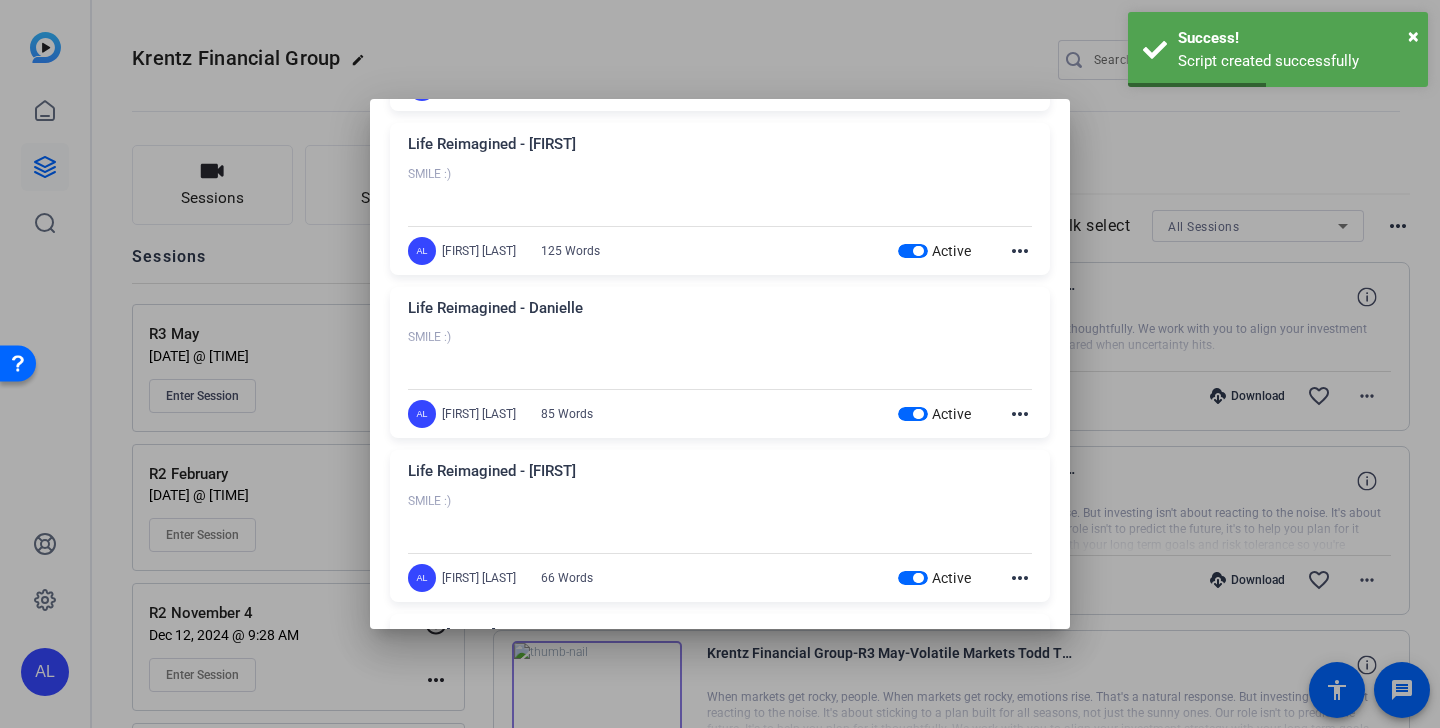scroll, scrollTop: 0, scrollLeft: 0, axis: both 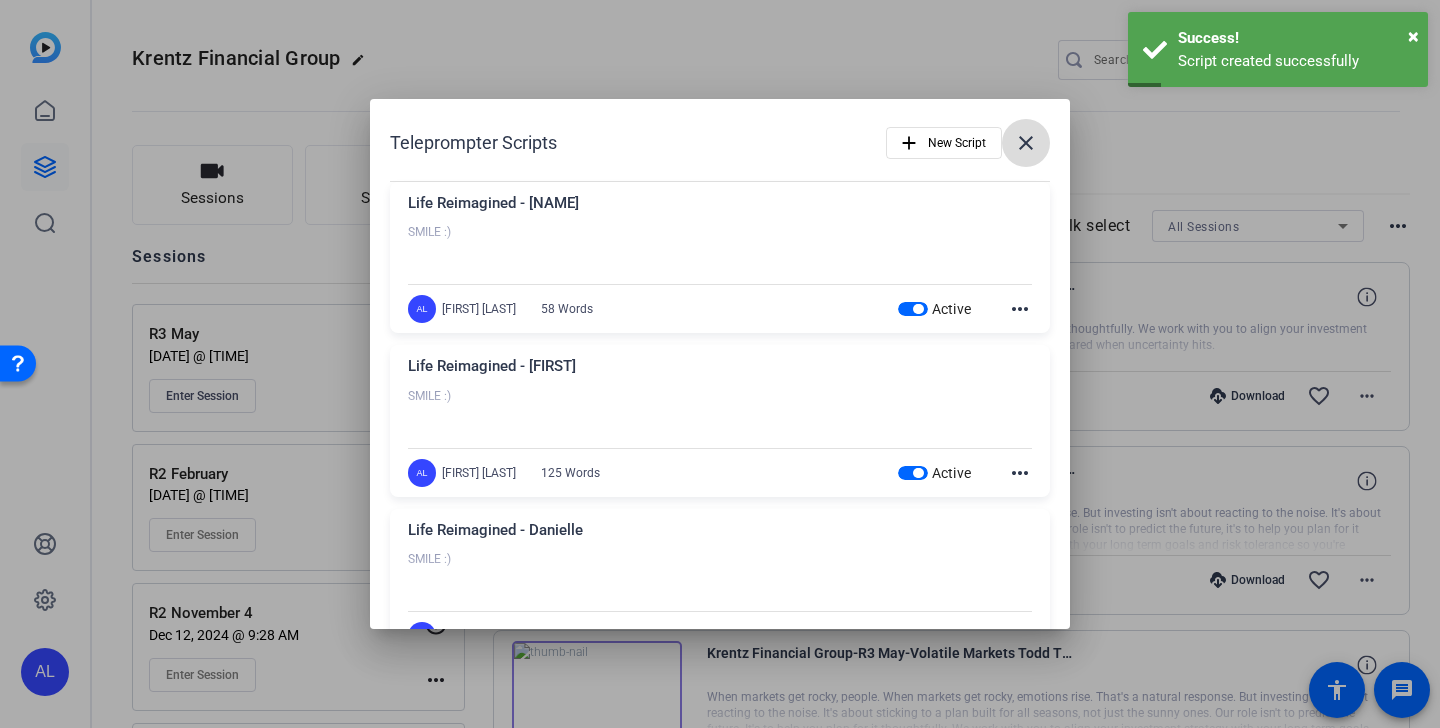 click on "close" at bounding box center [1026, 143] 